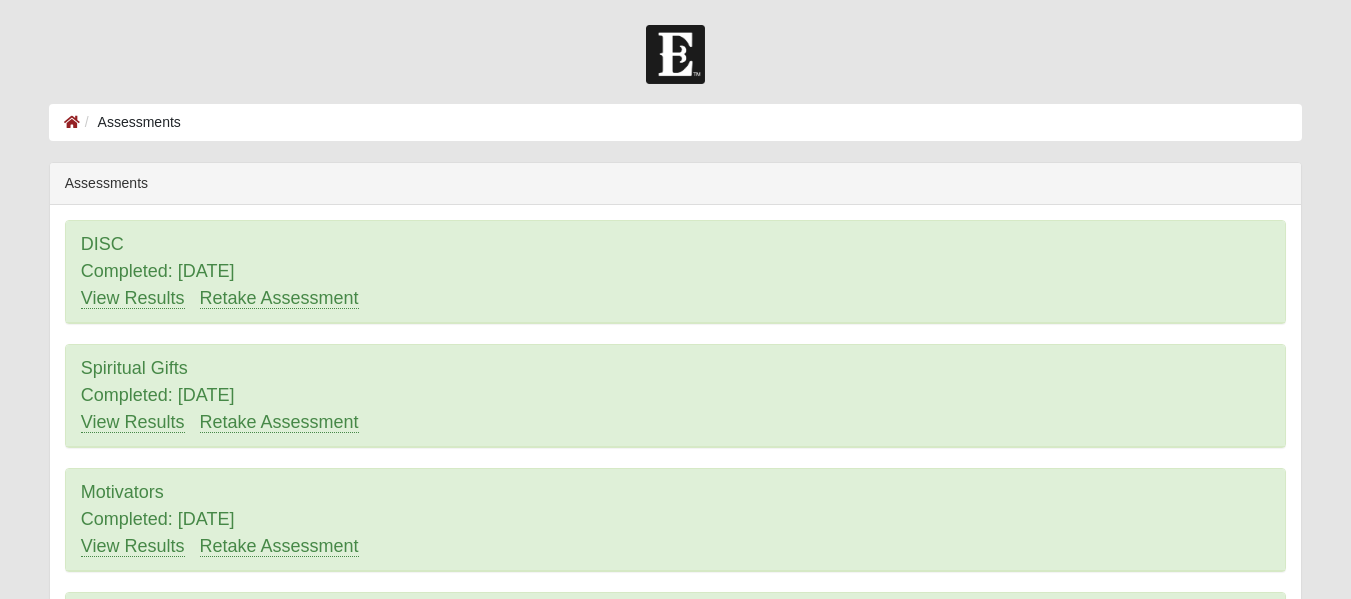 scroll, scrollTop: 0, scrollLeft: 0, axis: both 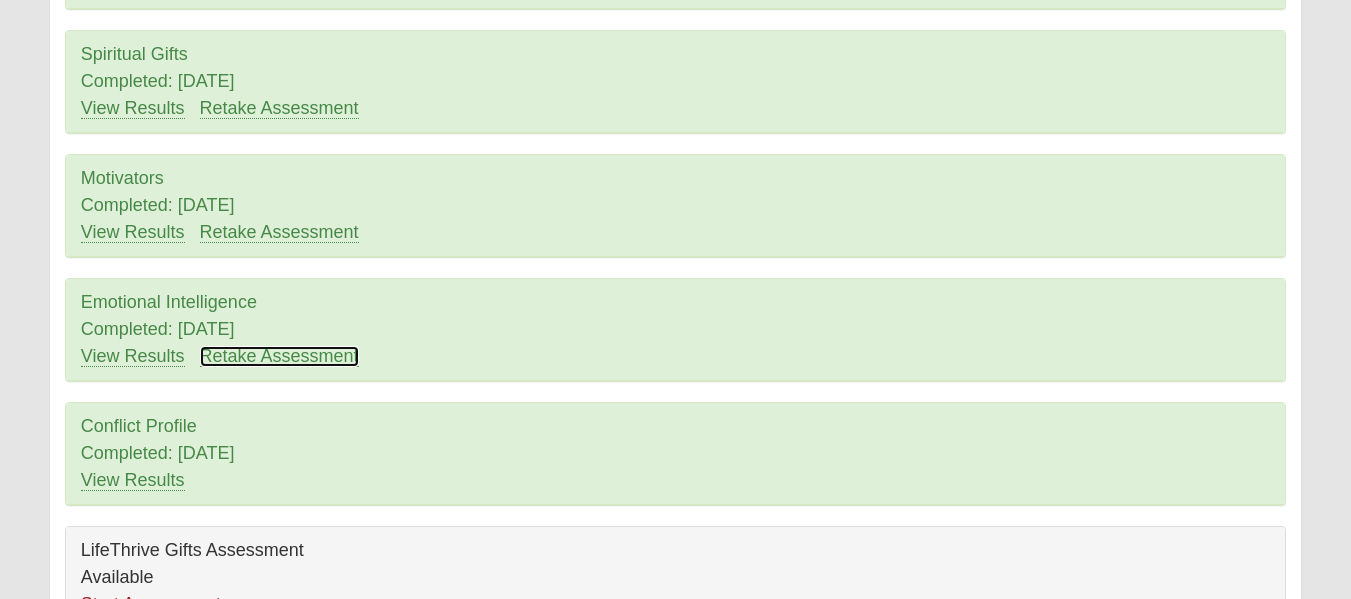 click on "Retake Assessment" at bounding box center [279, 356] 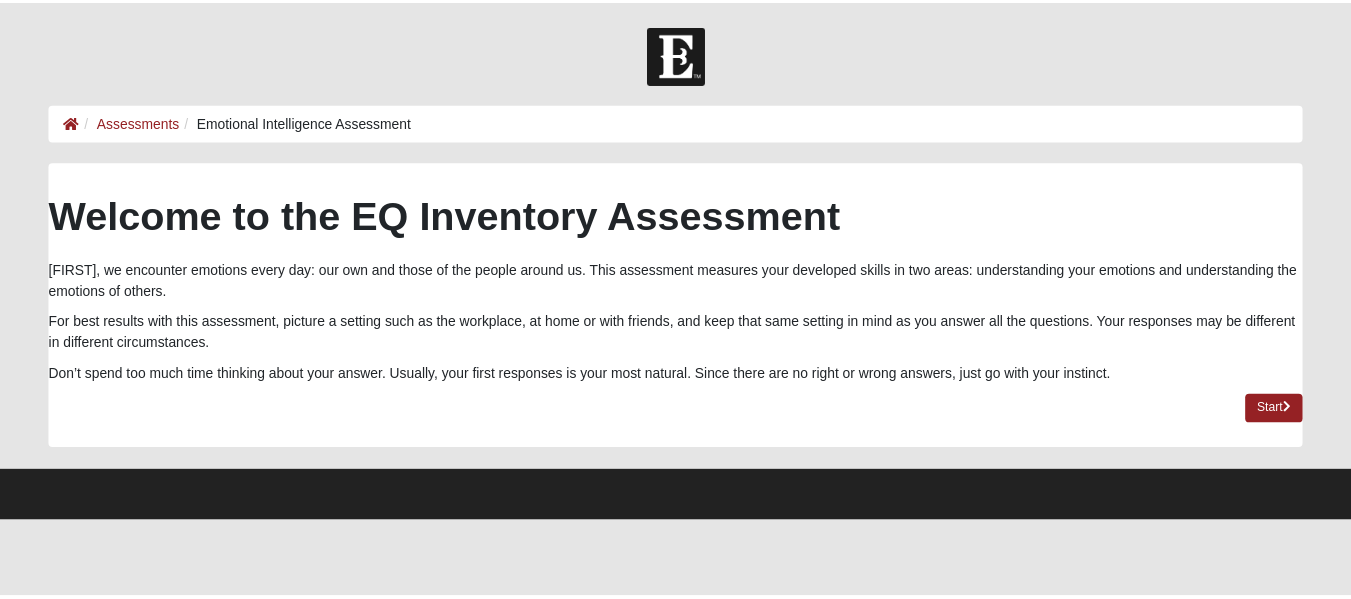 scroll, scrollTop: 0, scrollLeft: 0, axis: both 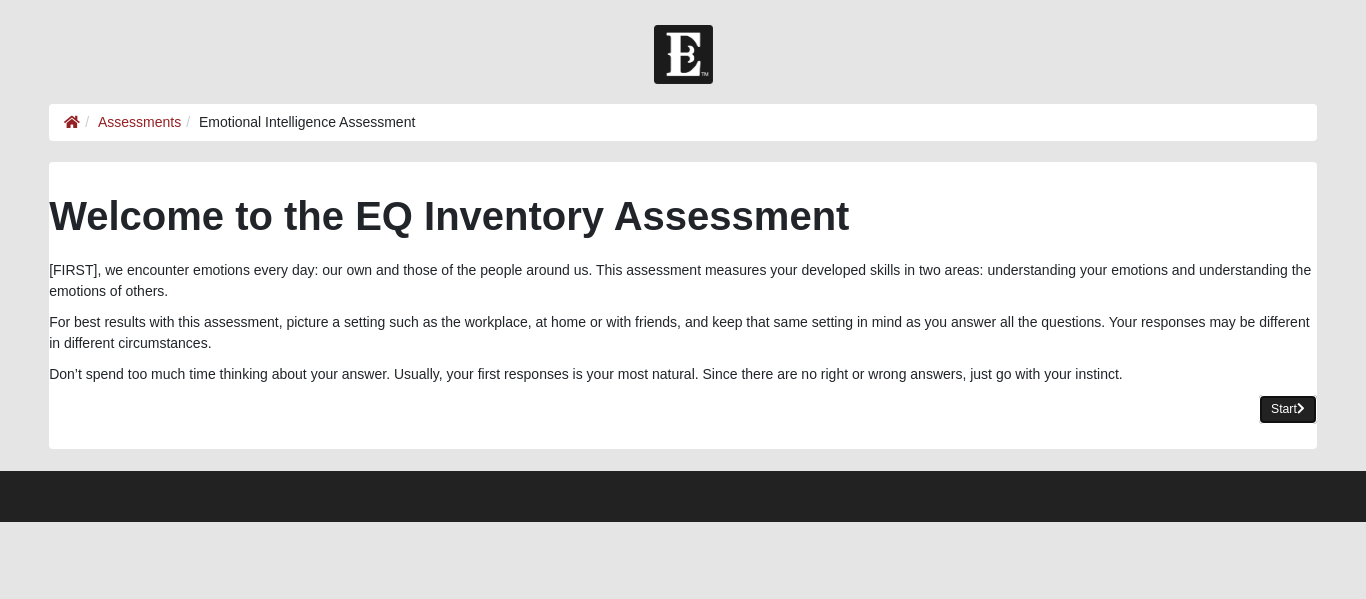 click at bounding box center (1301, 409) 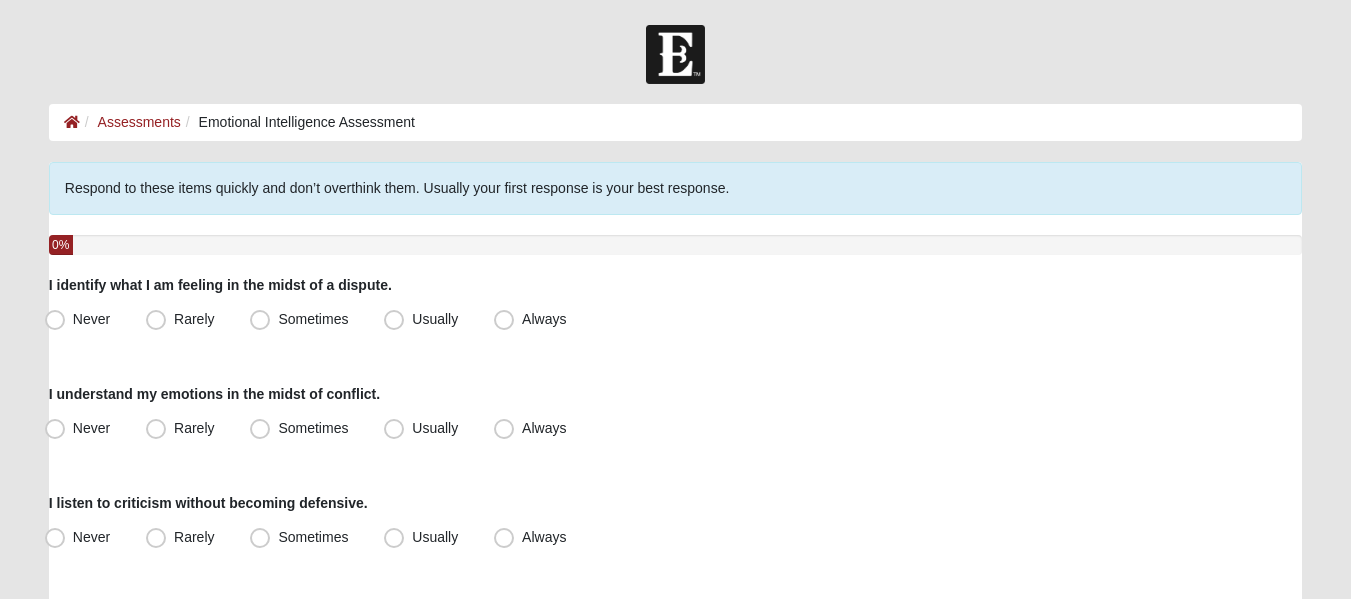 drag, startPoint x: 1303, startPoint y: 403, endPoint x: 1209, endPoint y: 399, distance: 94.08507 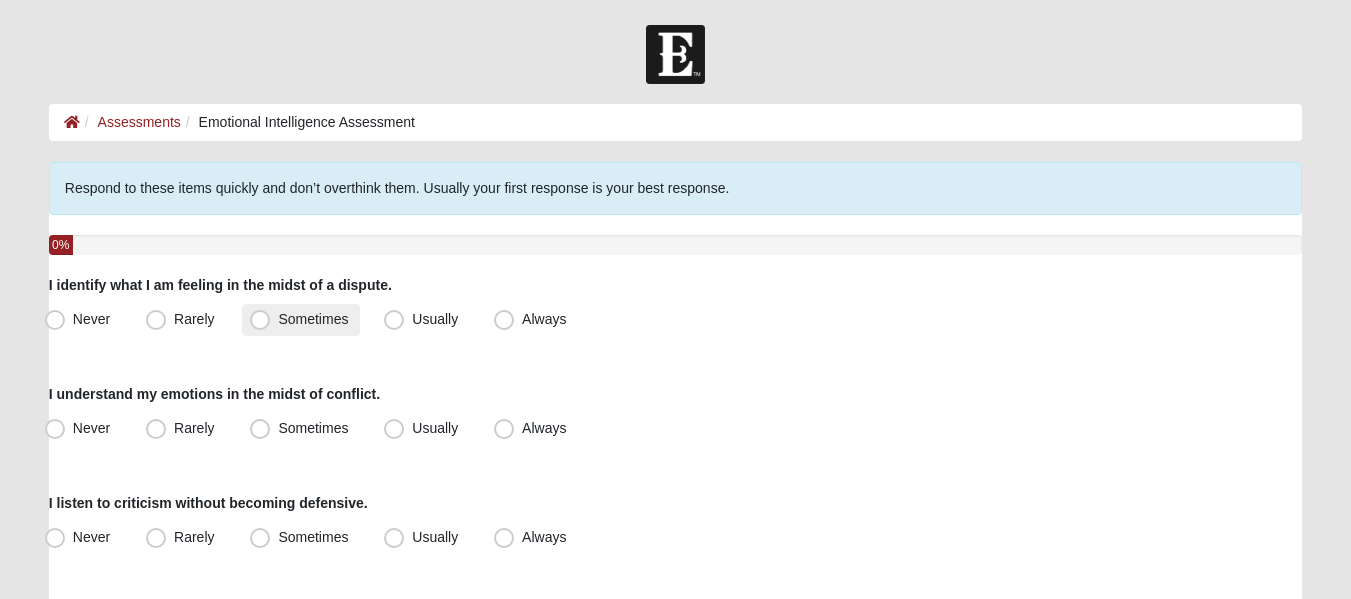 drag, startPoint x: 1209, startPoint y: 399, endPoint x: 292, endPoint y: 325, distance: 919.98096 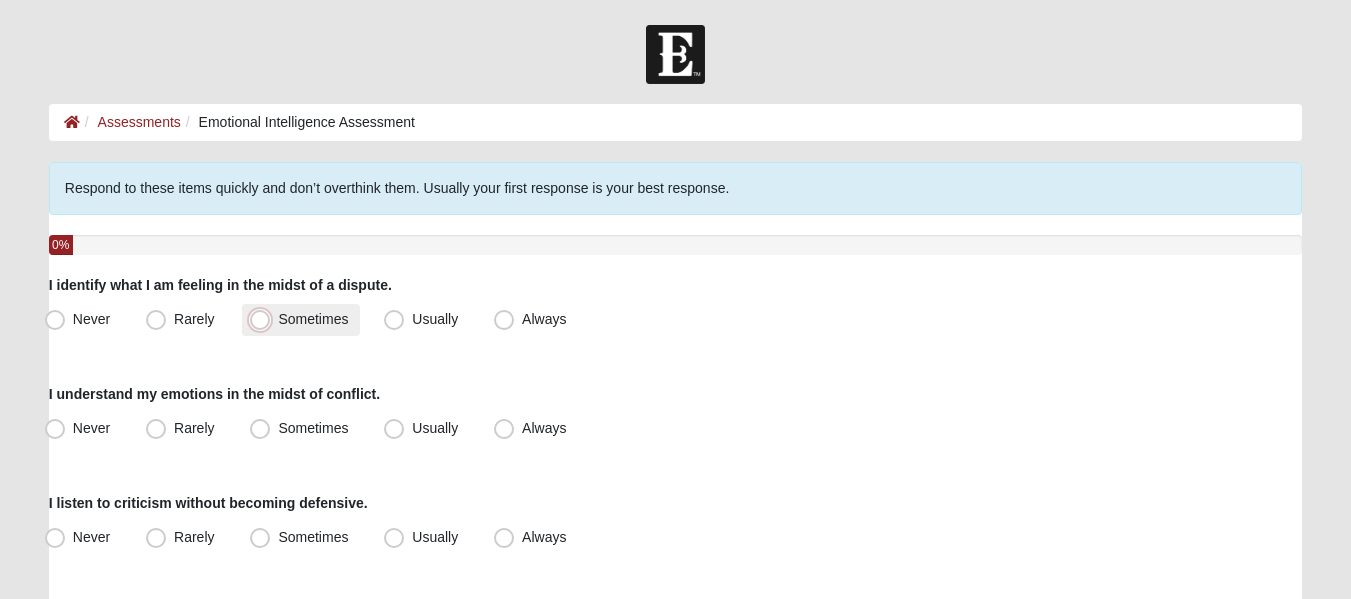 click on "Sometimes" at bounding box center [264, 319] 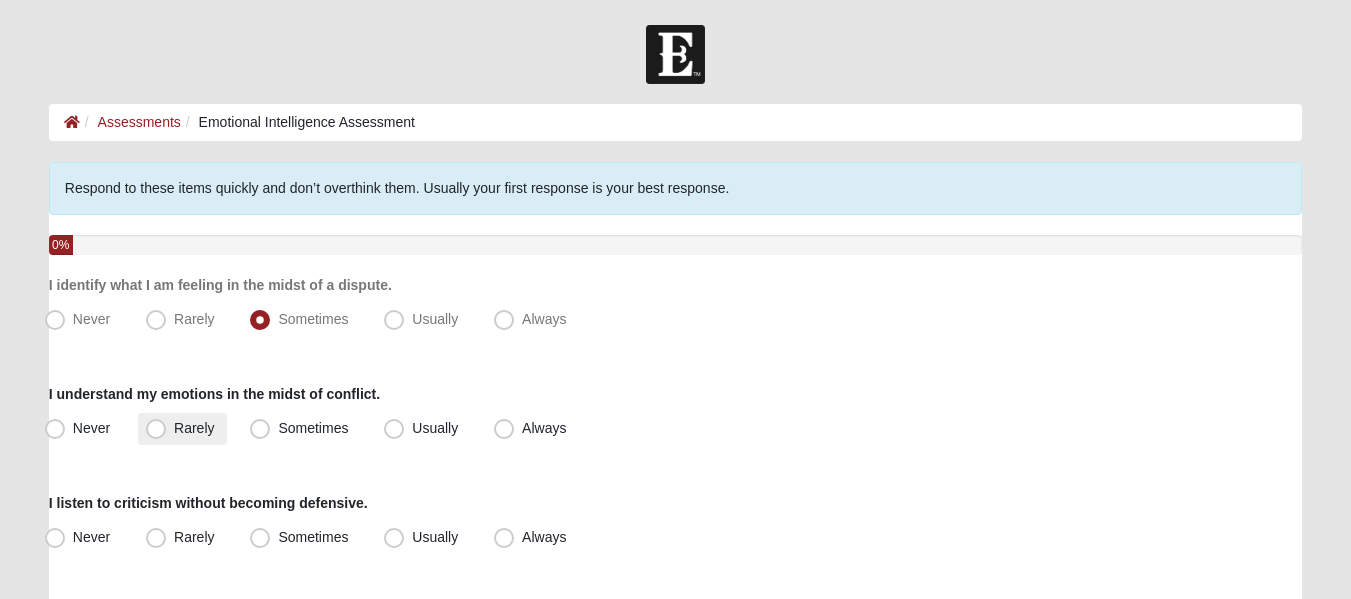 click on "Rarely" at bounding box center (194, 428) 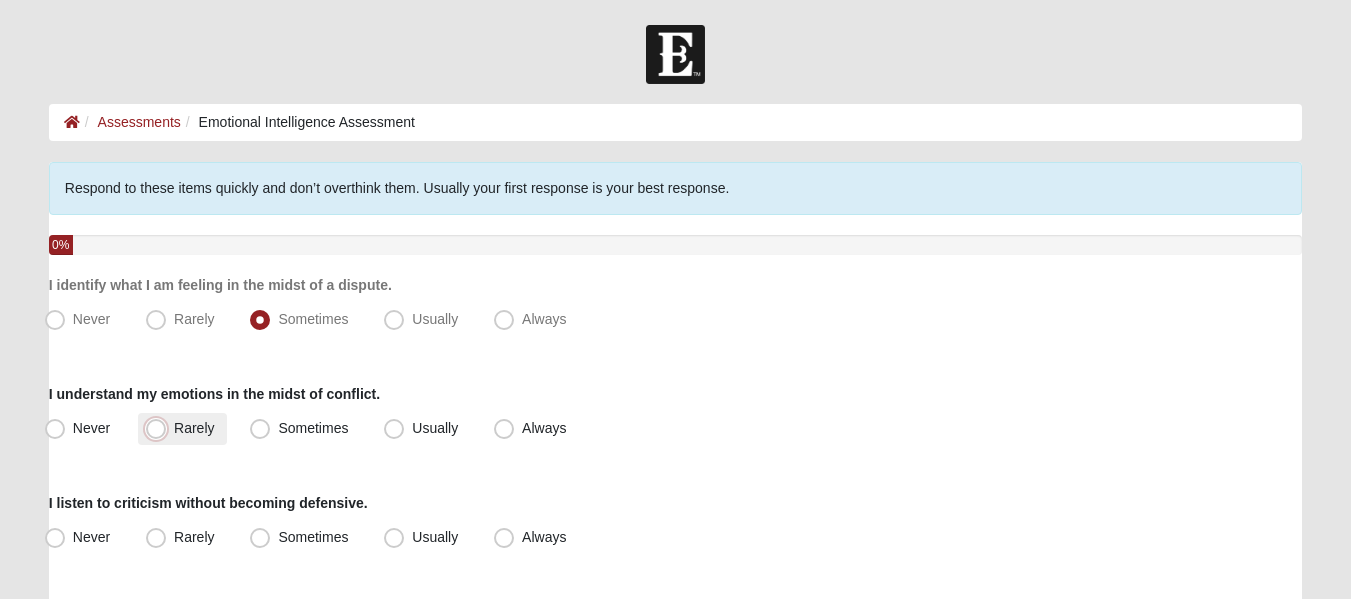 click on "Rarely" at bounding box center [160, 428] 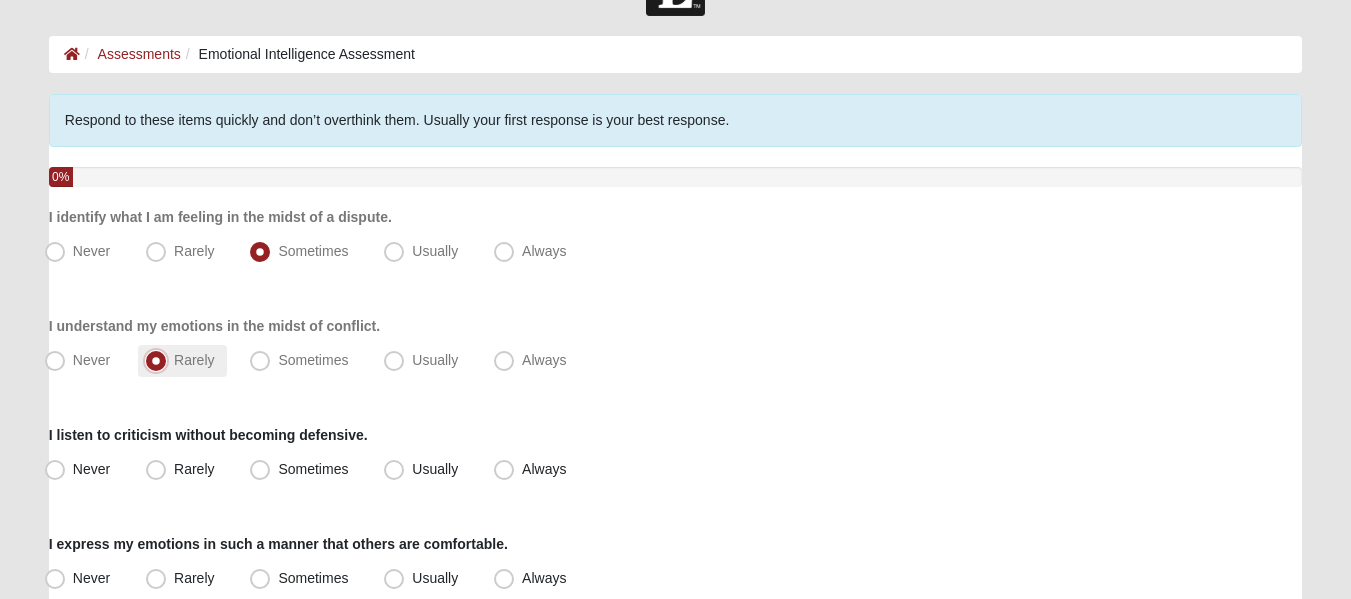 scroll, scrollTop: 100, scrollLeft: 0, axis: vertical 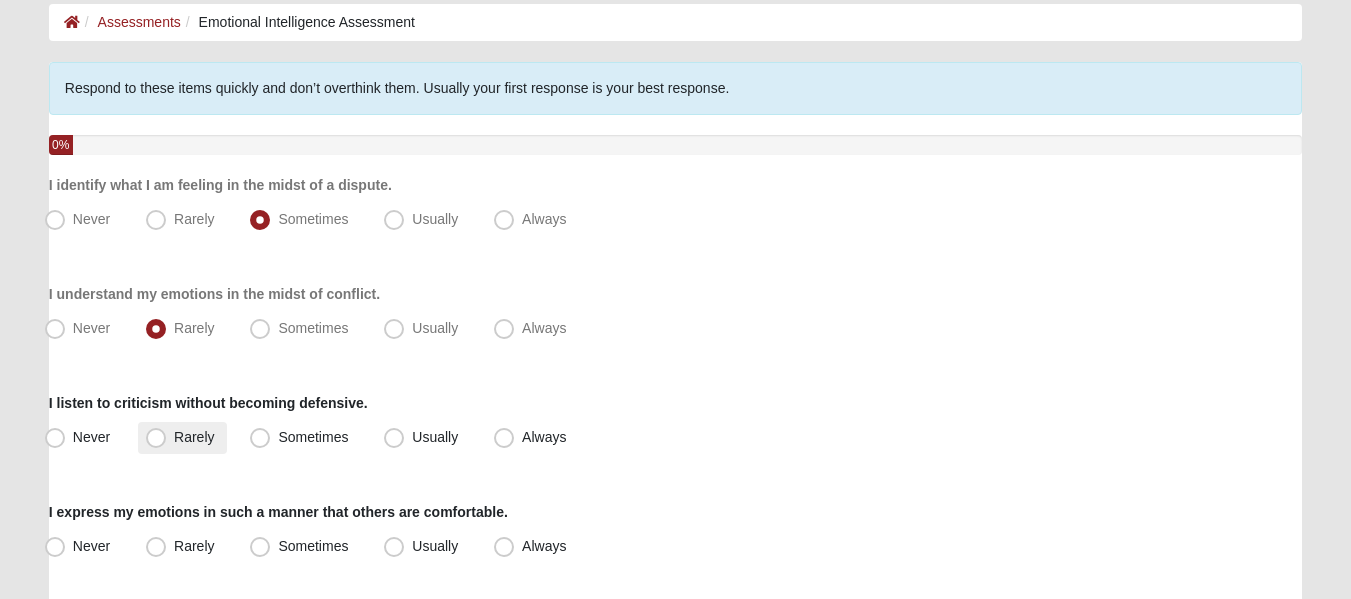 click on "Rarely" at bounding box center [194, 437] 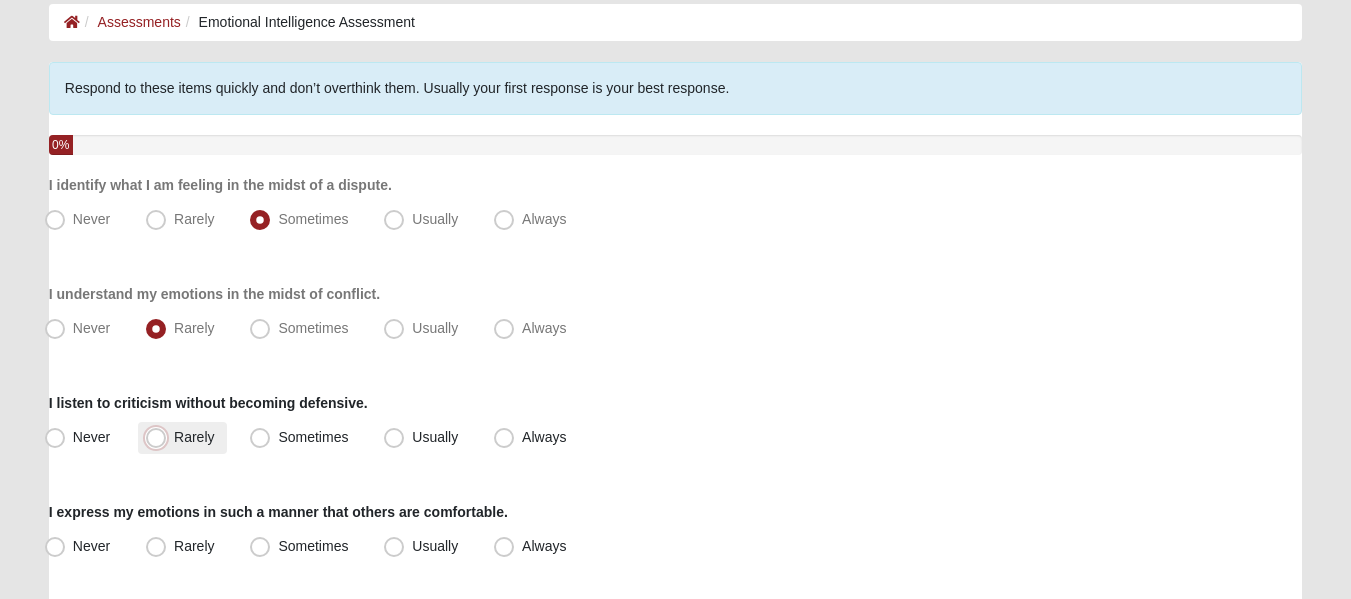 click on "Rarely" at bounding box center (160, 437) 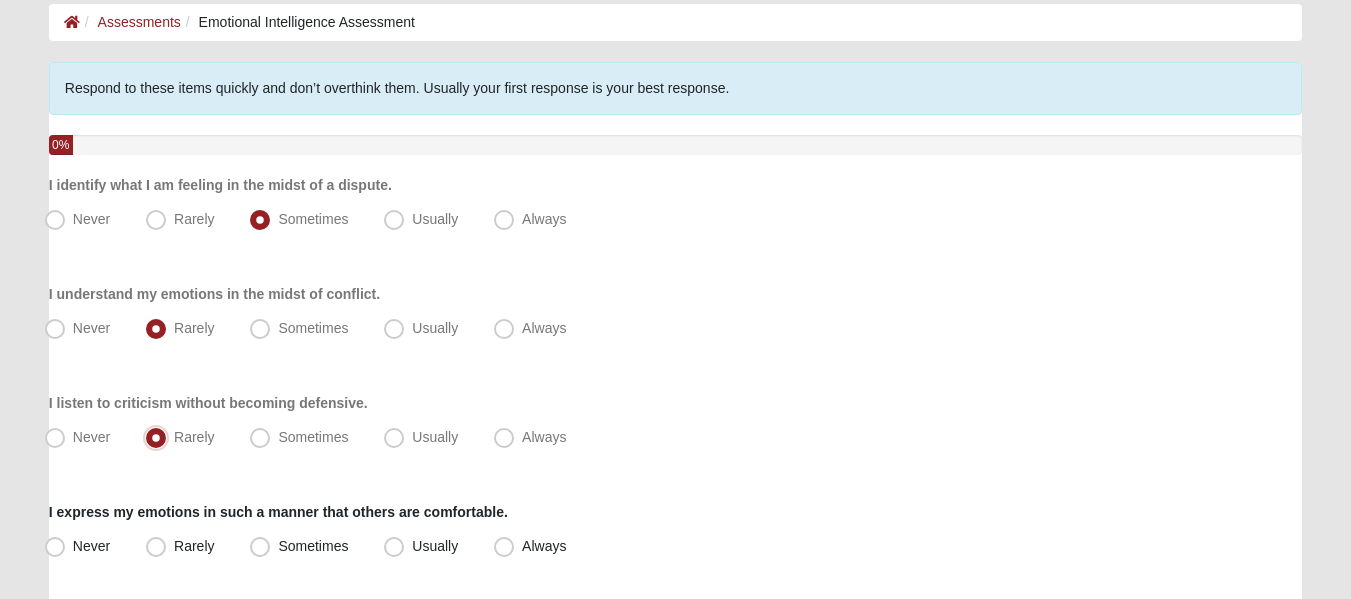 scroll, scrollTop: 200, scrollLeft: 0, axis: vertical 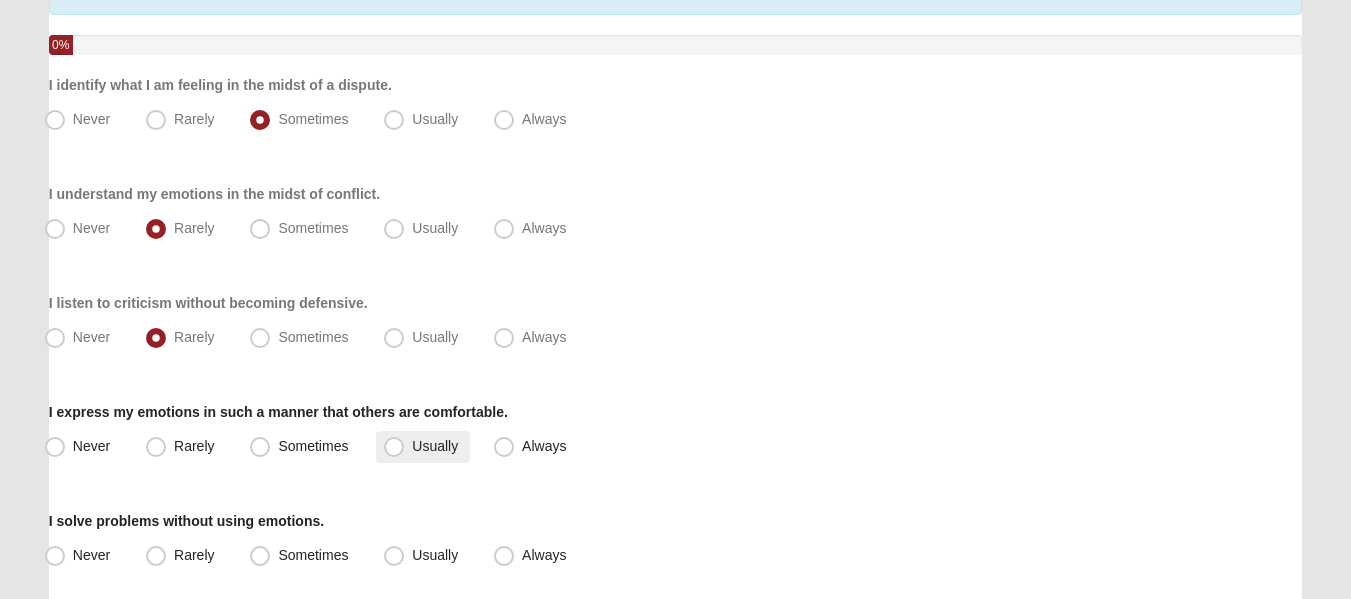 click on "Usually" at bounding box center [435, 446] 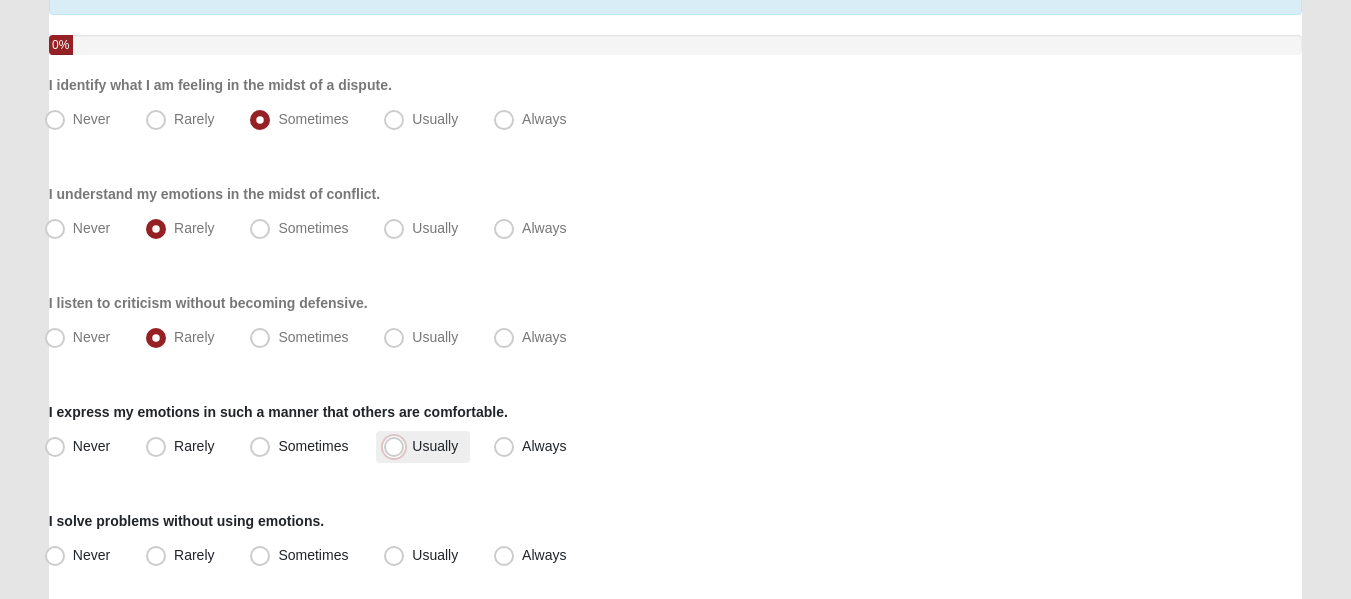 click on "Usually" at bounding box center [398, 446] 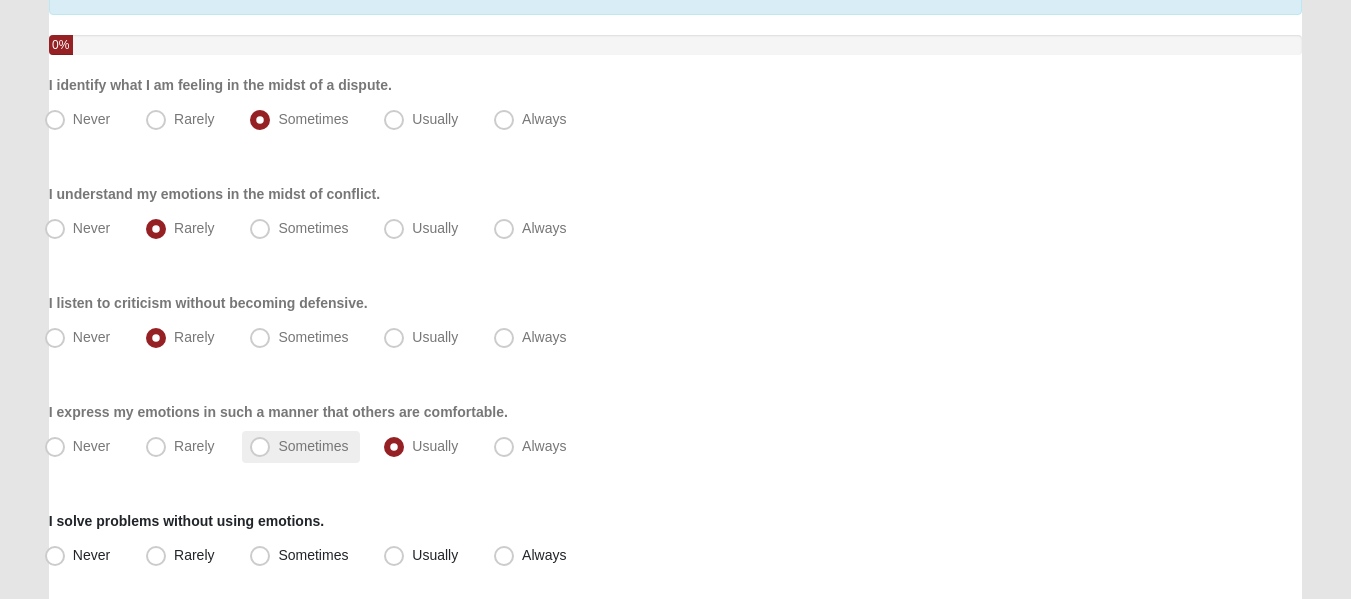 click on "Sometimes" at bounding box center [301, 447] 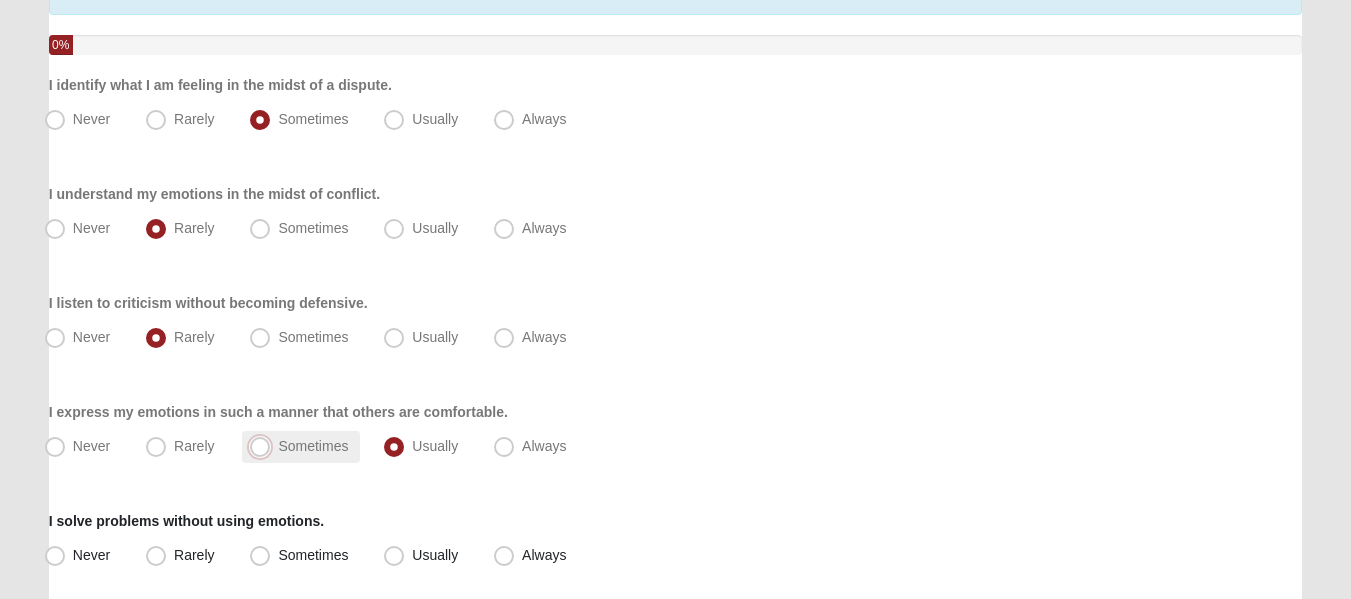 click on "Sometimes" at bounding box center (264, 446) 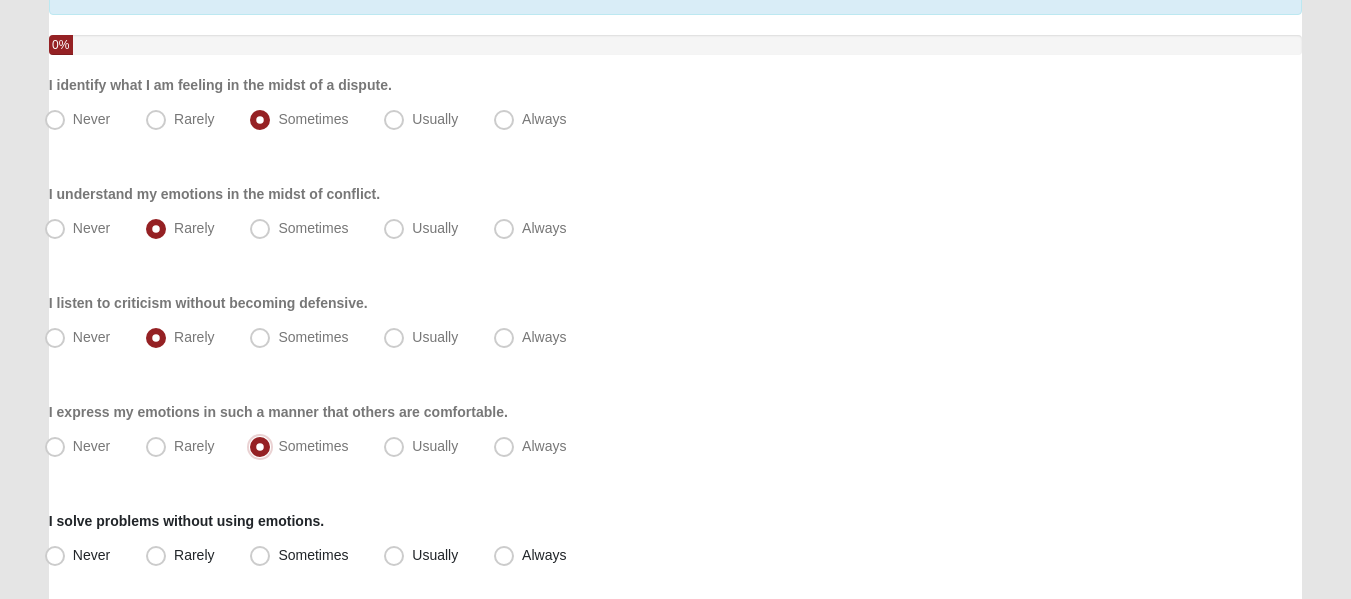 scroll, scrollTop: 300, scrollLeft: 0, axis: vertical 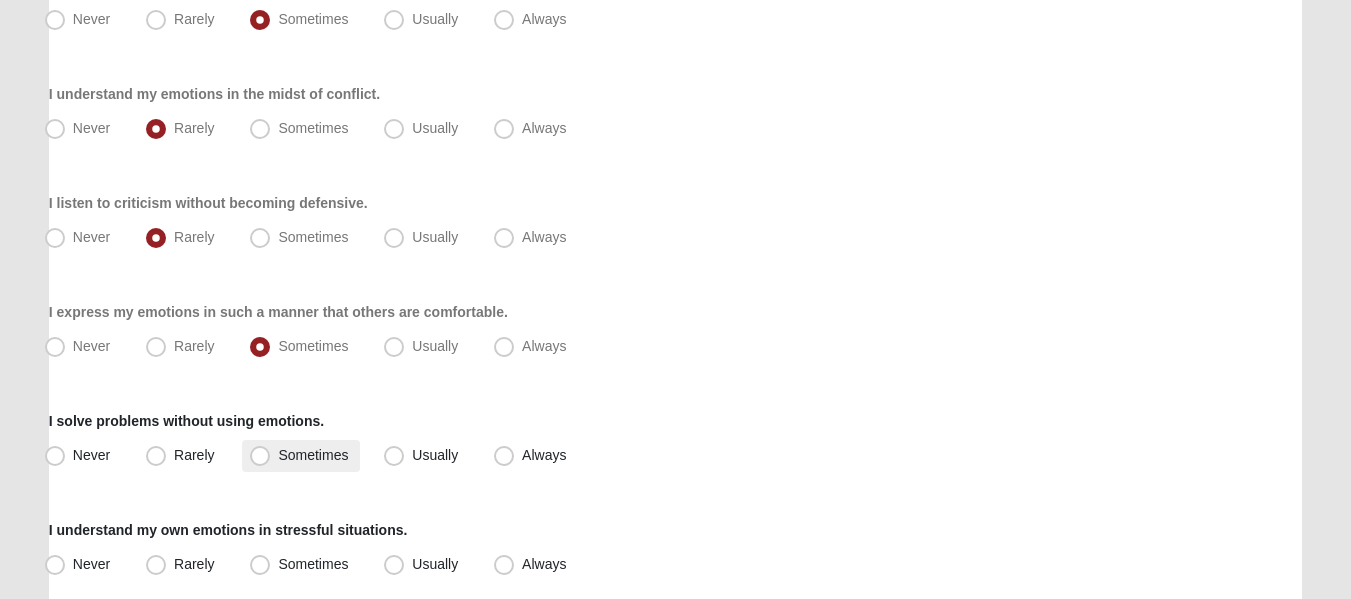 click on "Sometimes" at bounding box center (313, 455) 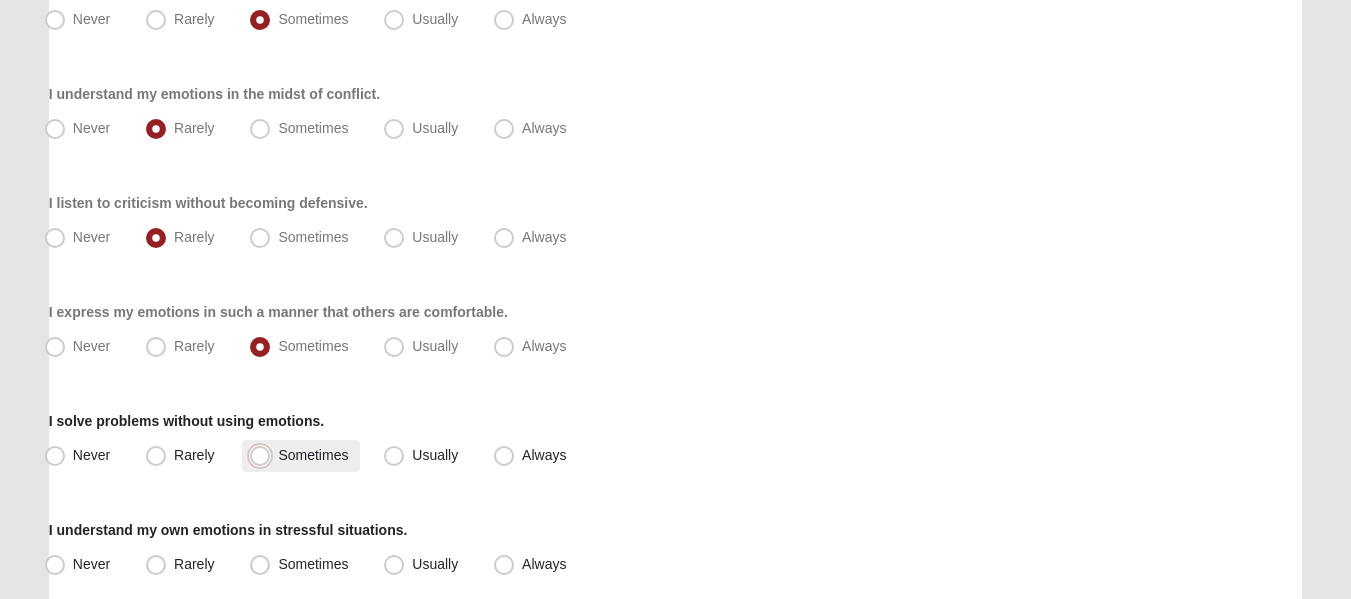 click on "Sometimes" at bounding box center (264, 455) 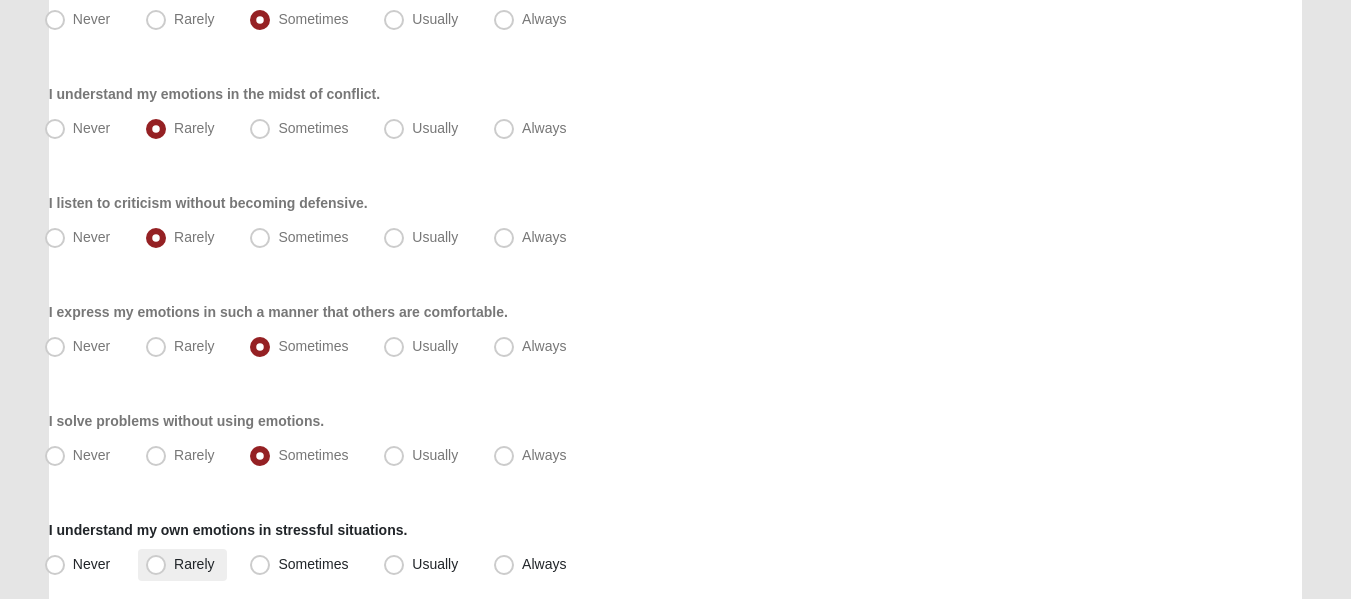 click on "Rarely" at bounding box center (194, 564) 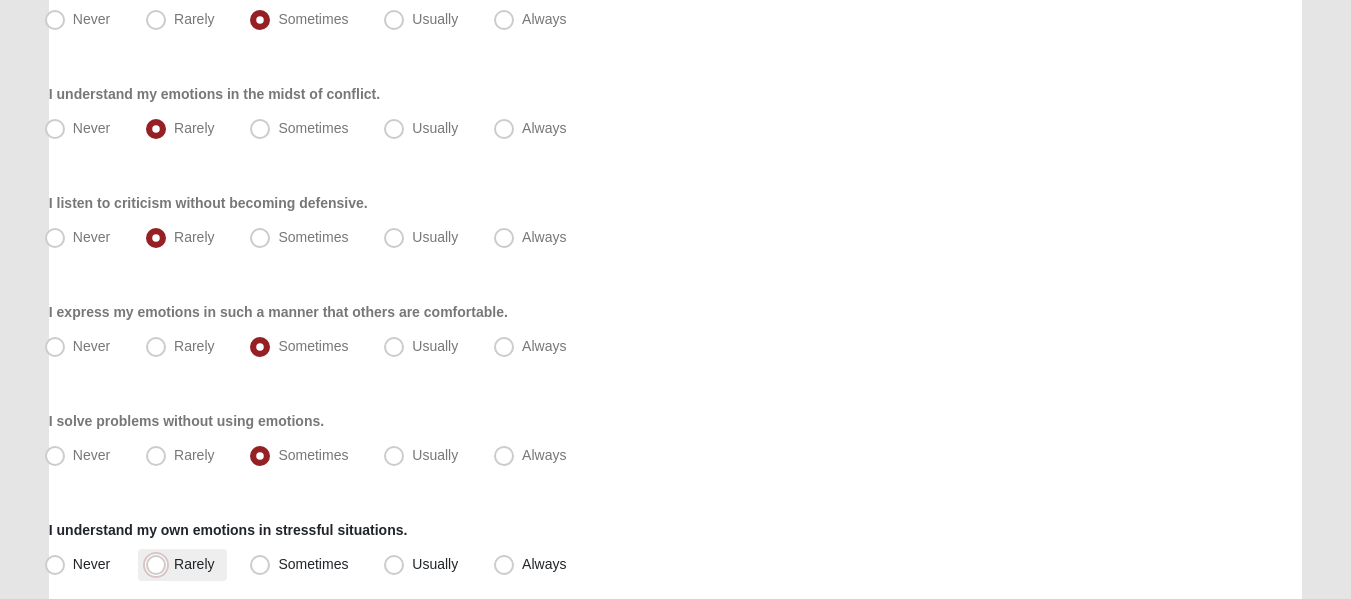 click on "Rarely" at bounding box center [160, 564] 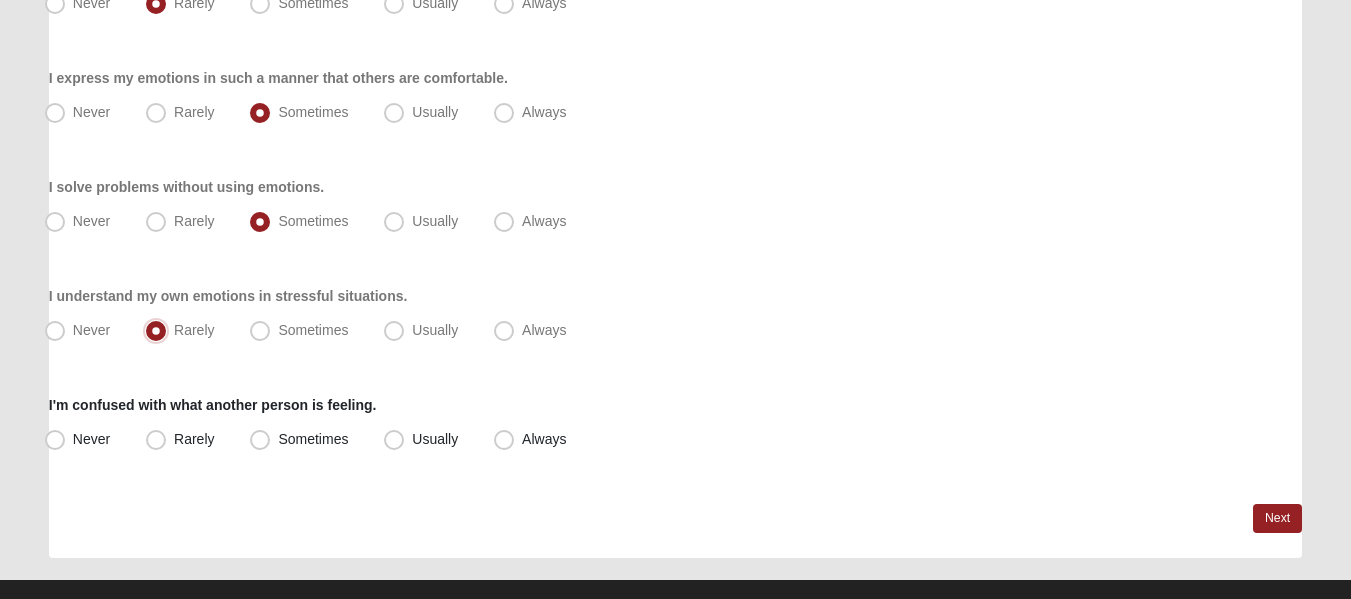 scroll, scrollTop: 566, scrollLeft: 0, axis: vertical 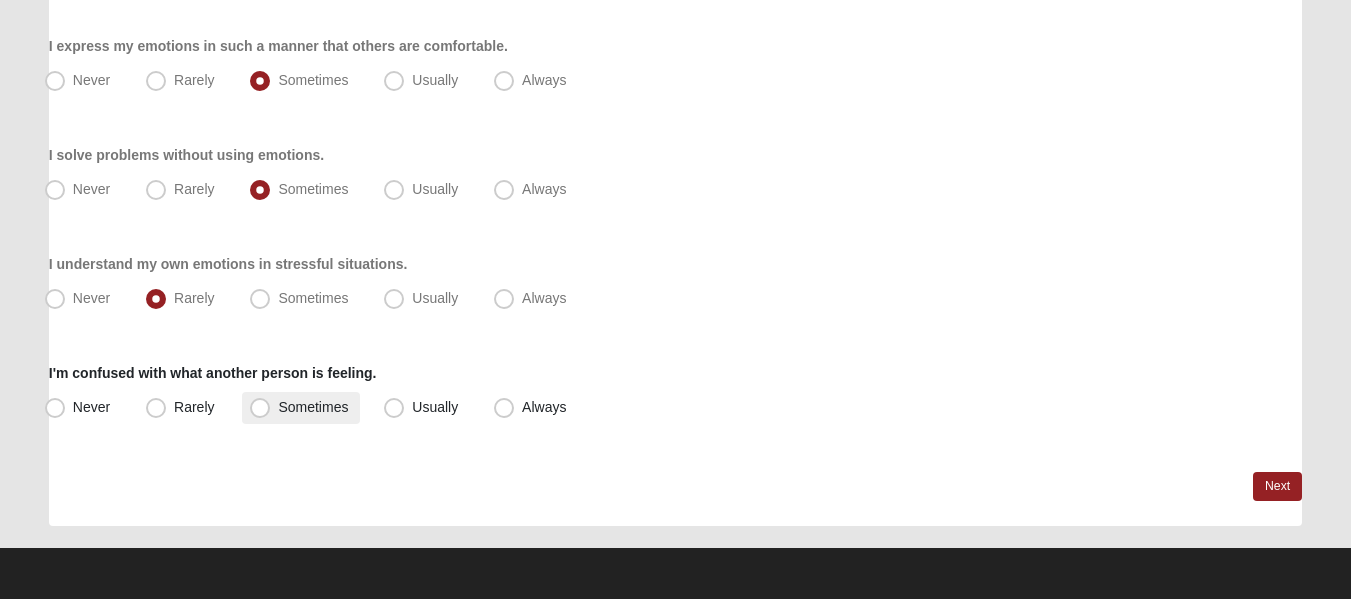 click on "Sometimes" at bounding box center (313, 407) 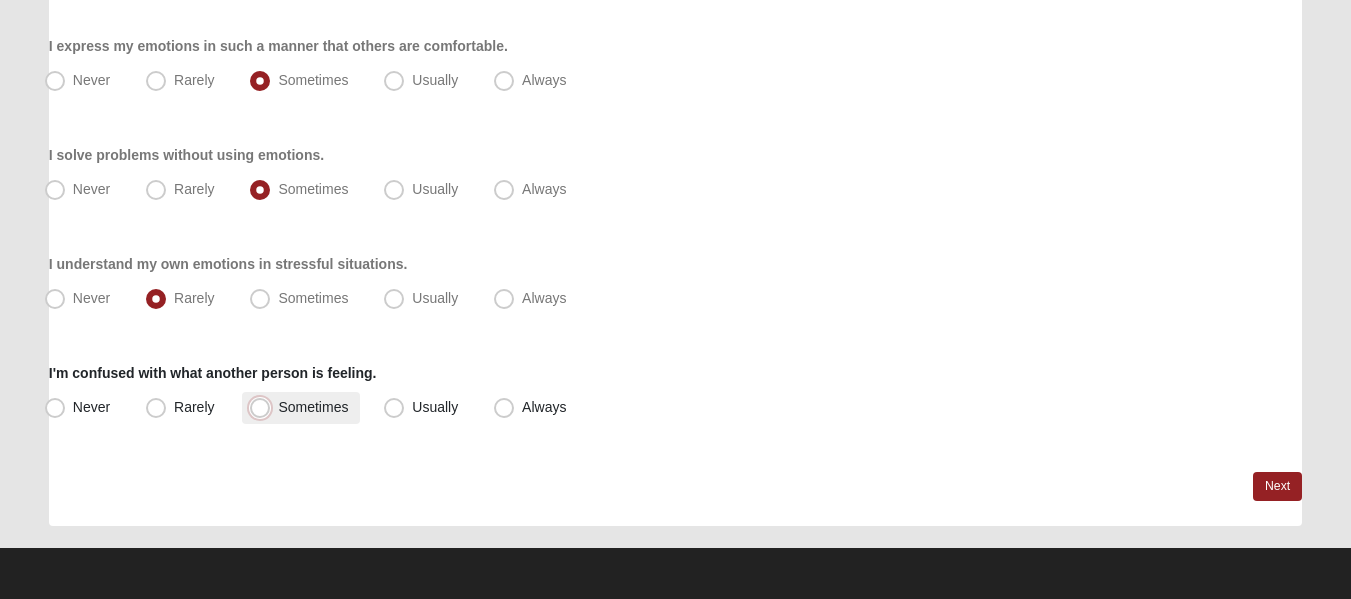 click on "Sometimes" at bounding box center [264, 407] 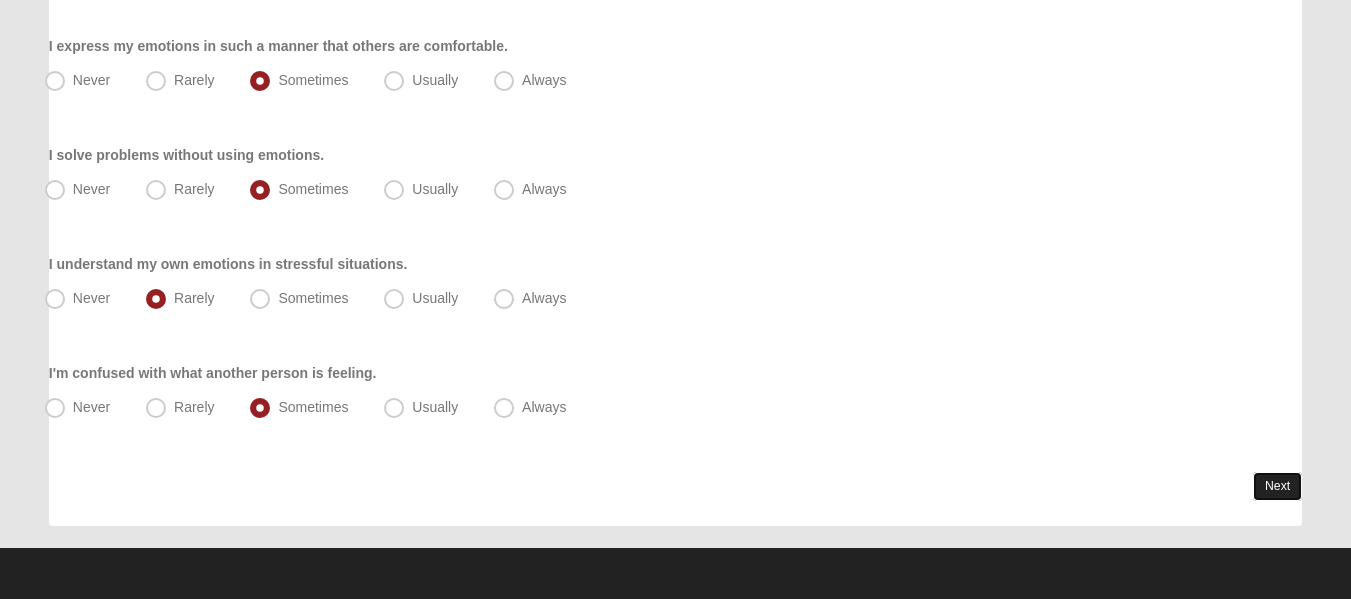 click on "Next" at bounding box center [1277, 486] 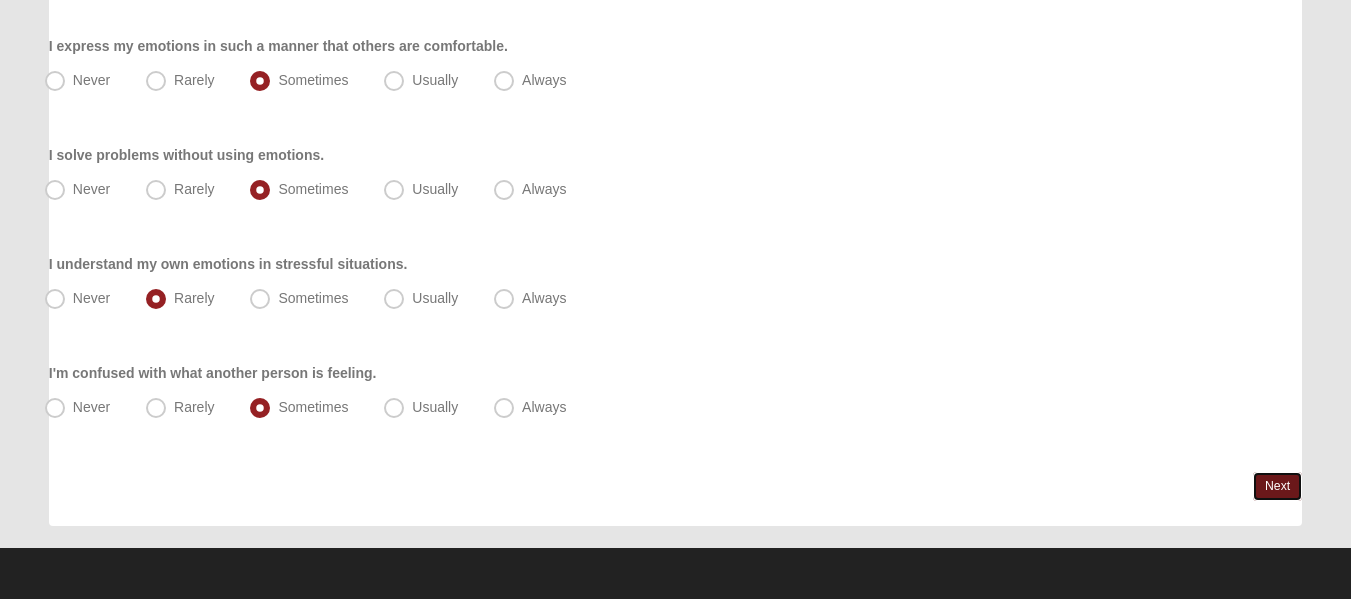 scroll, scrollTop: 0, scrollLeft: 0, axis: both 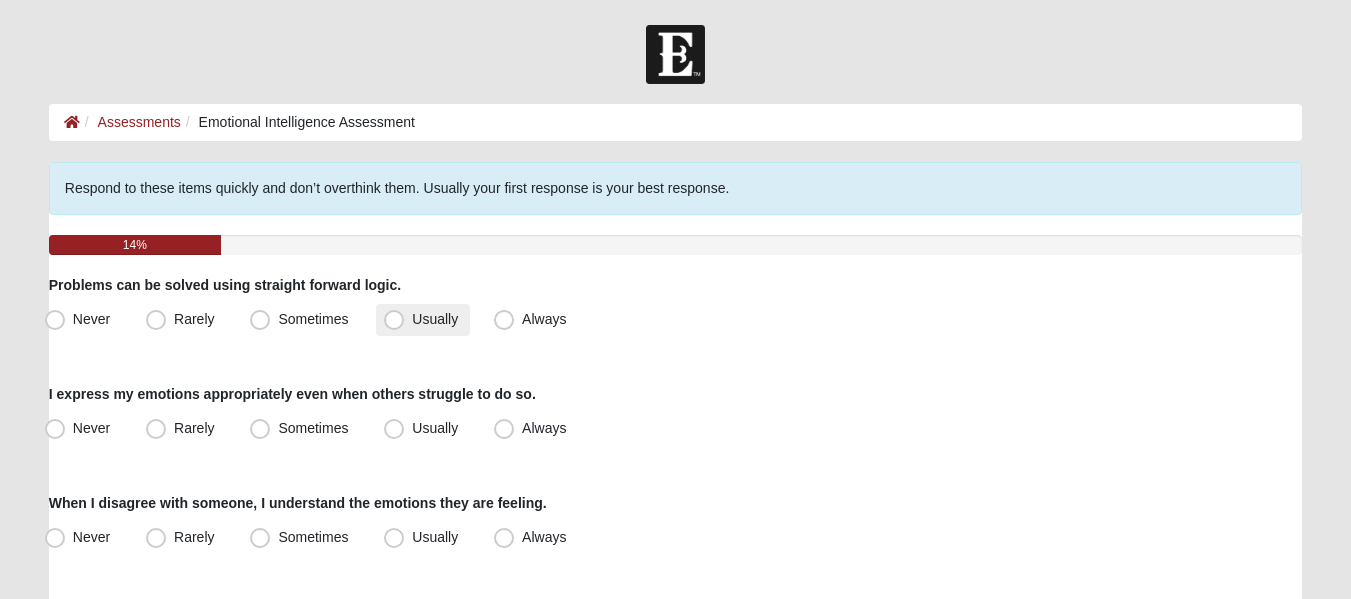 click on "Usually" at bounding box center [435, 319] 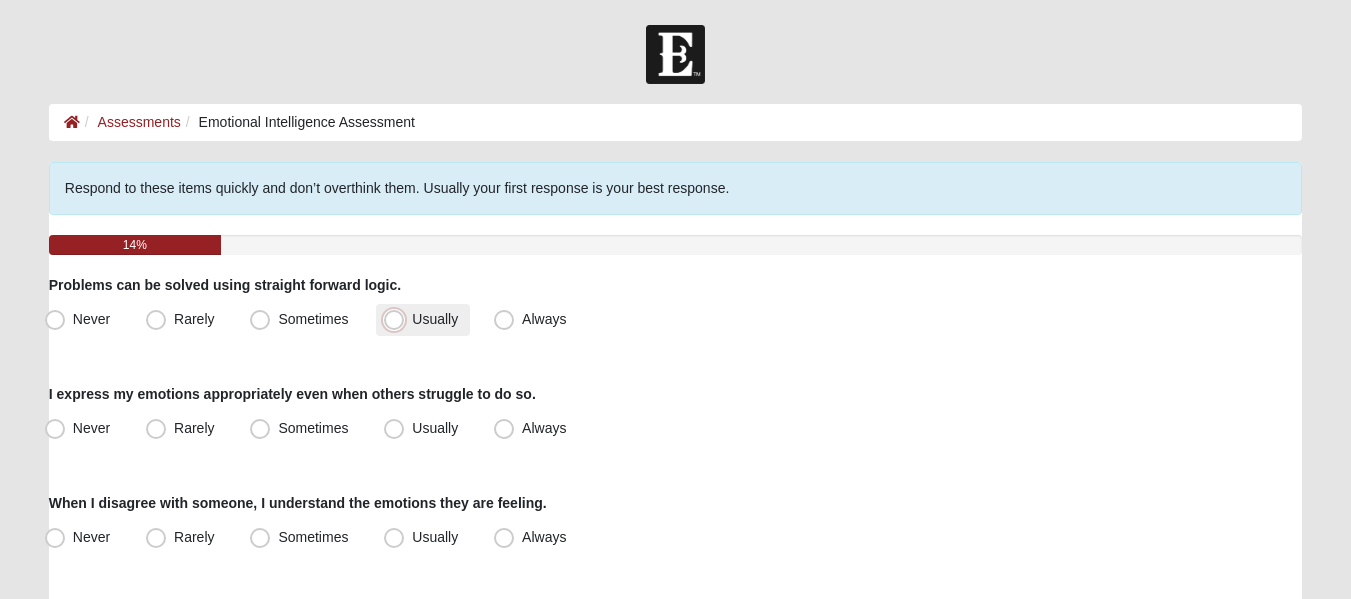 click on "Usually" at bounding box center [398, 319] 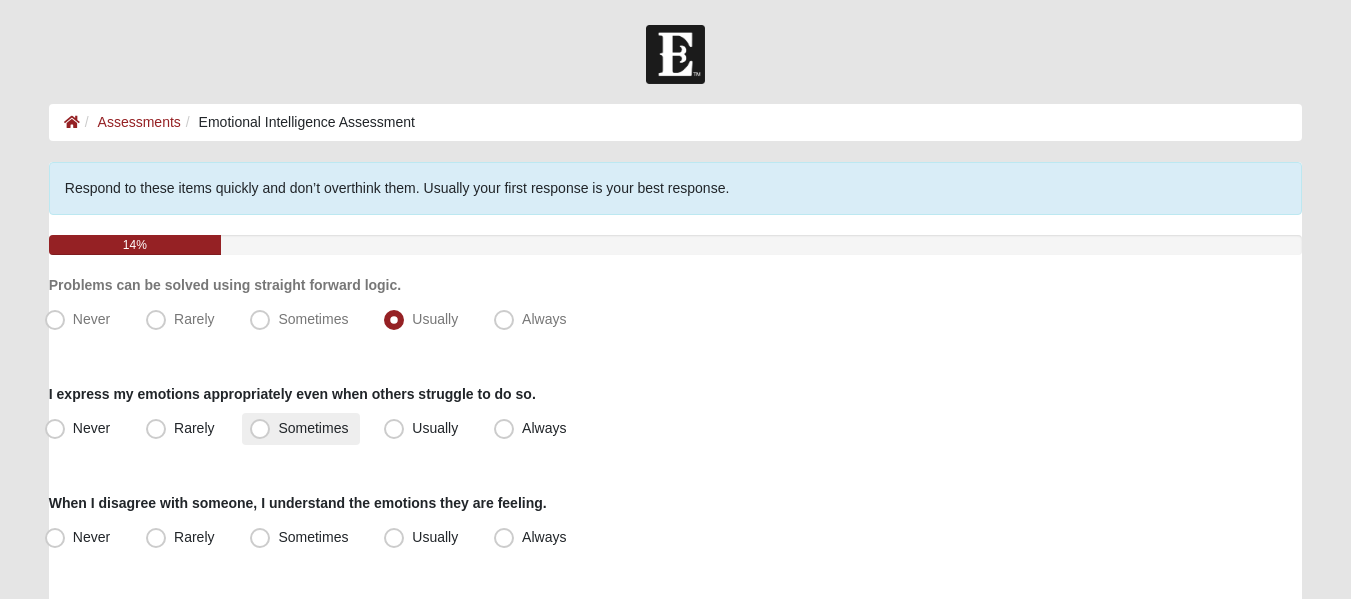 click on "Sometimes" at bounding box center (313, 428) 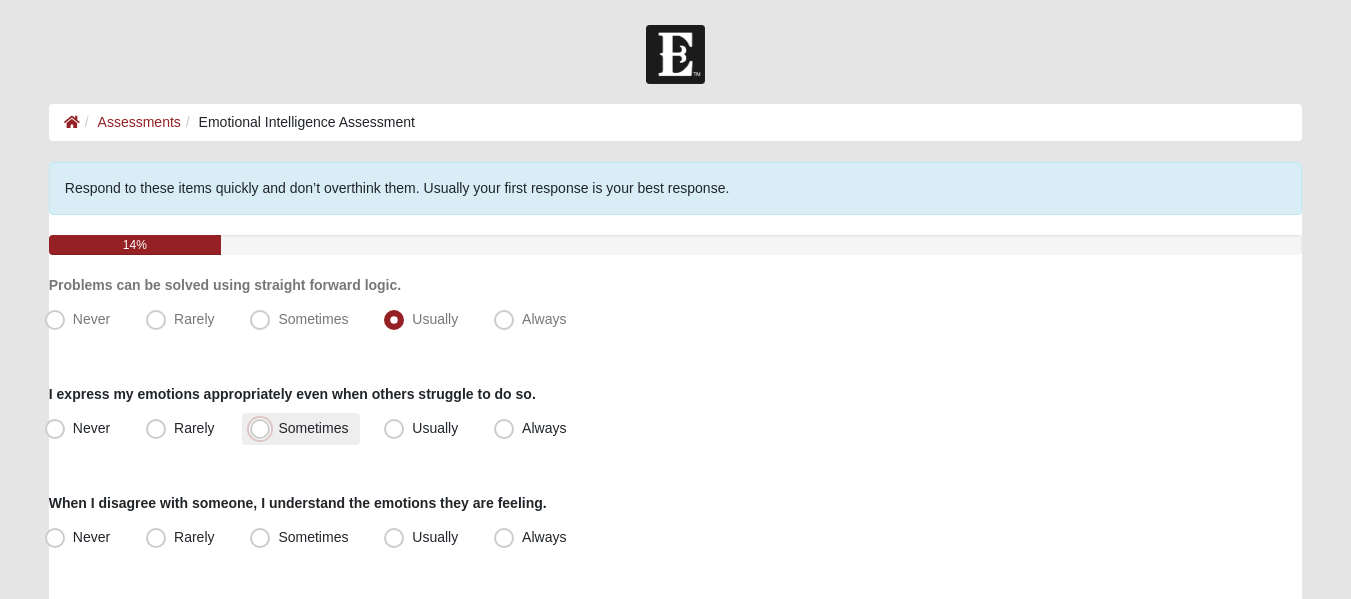 click on "Sometimes" at bounding box center [264, 428] 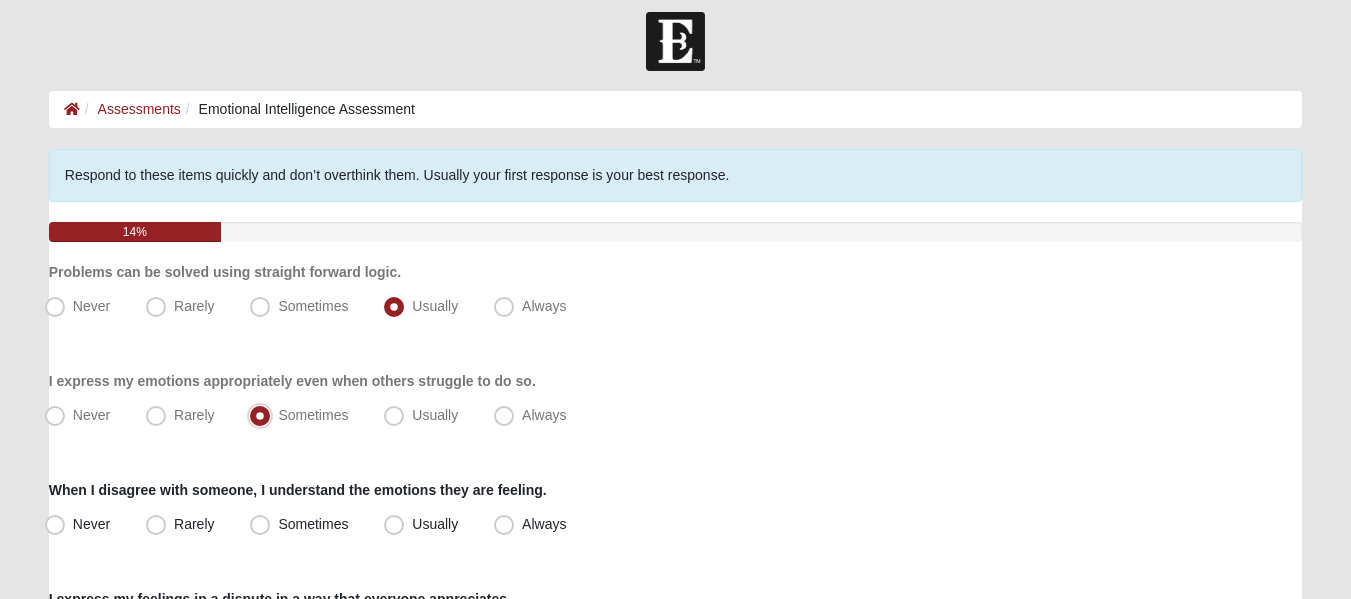 scroll, scrollTop: 100, scrollLeft: 0, axis: vertical 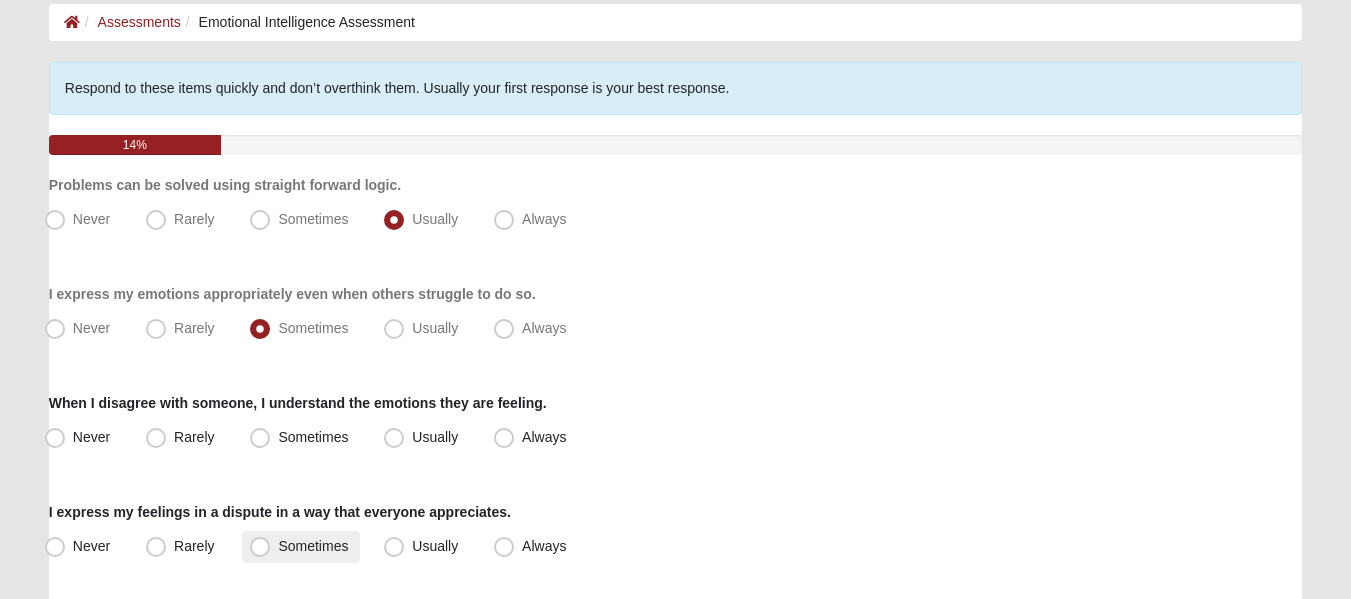 click on "Sometimes" at bounding box center [313, 546] 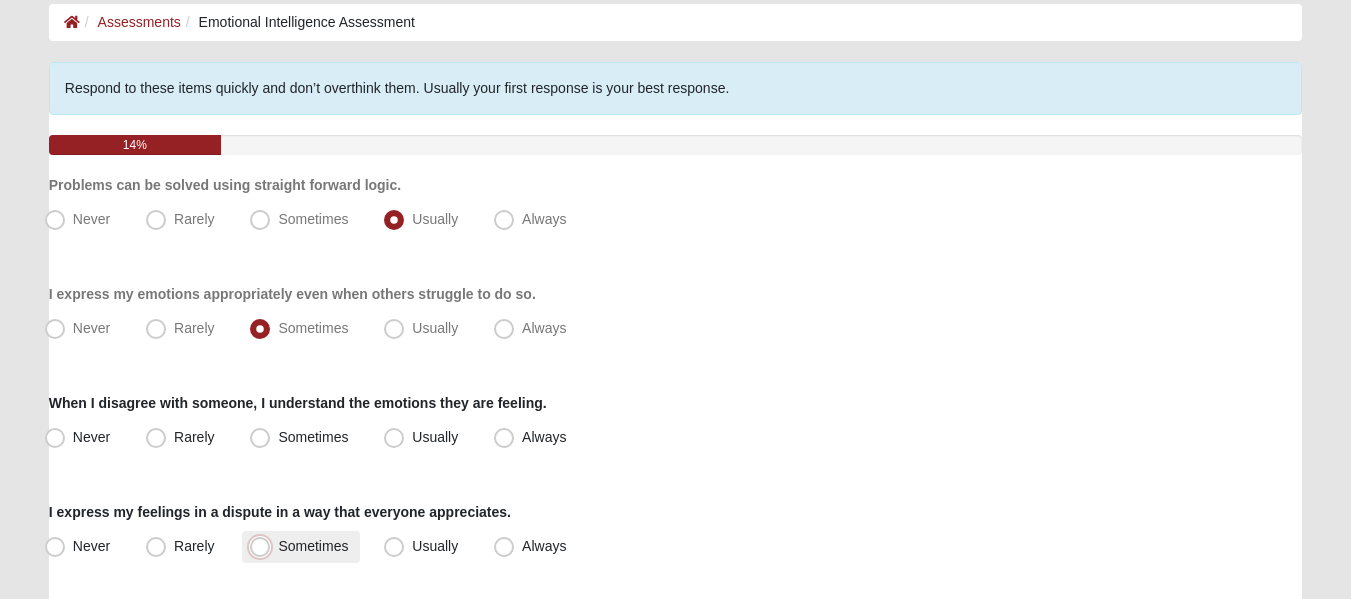 click on "Sometimes" at bounding box center (264, 546) 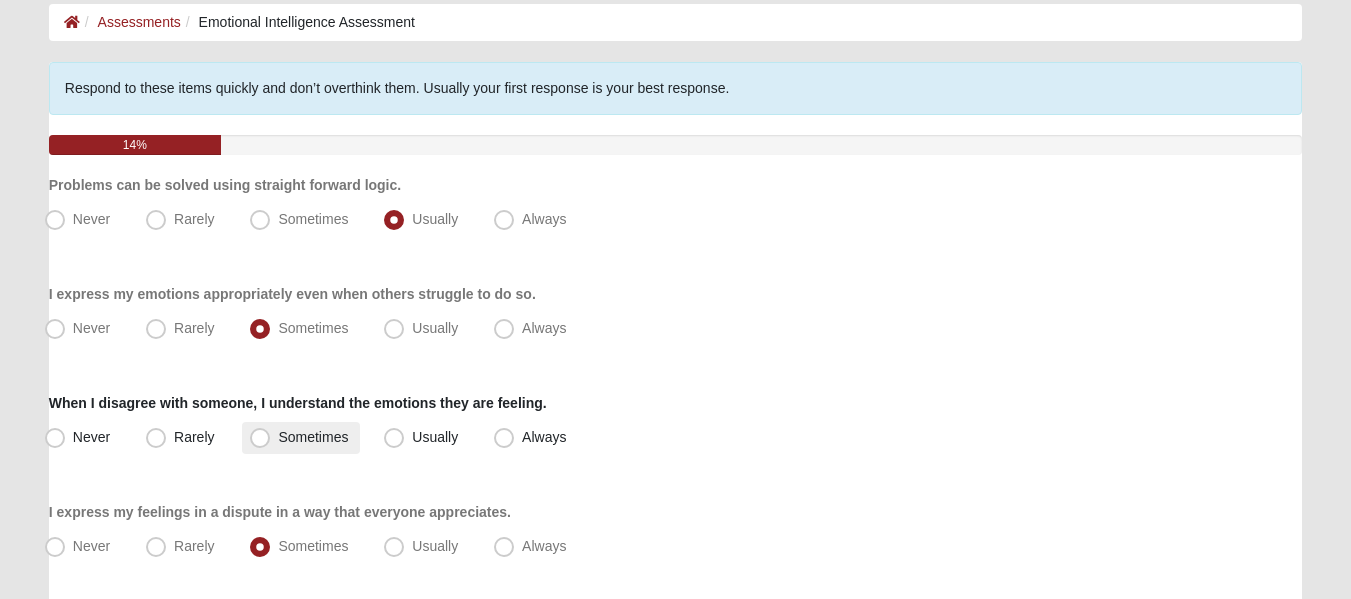 click on "Sometimes" at bounding box center [313, 437] 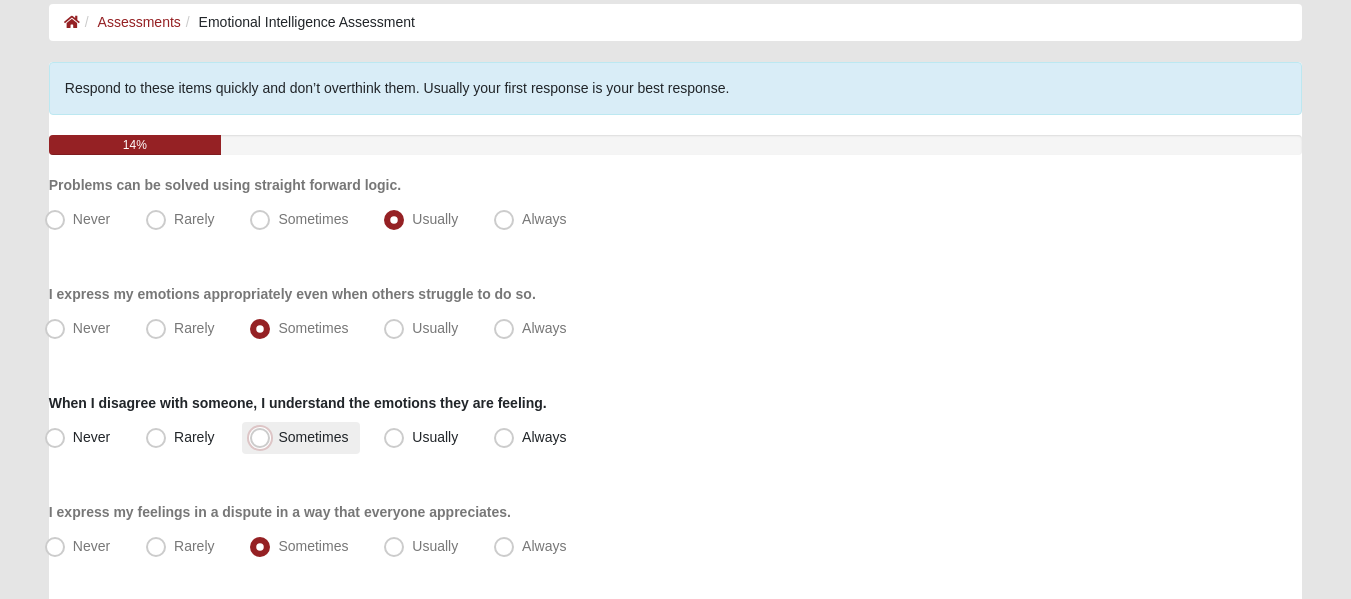 click on "Sometimes" at bounding box center [264, 437] 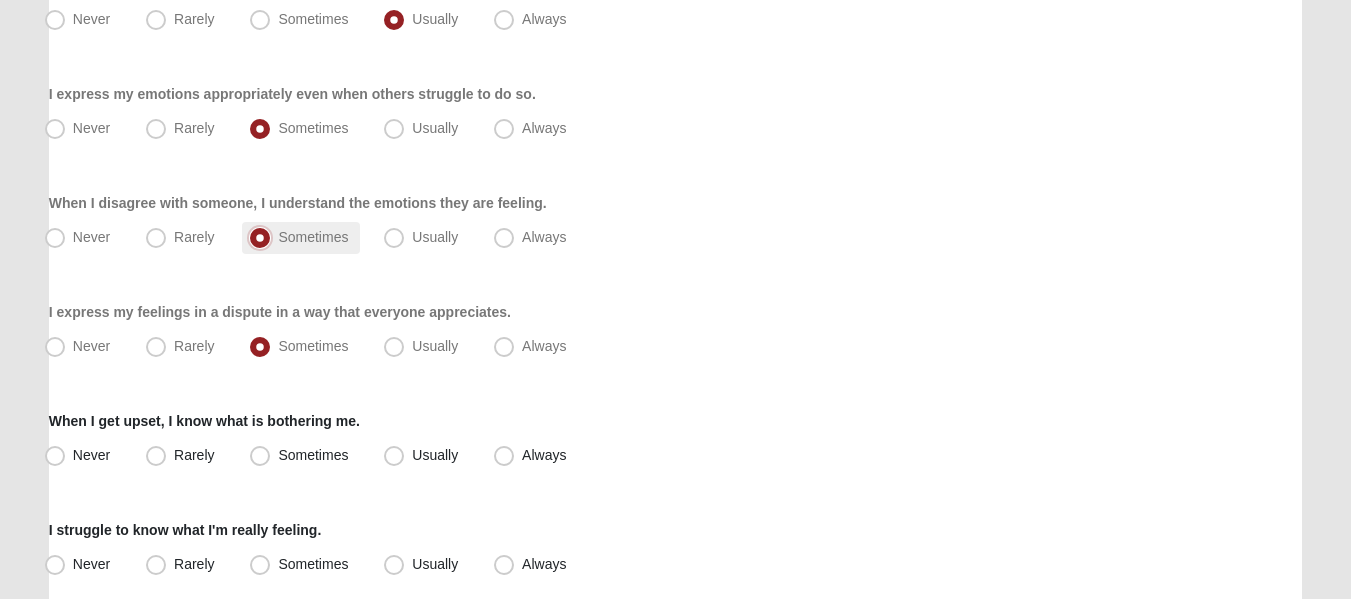 scroll, scrollTop: 500, scrollLeft: 0, axis: vertical 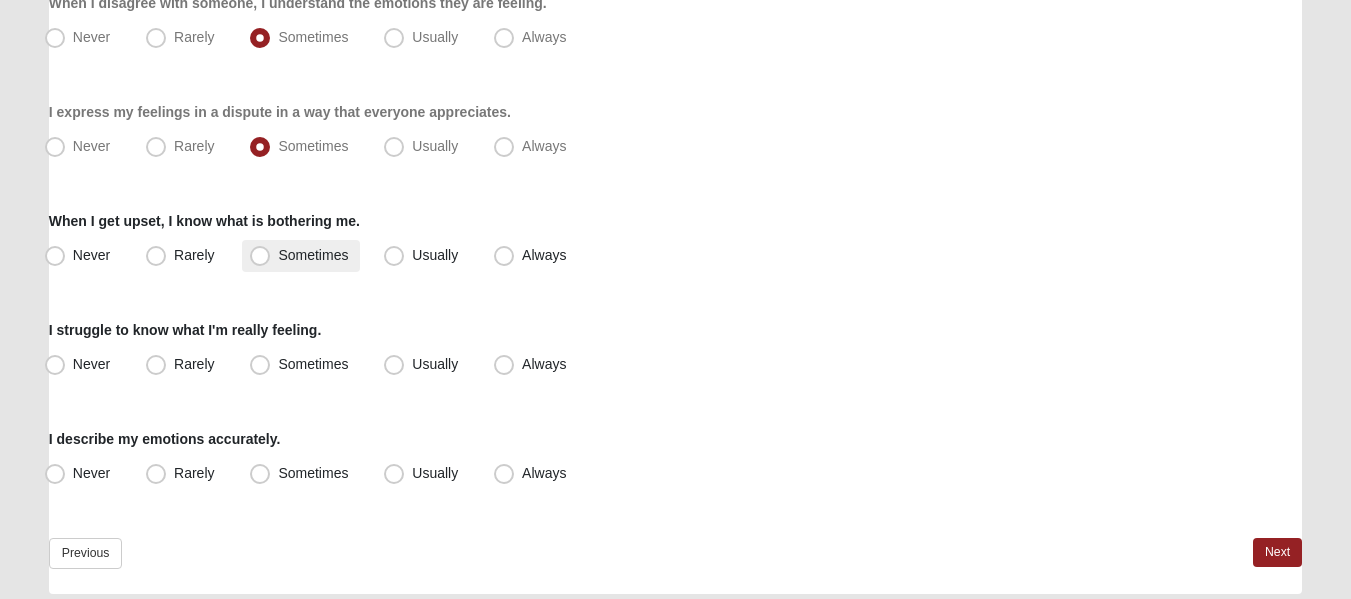 click on "Sometimes" at bounding box center [313, 255] 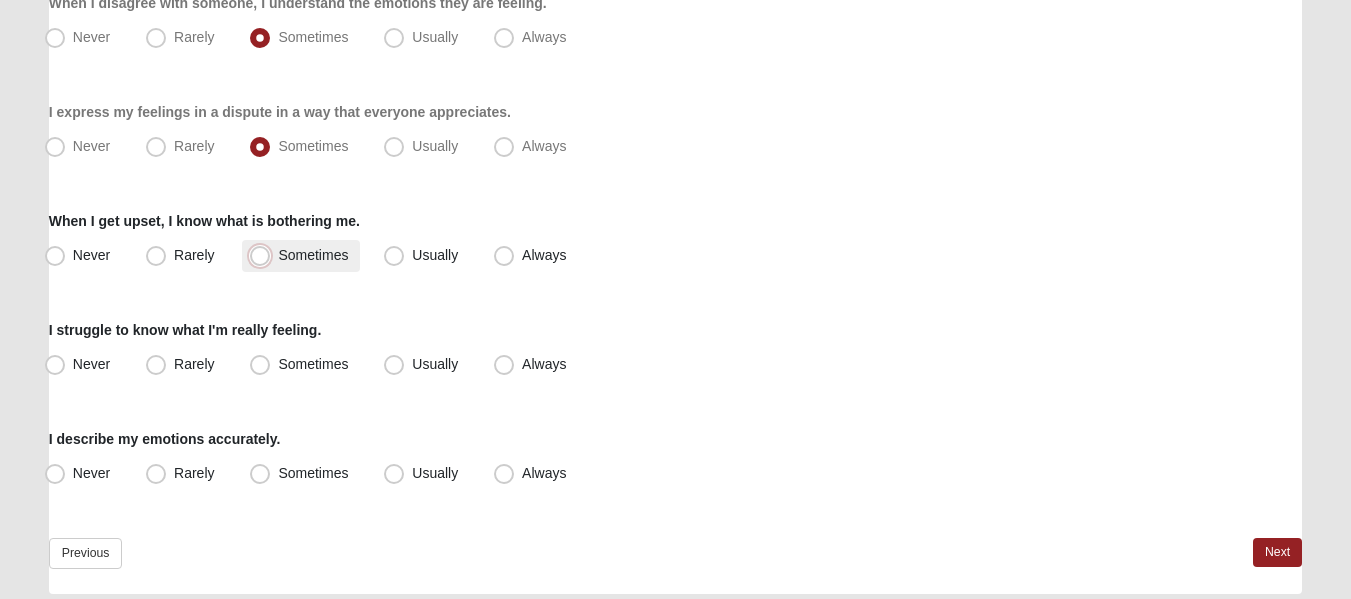 click on "Sometimes" at bounding box center (264, 255) 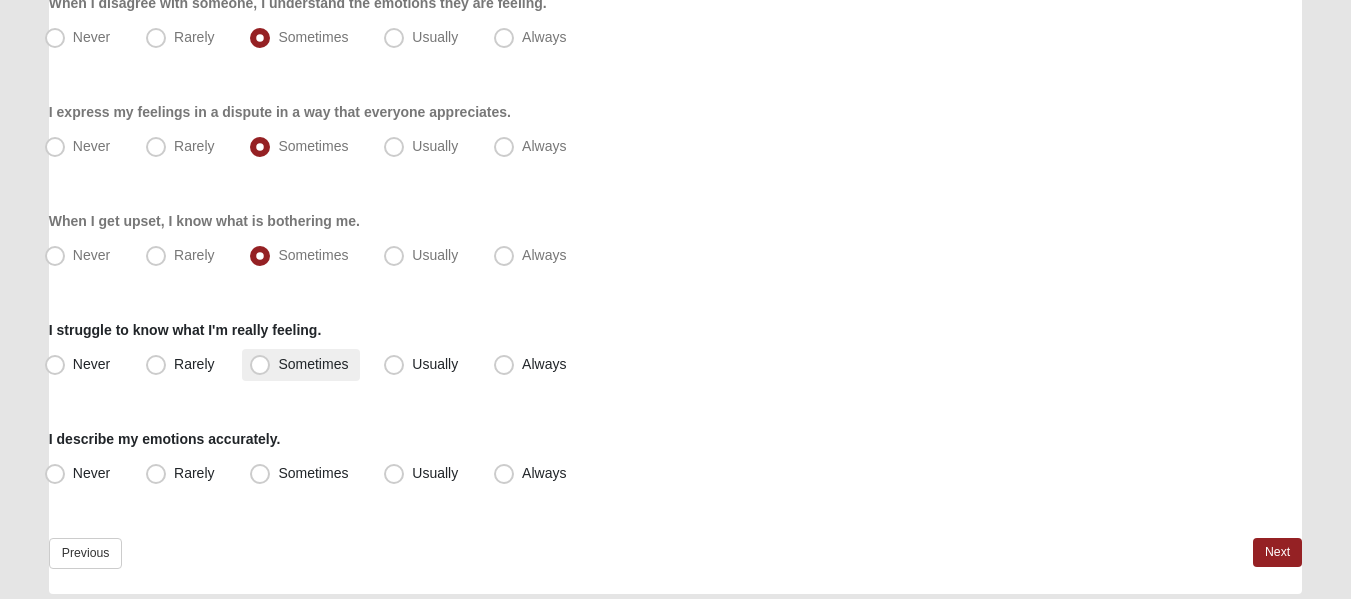 click on "Sometimes" at bounding box center [313, 364] 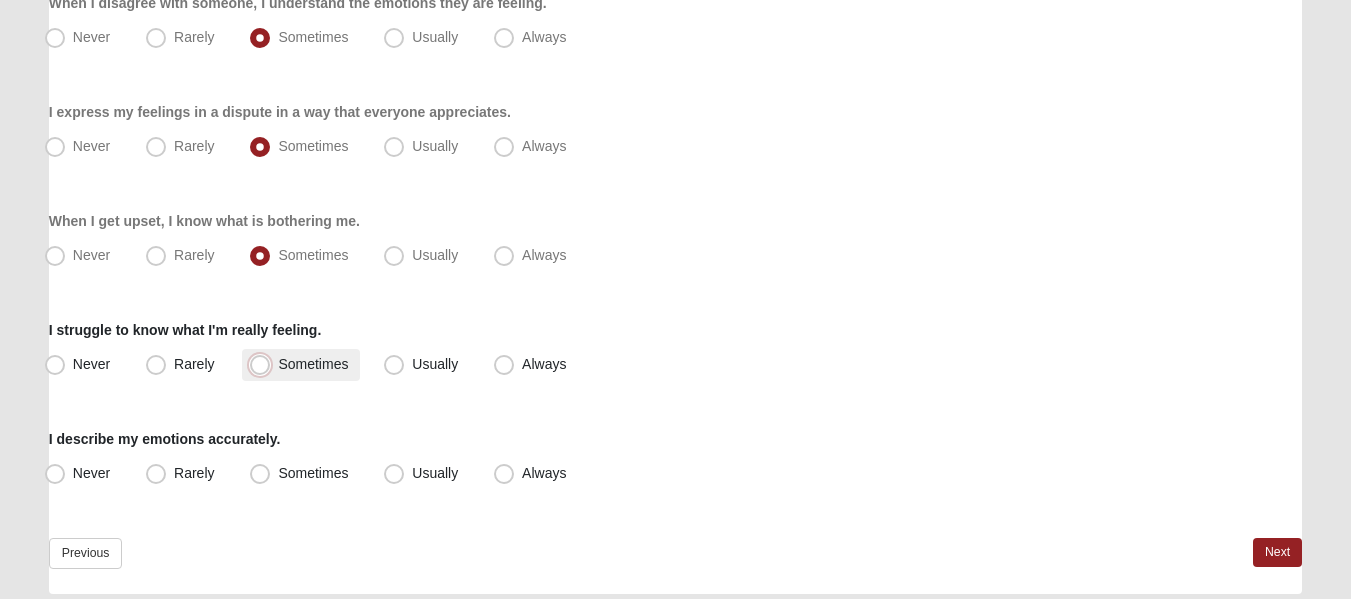 click on "Sometimes" at bounding box center [264, 364] 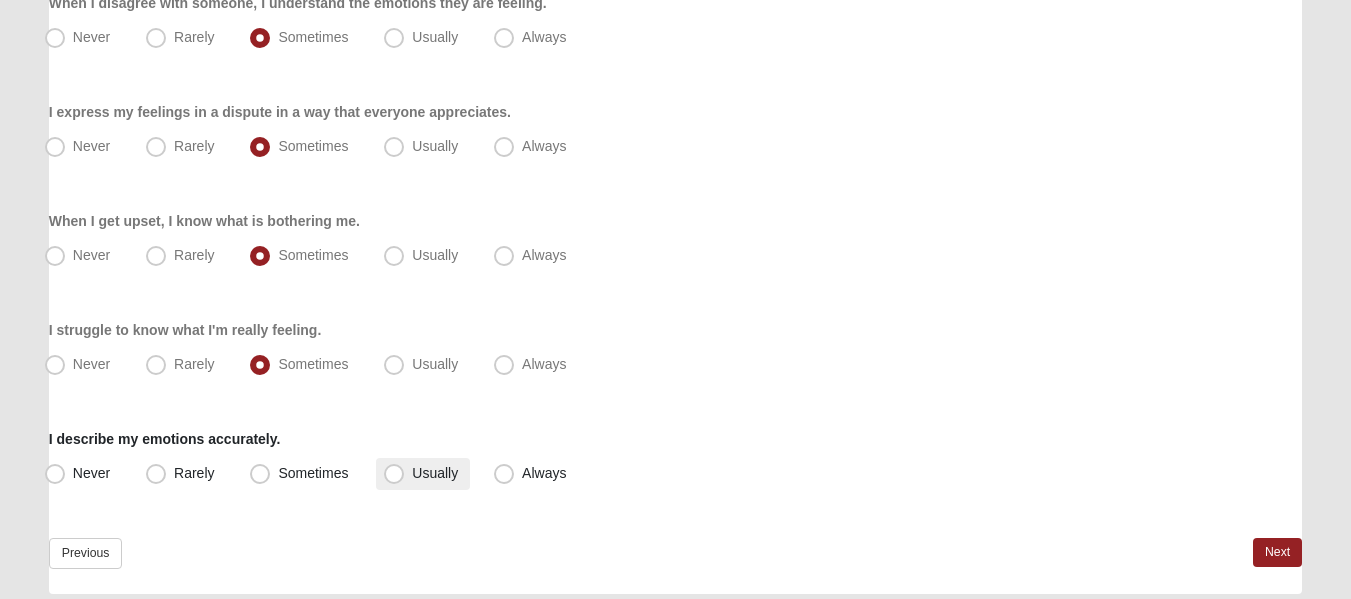 click on "Usually" at bounding box center [435, 473] 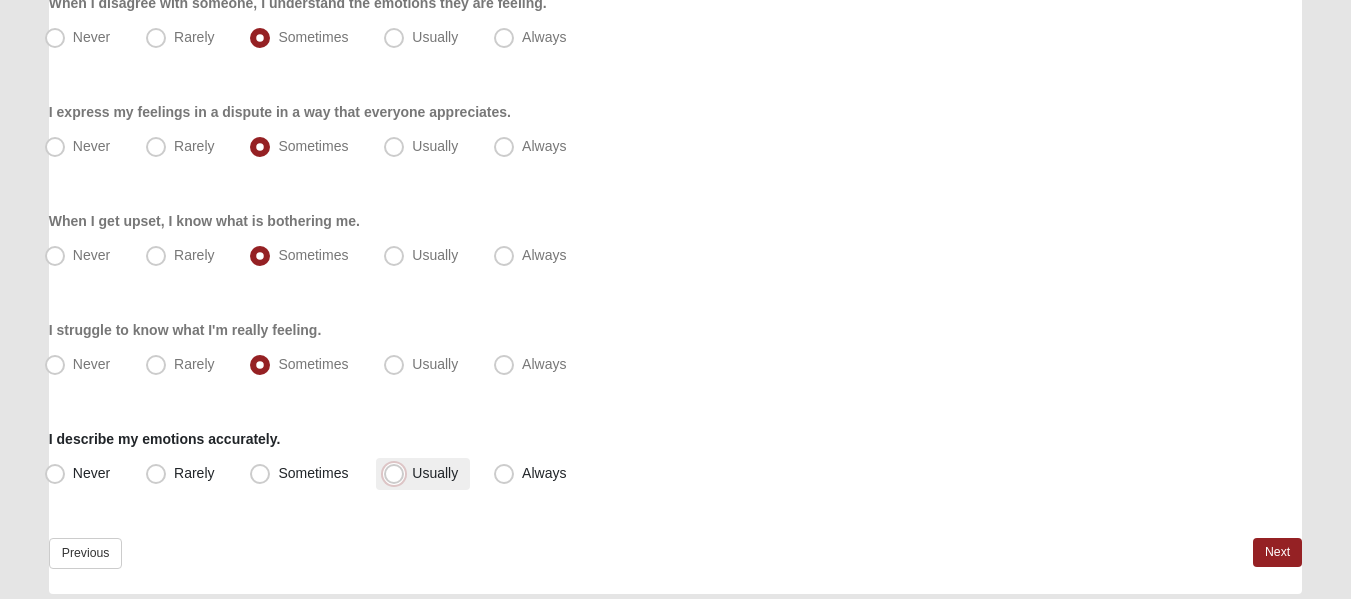 click on "Usually" at bounding box center (398, 473) 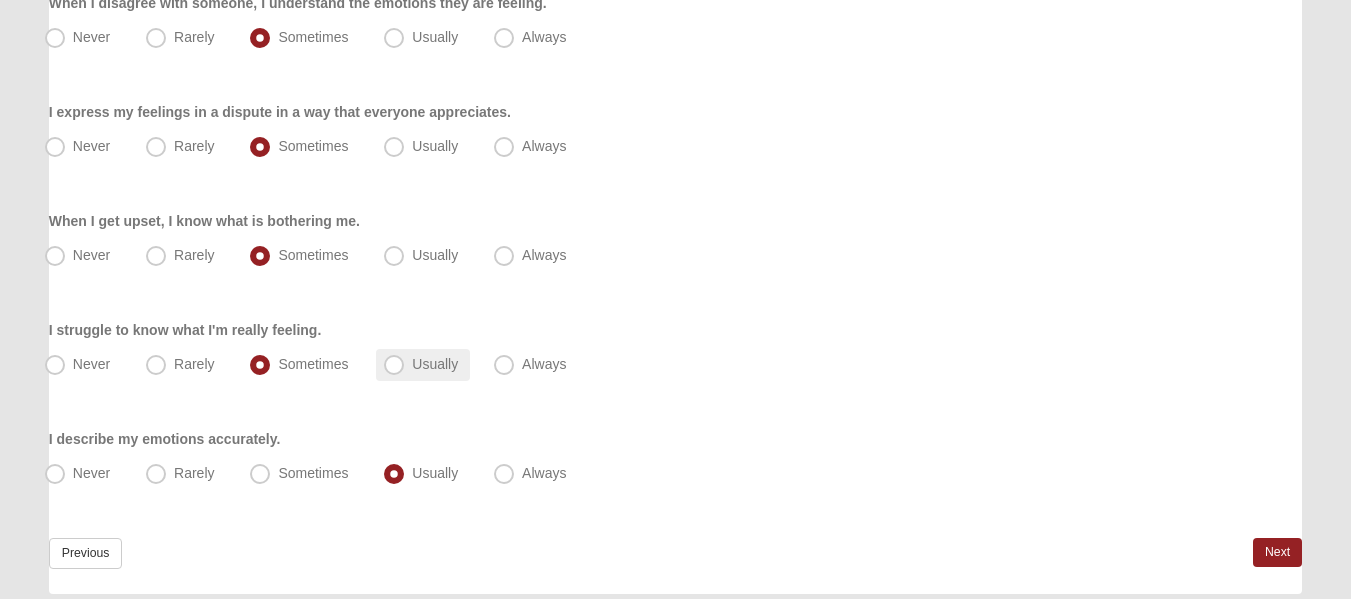 click on "Usually" at bounding box center (435, 364) 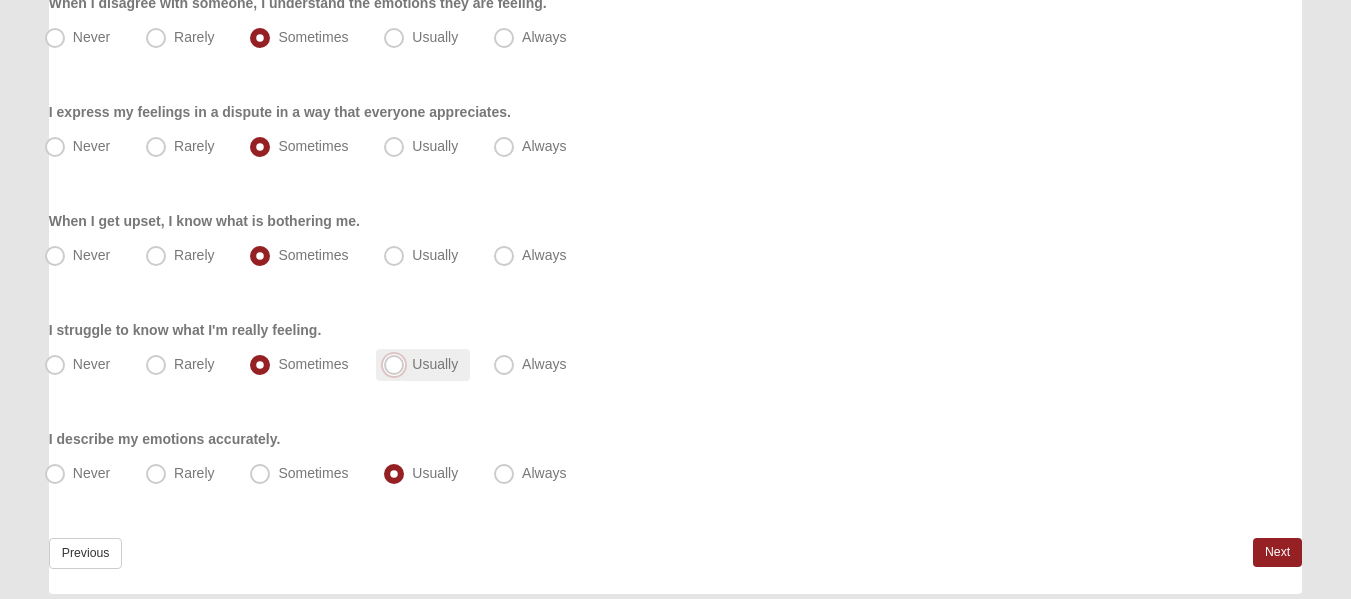 click on "Usually" at bounding box center [398, 364] 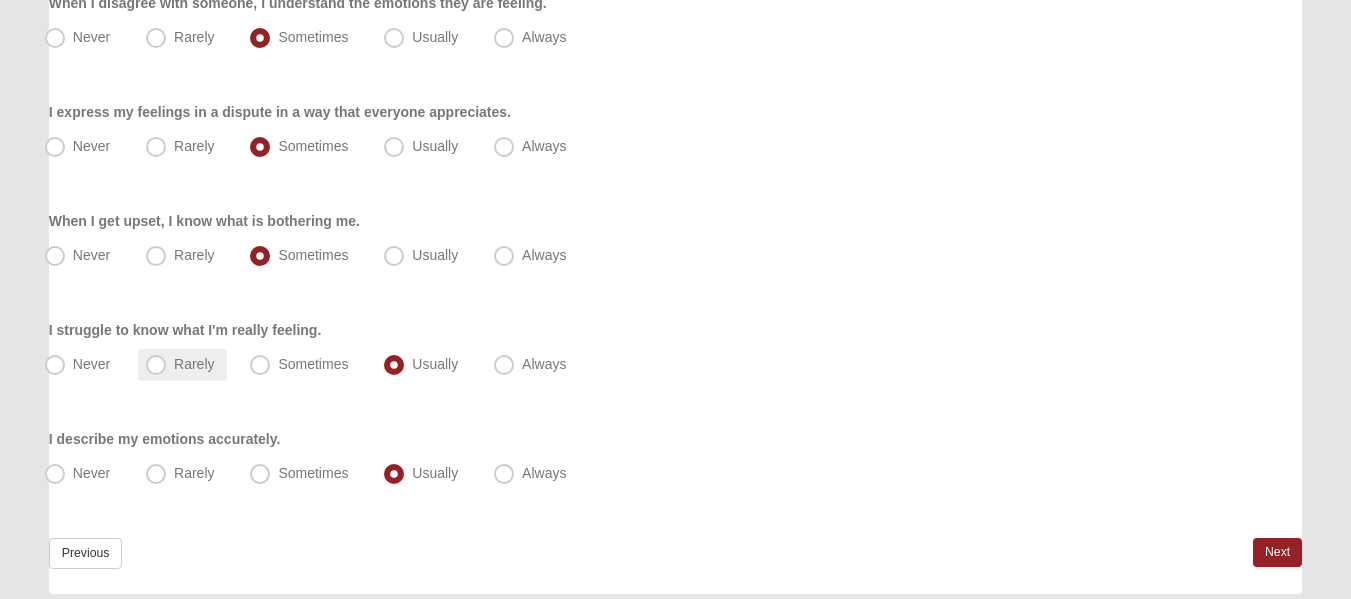 drag, startPoint x: 158, startPoint y: 346, endPoint x: 172, endPoint y: 350, distance: 14.56022 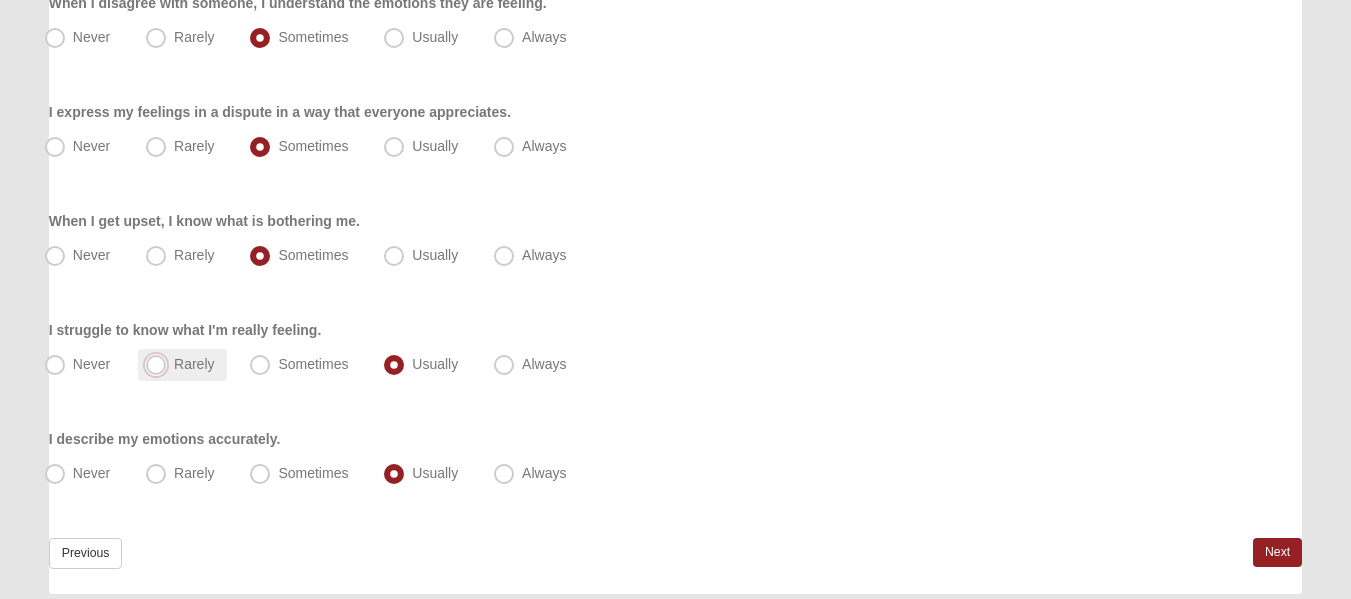 click on "Rarely" at bounding box center [160, 364] 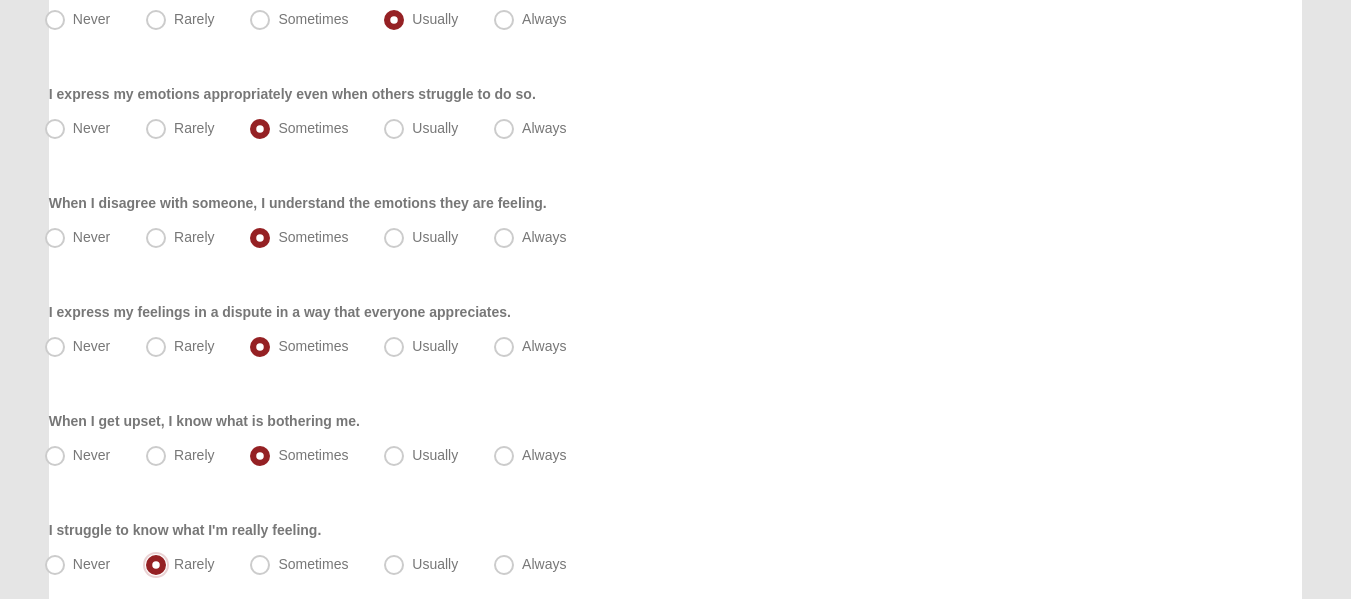 scroll, scrollTop: 200, scrollLeft: 0, axis: vertical 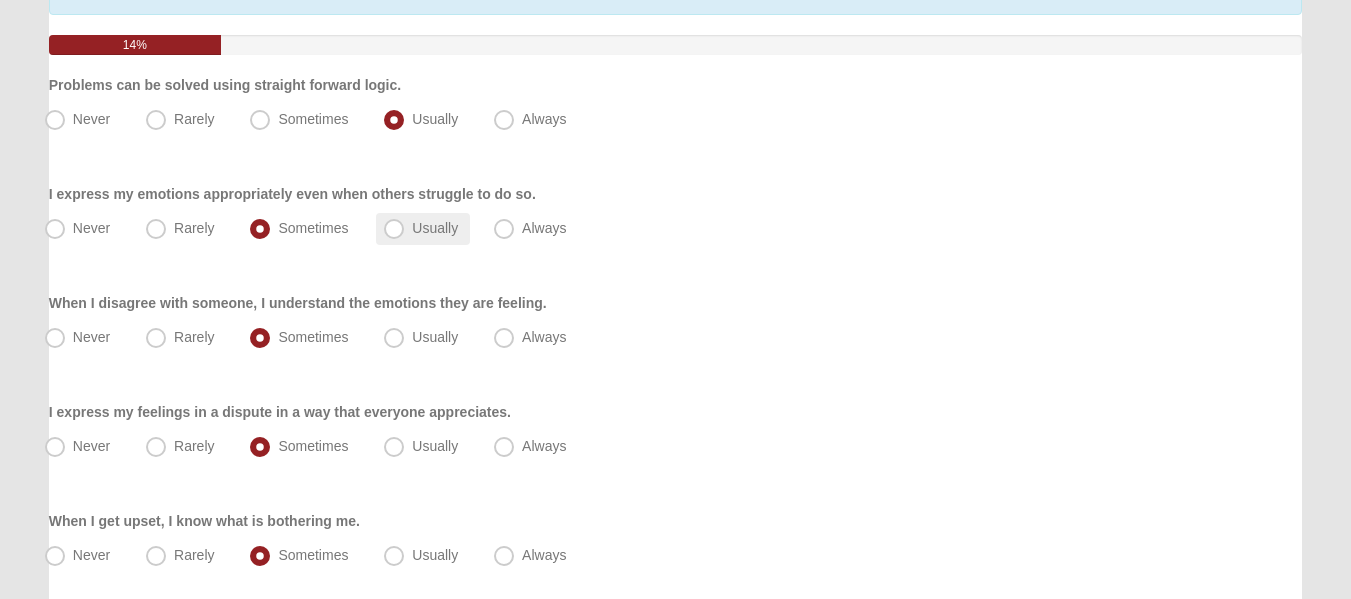 click on "Usually" at bounding box center [435, 228] 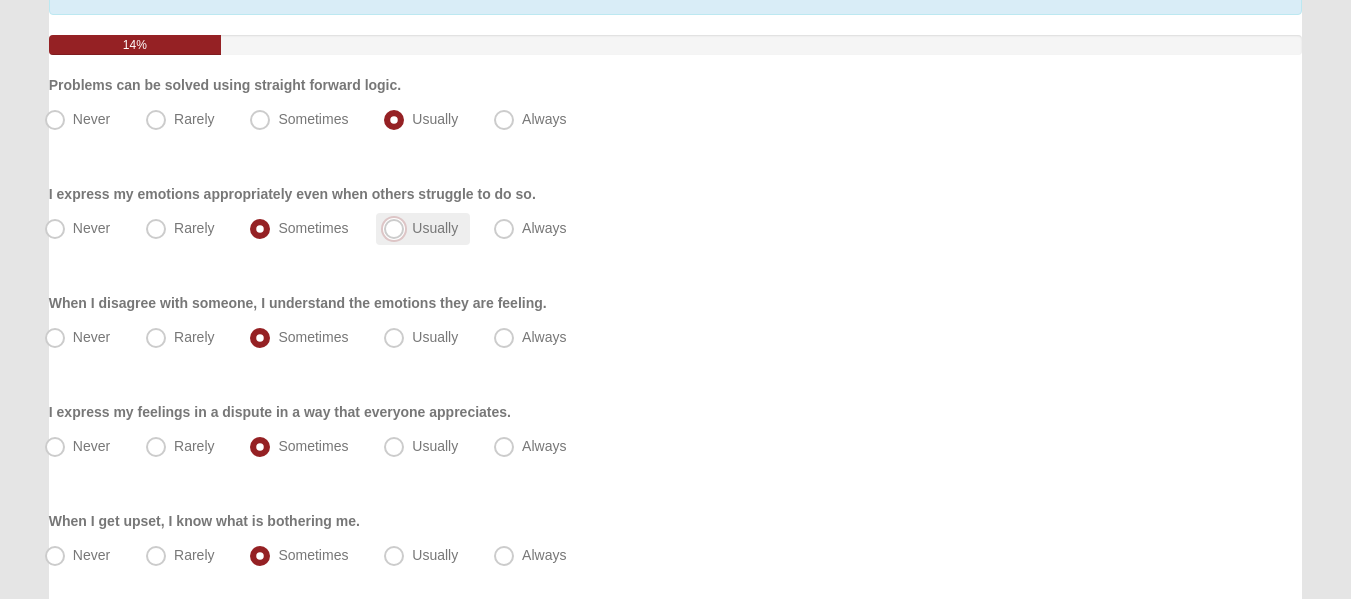 click on "Usually" at bounding box center [398, 228] 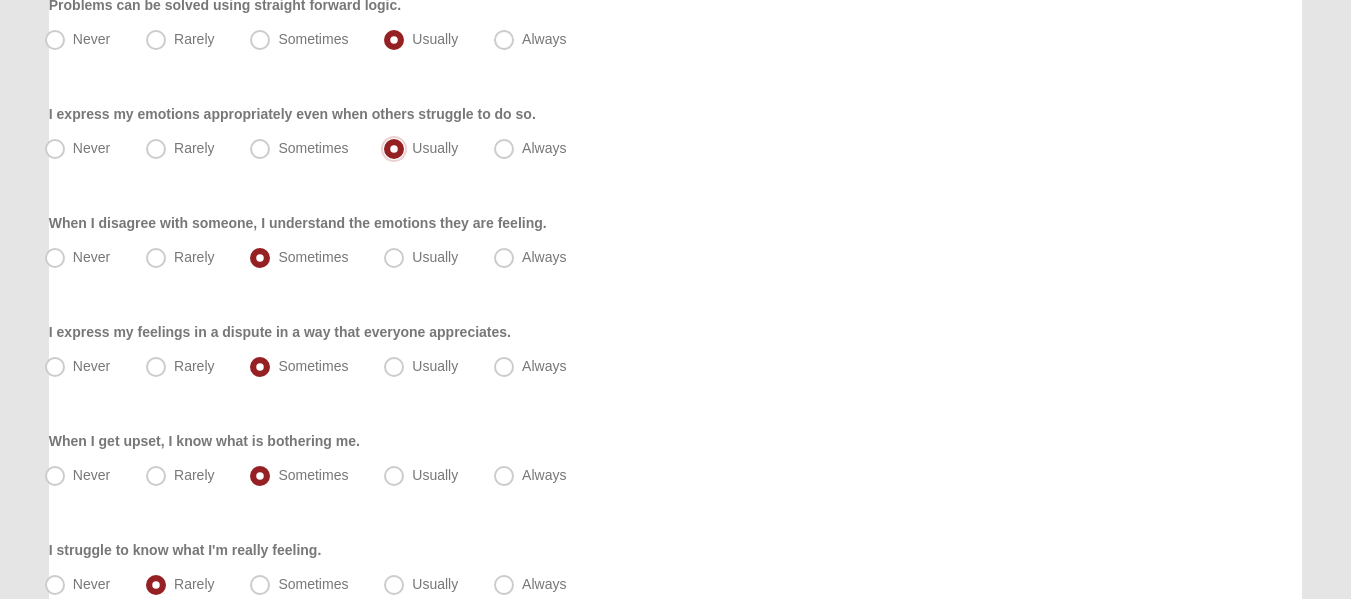 scroll, scrollTop: 400, scrollLeft: 0, axis: vertical 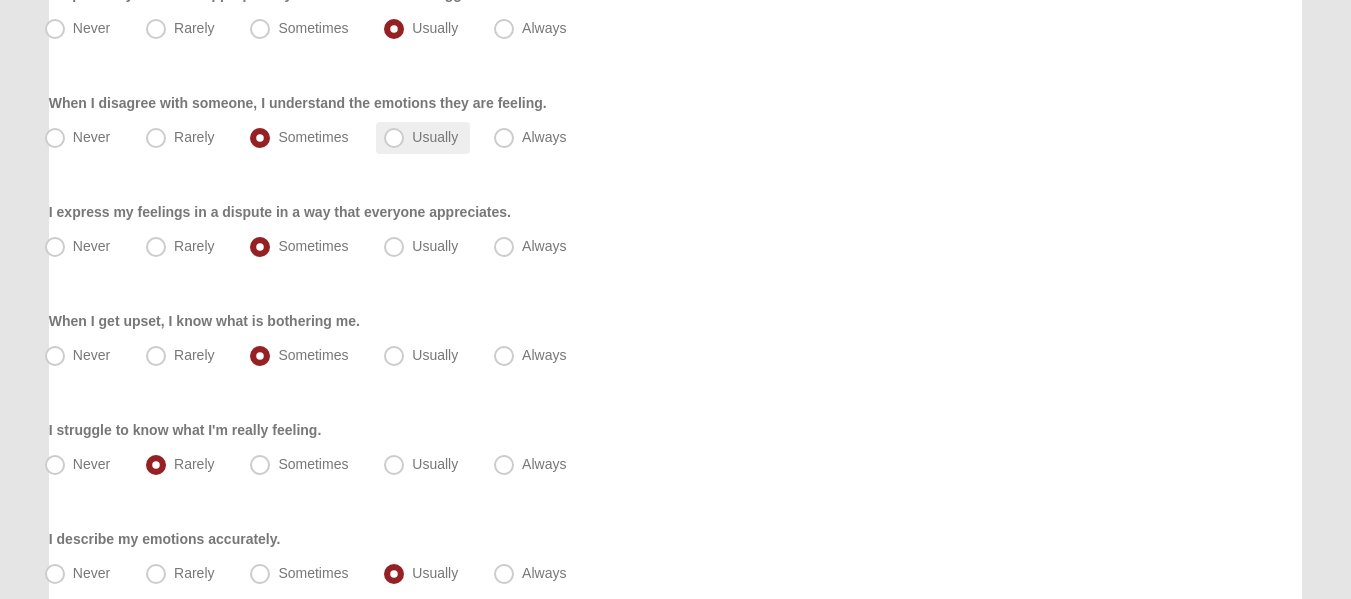 click on "Usually" at bounding box center [435, 137] 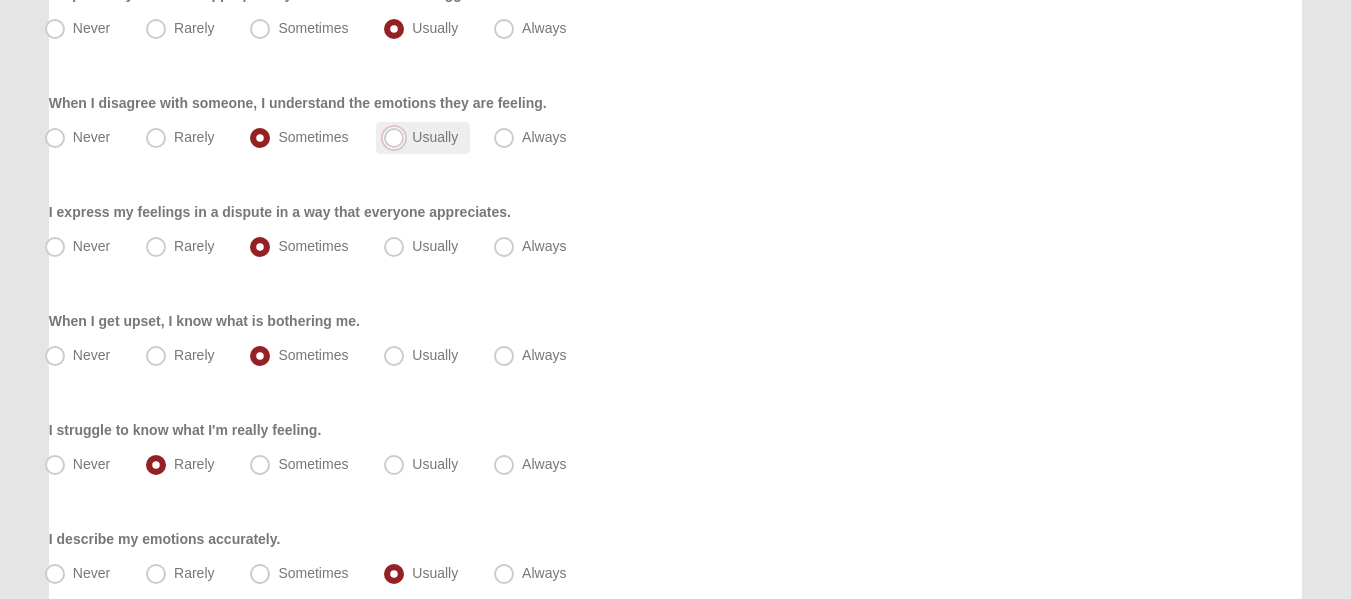 click on "Usually" at bounding box center (398, 137) 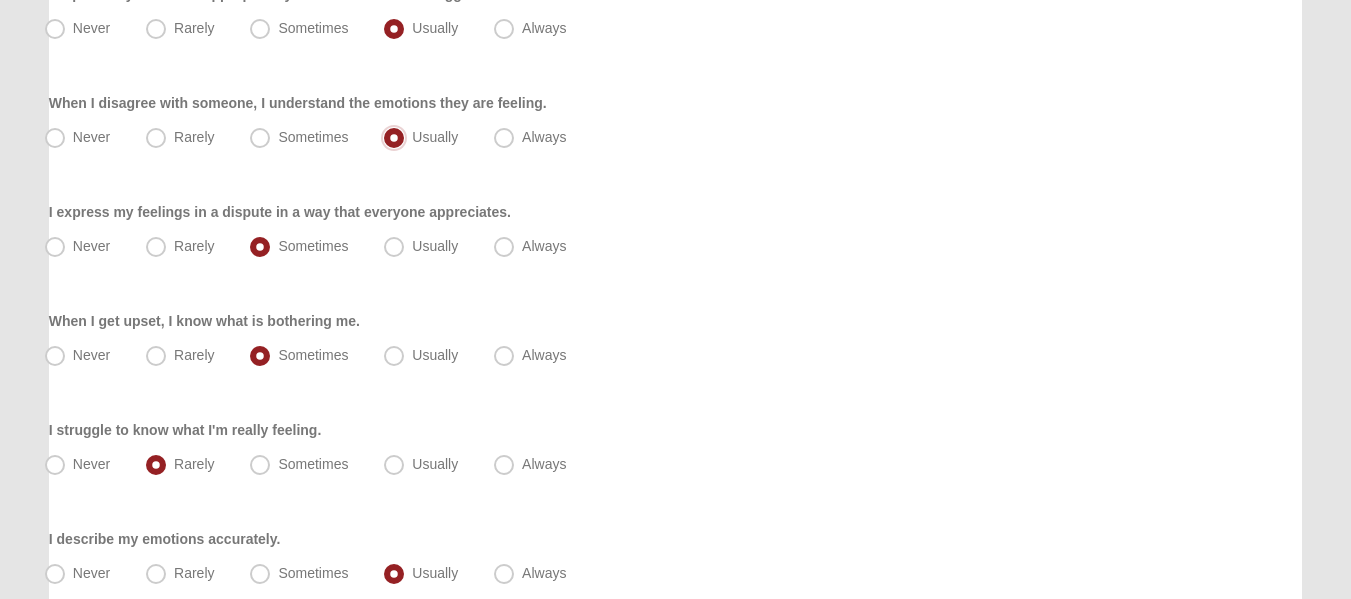 scroll, scrollTop: 500, scrollLeft: 0, axis: vertical 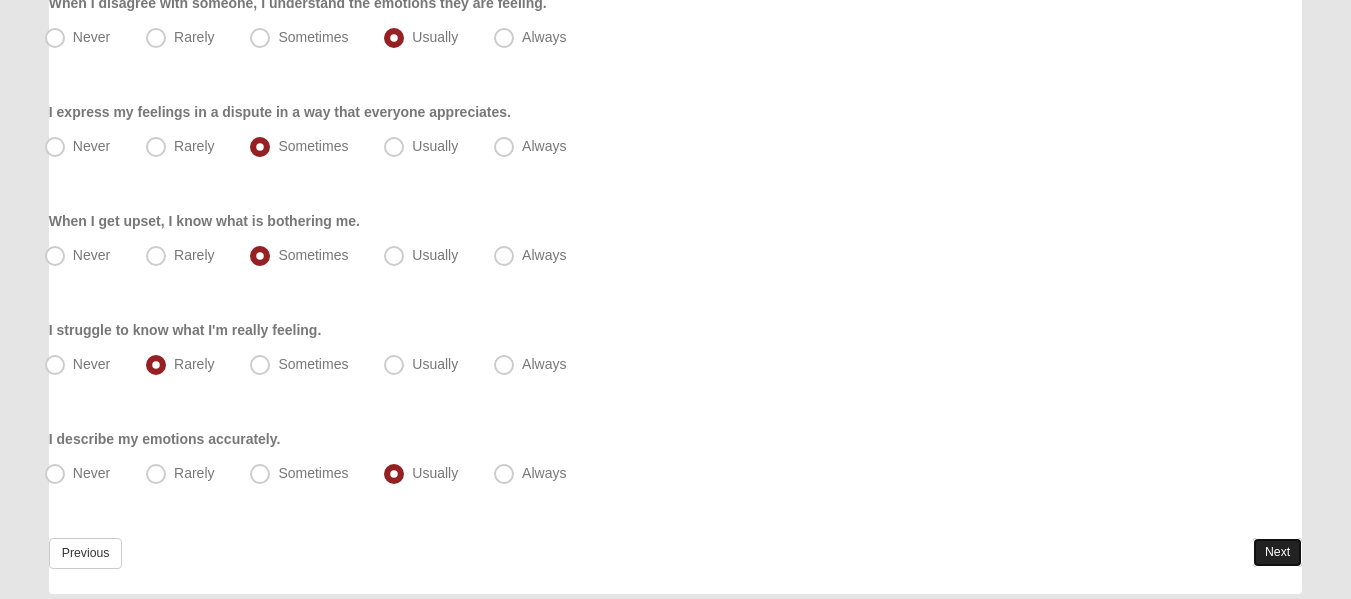 click on "Next" at bounding box center (1277, 552) 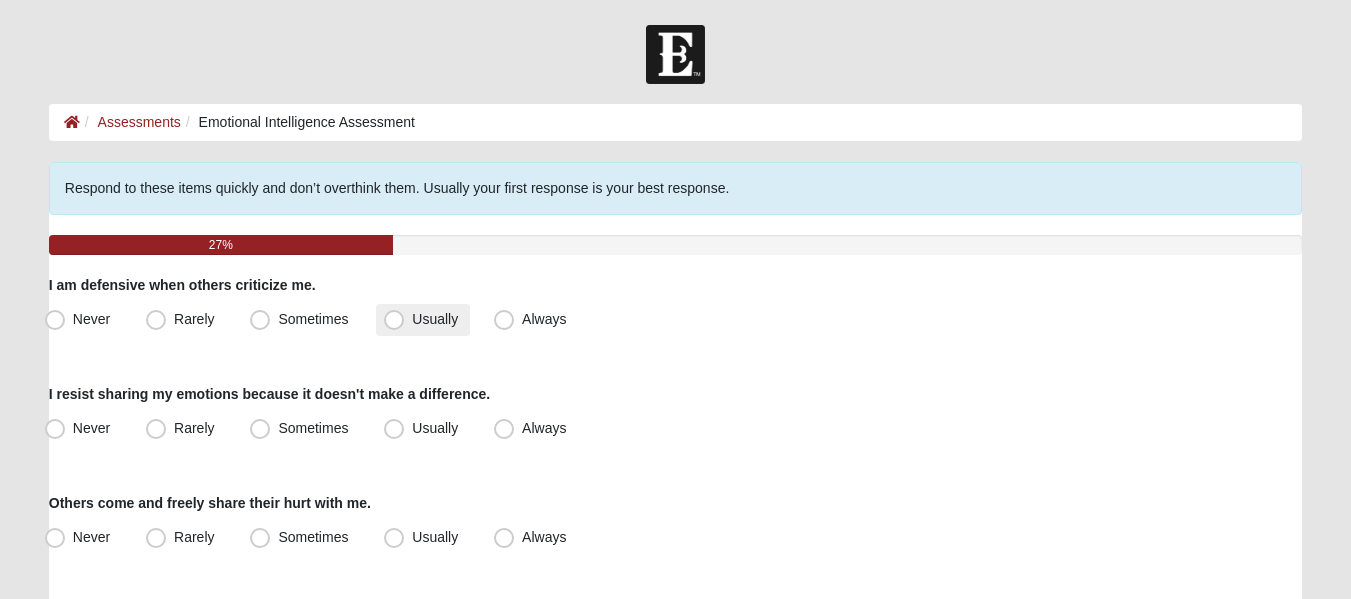 click on "Usually" at bounding box center (435, 319) 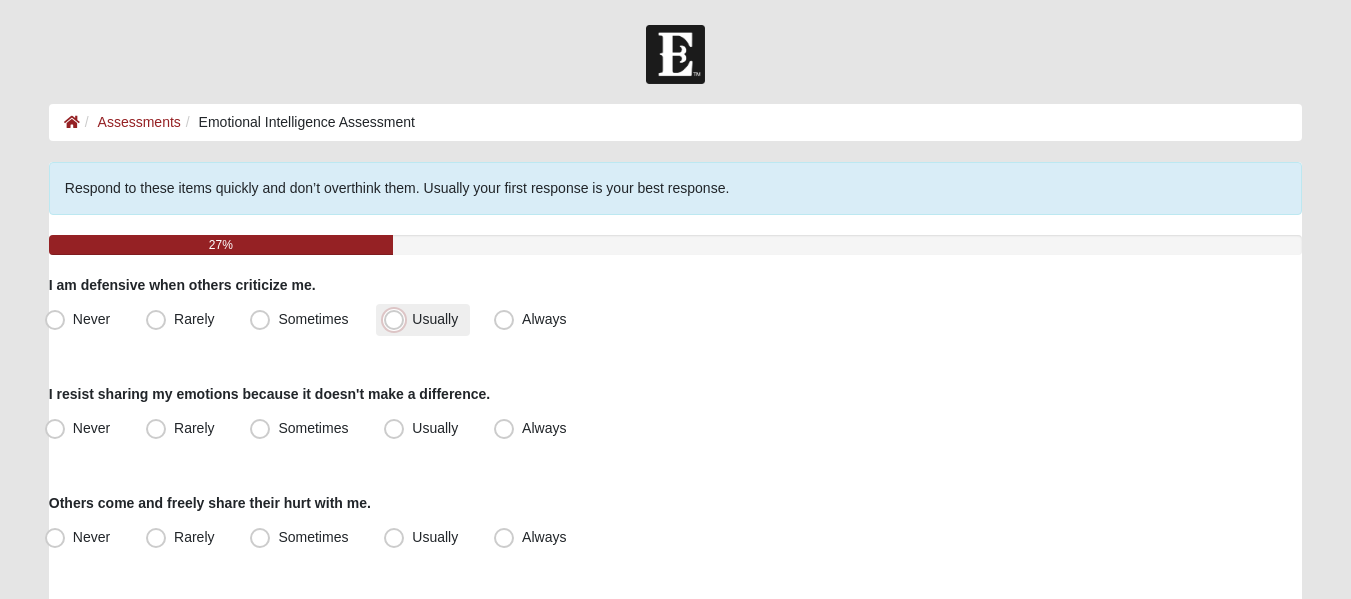click on "Usually" at bounding box center (398, 319) 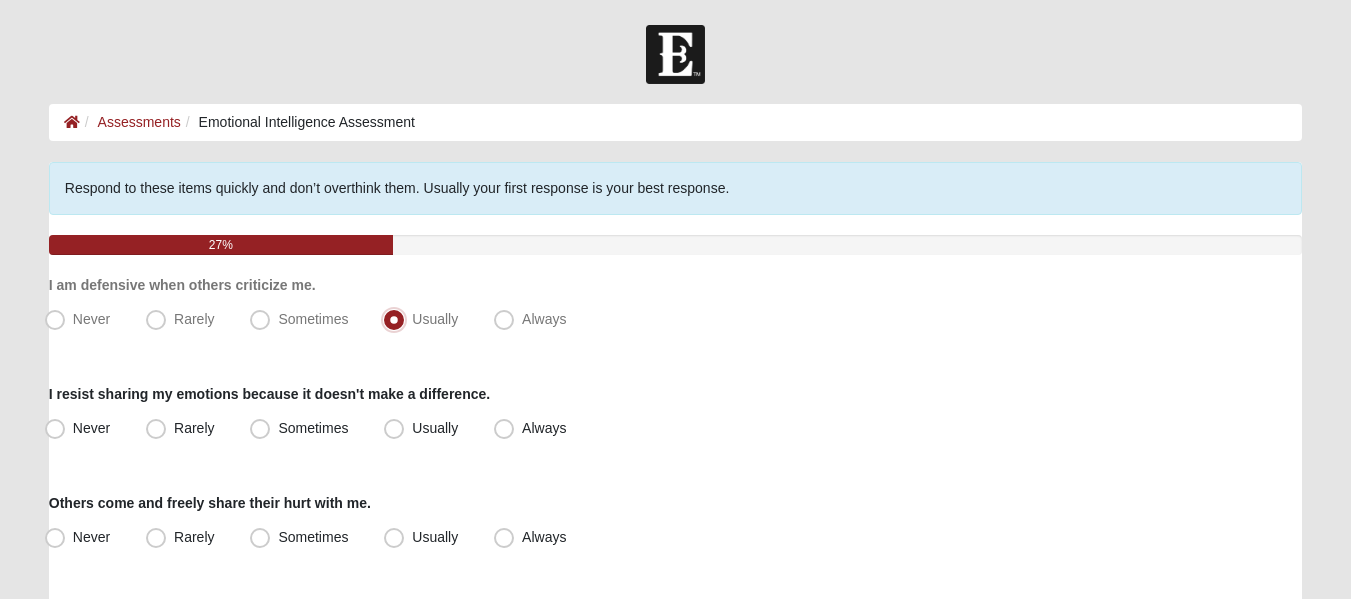 scroll, scrollTop: 100, scrollLeft: 0, axis: vertical 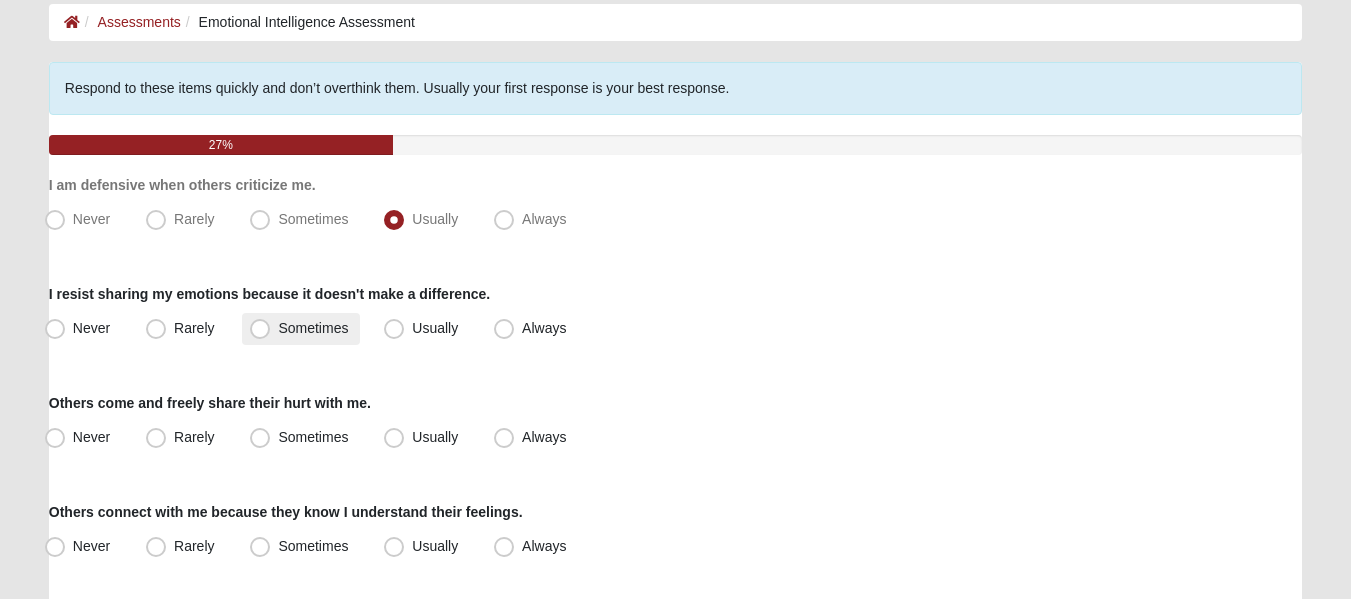 click on "Sometimes" at bounding box center (301, 329) 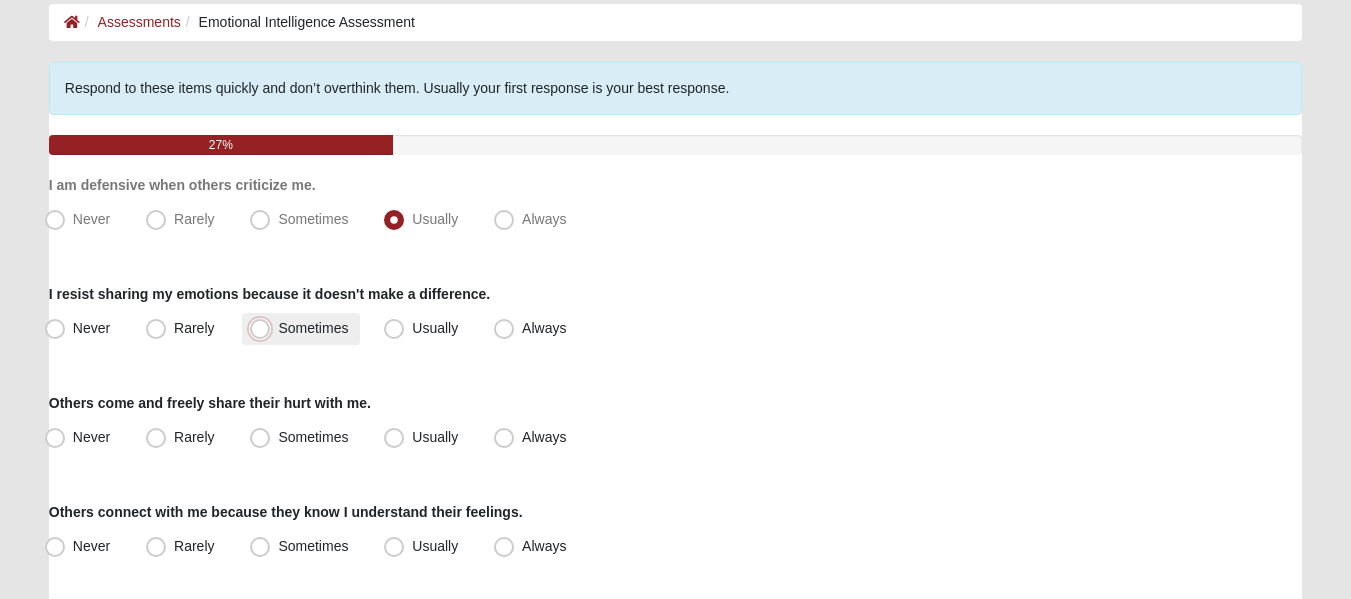 click on "Sometimes" at bounding box center (264, 328) 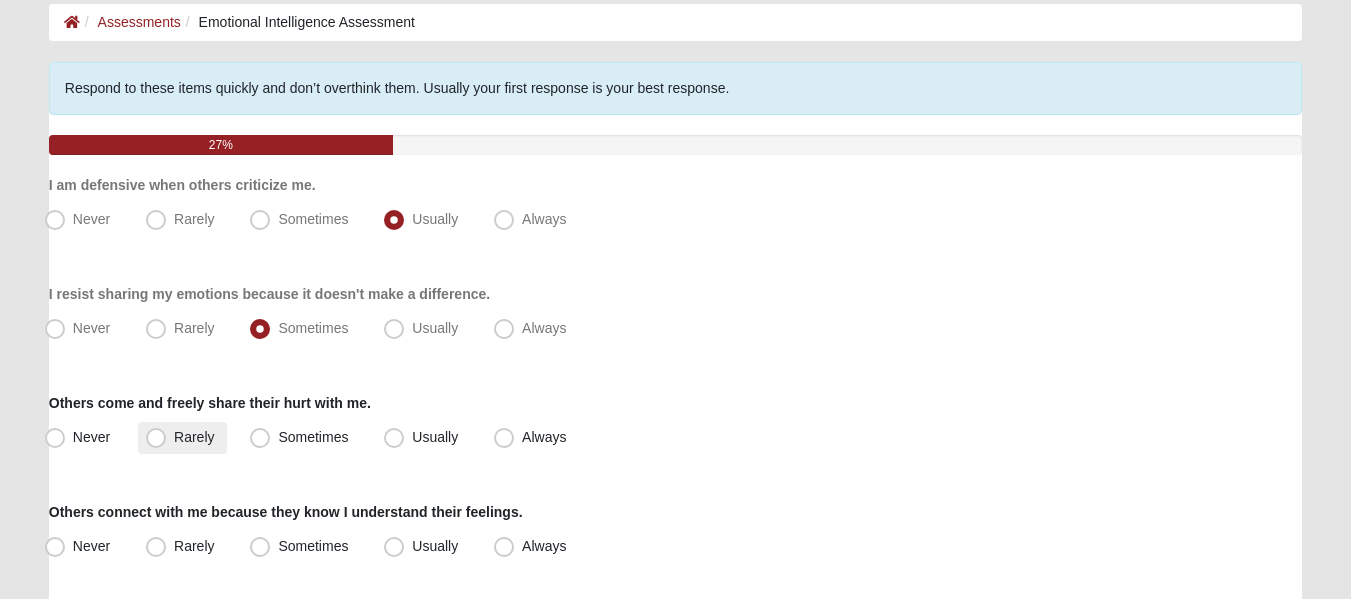 click on "Rarely" at bounding box center (182, 438) 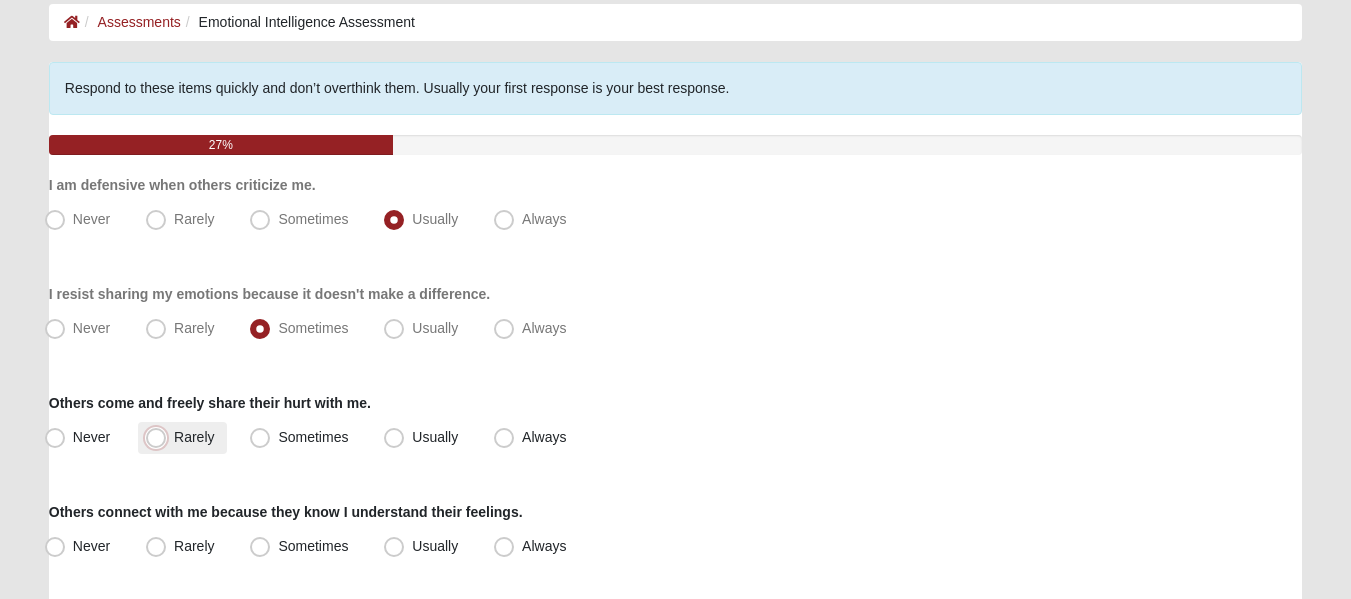 click on "Rarely" at bounding box center (160, 437) 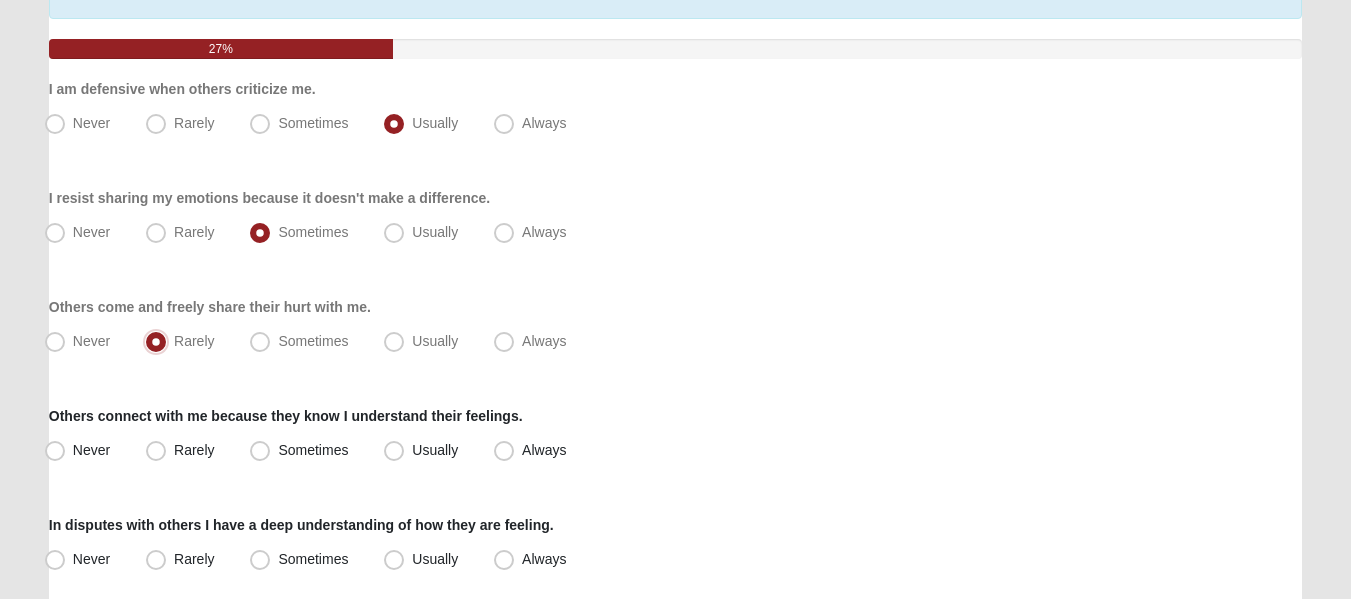 scroll, scrollTop: 200, scrollLeft: 0, axis: vertical 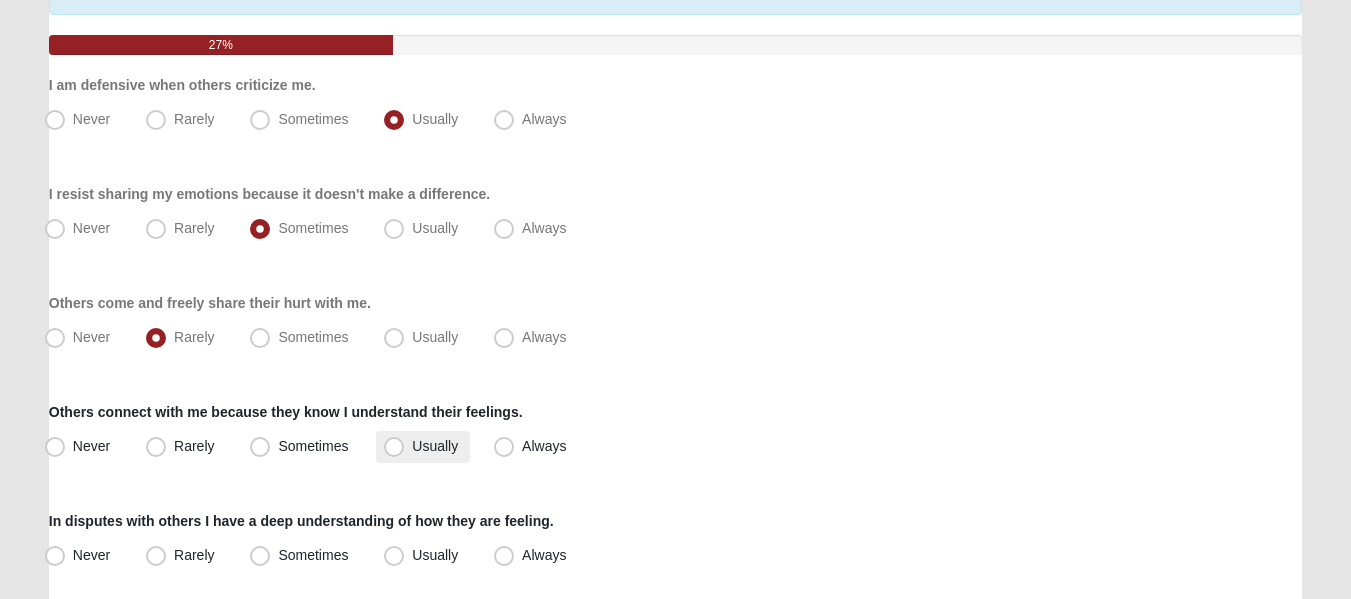 click on "Usually" at bounding box center (435, 446) 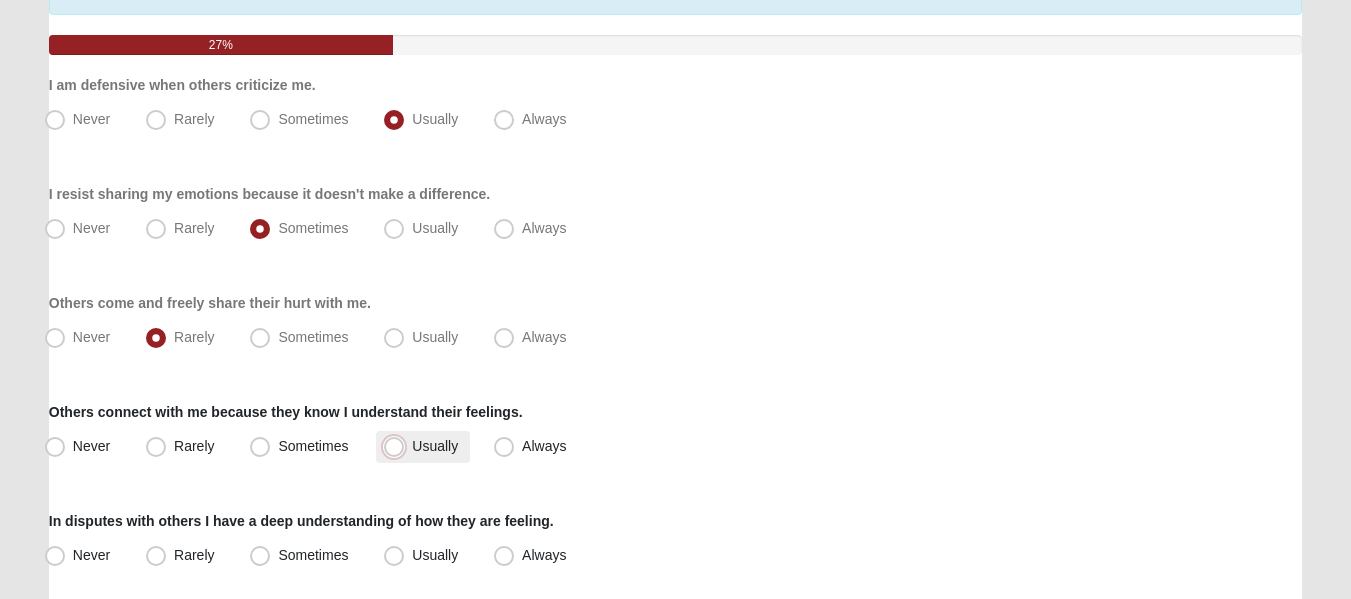 click on "Usually" at bounding box center [398, 446] 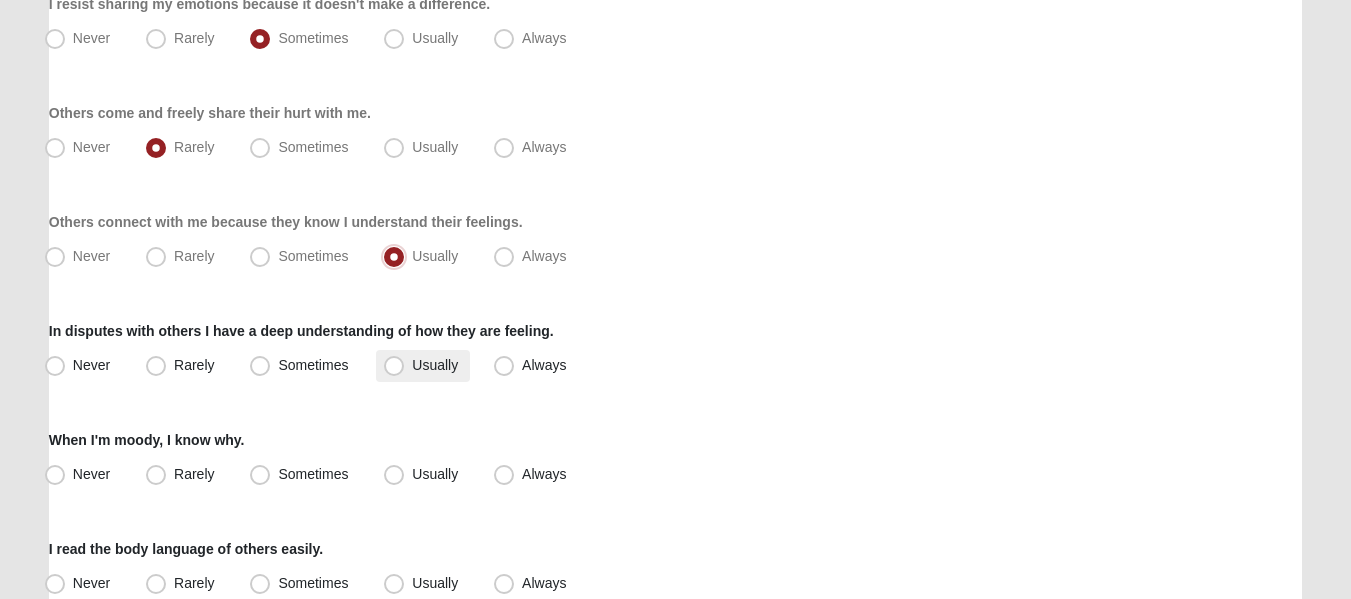 scroll, scrollTop: 400, scrollLeft: 0, axis: vertical 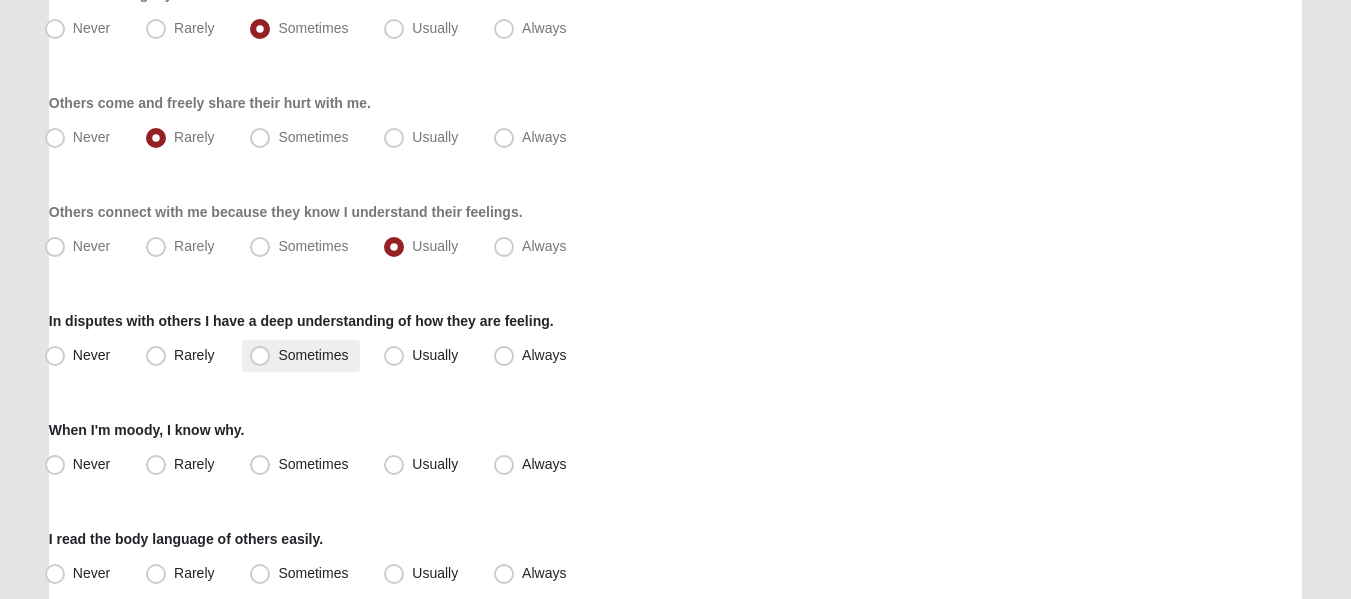 click on "Sometimes" at bounding box center (301, 356) 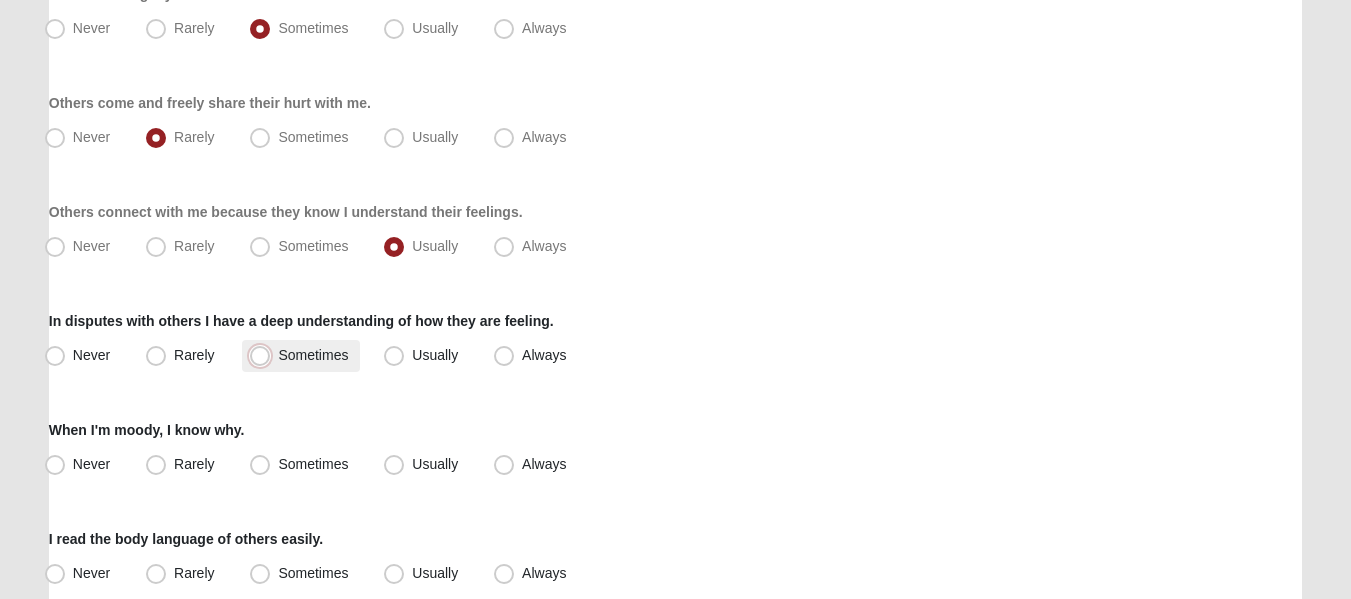 click on "Sometimes" at bounding box center [264, 355] 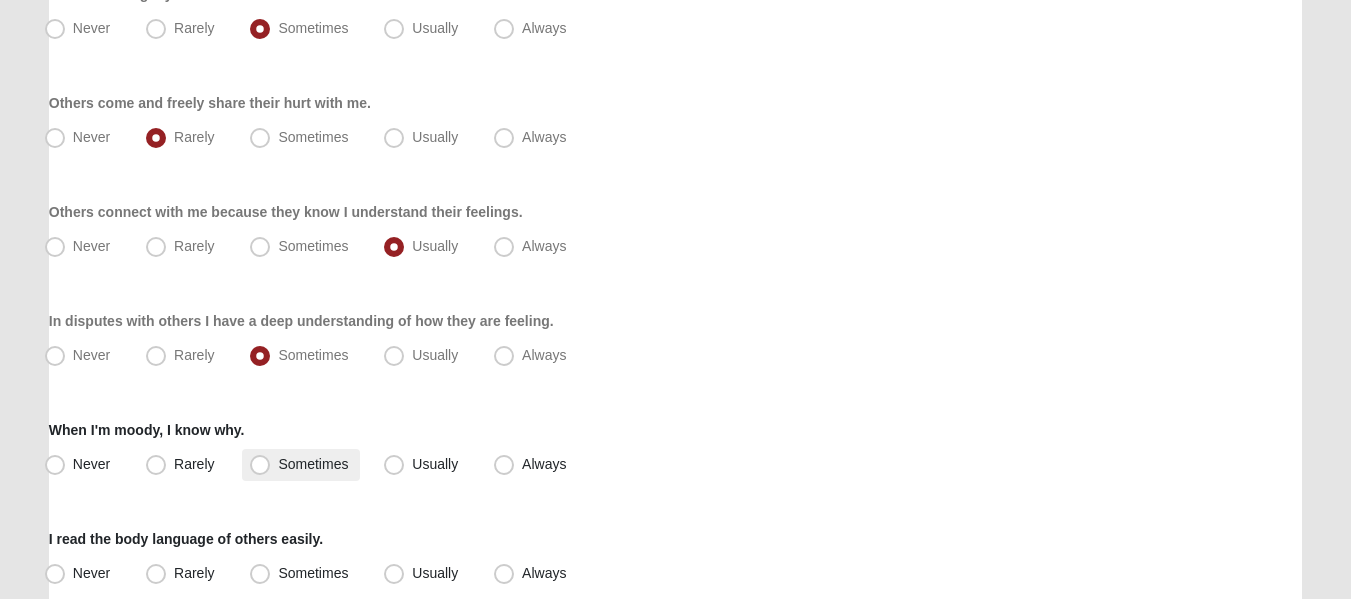 click on "Sometimes" at bounding box center [313, 464] 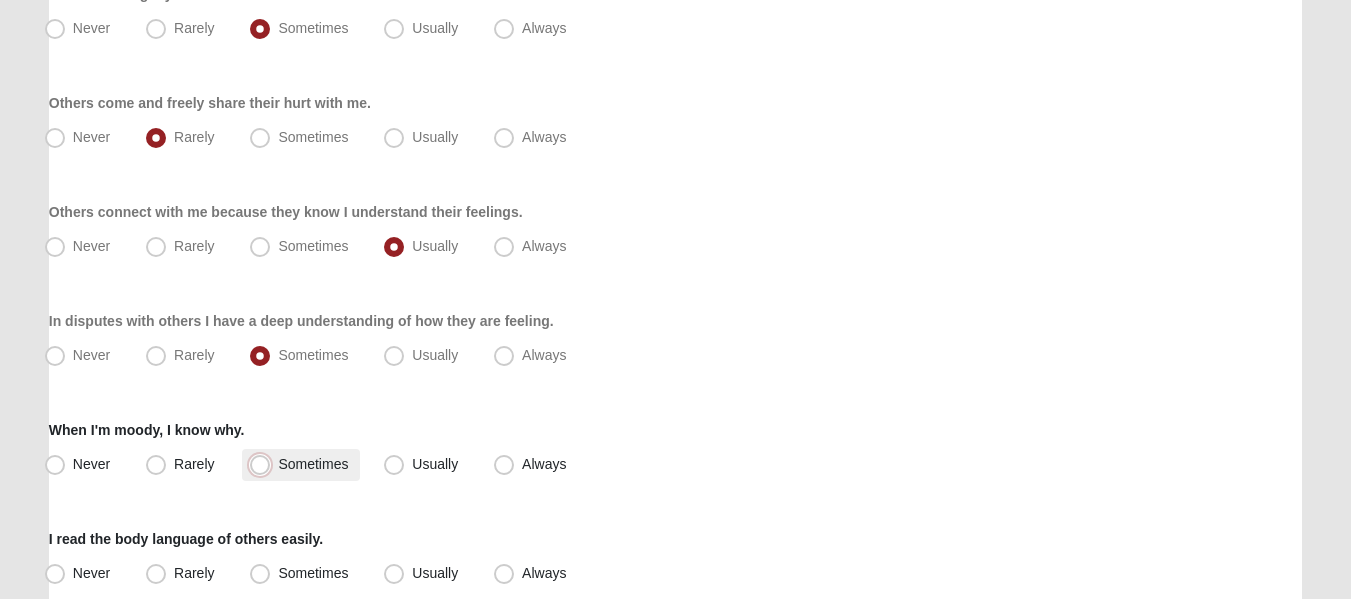 click on "Sometimes" at bounding box center (264, 464) 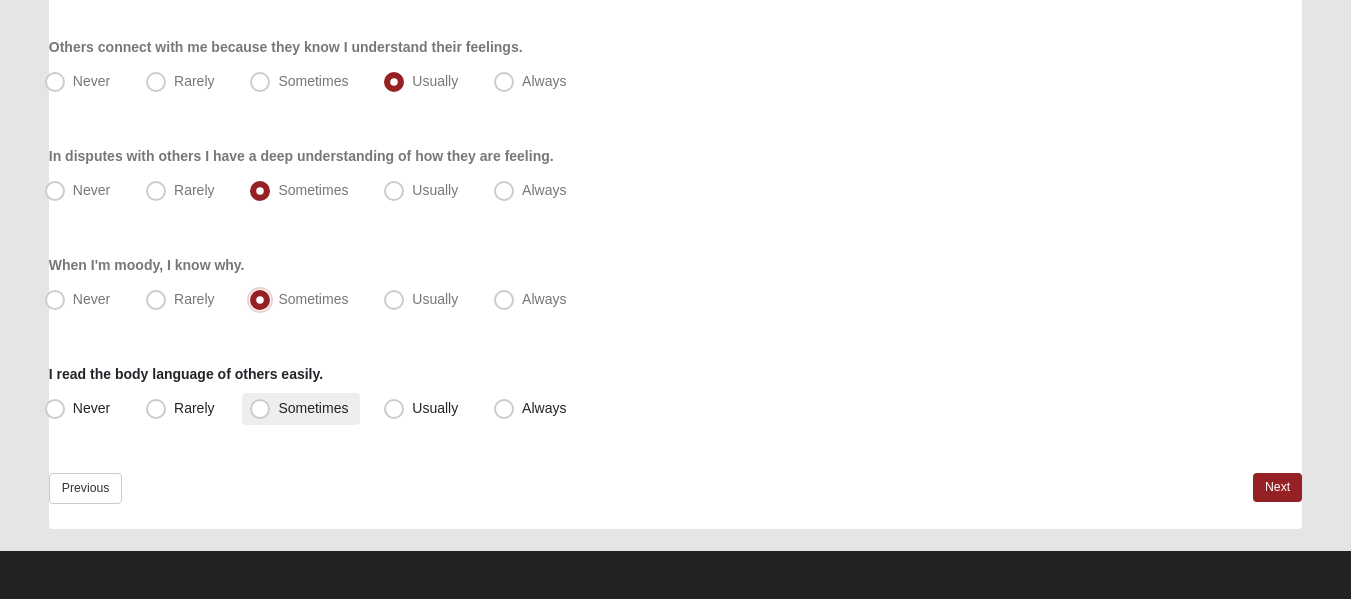 scroll, scrollTop: 568, scrollLeft: 0, axis: vertical 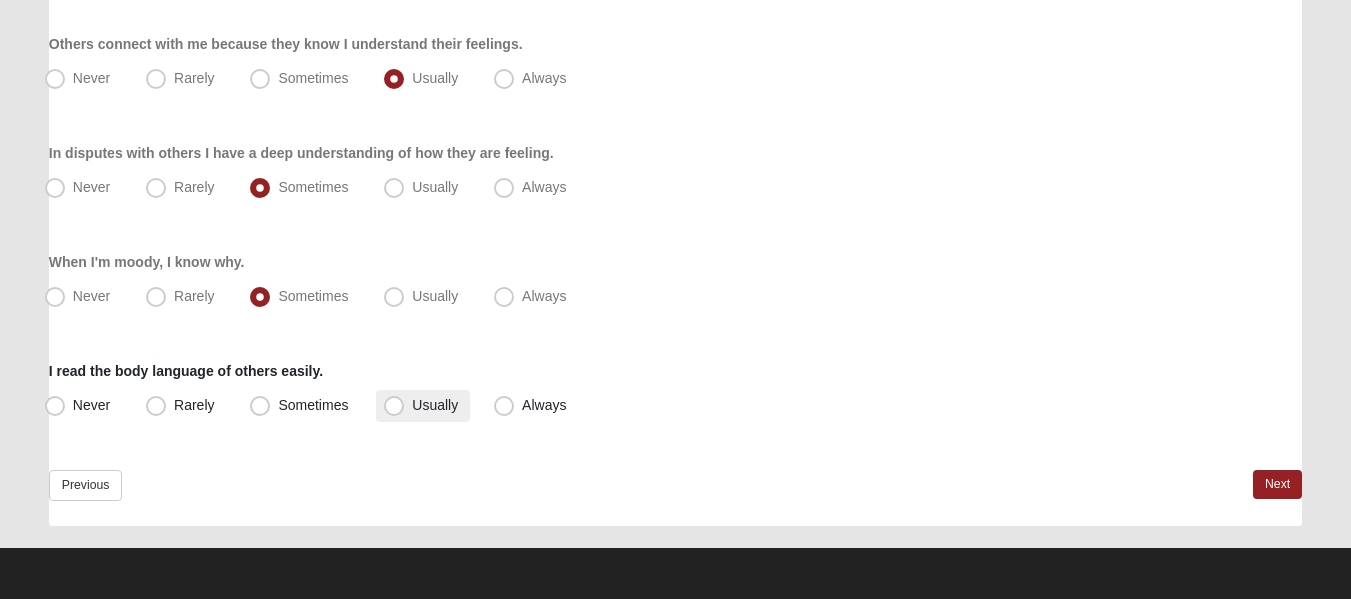 click on "Usually" at bounding box center (435, 405) 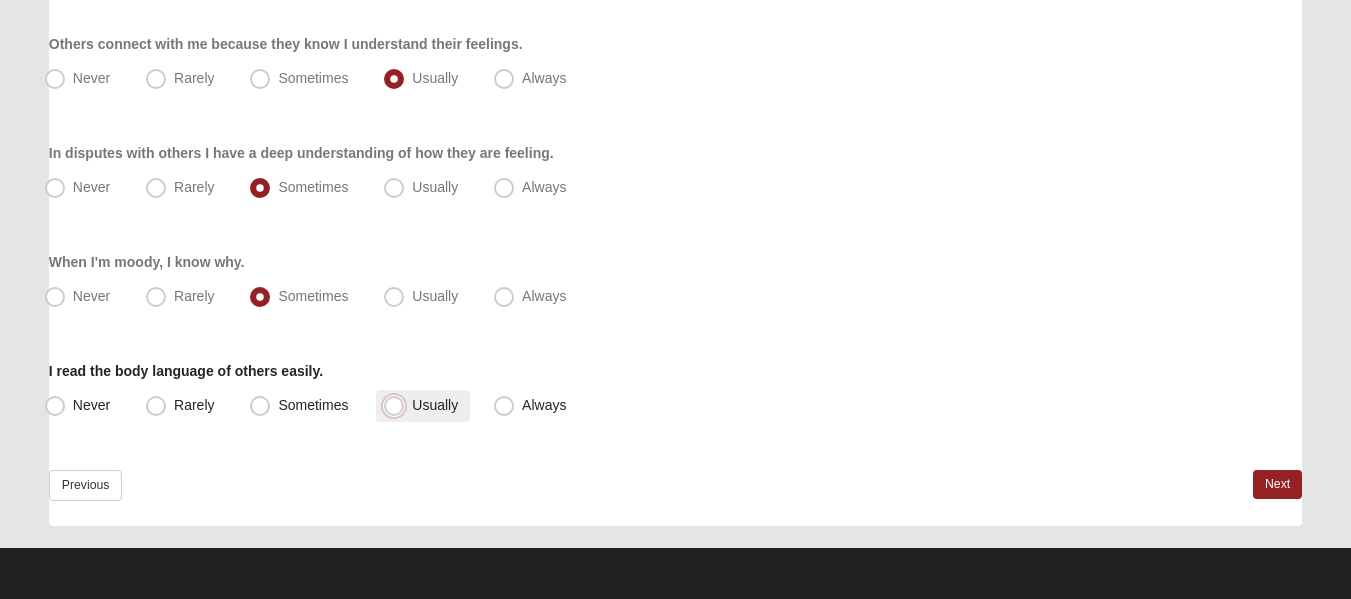 click on "Usually" at bounding box center (398, 405) 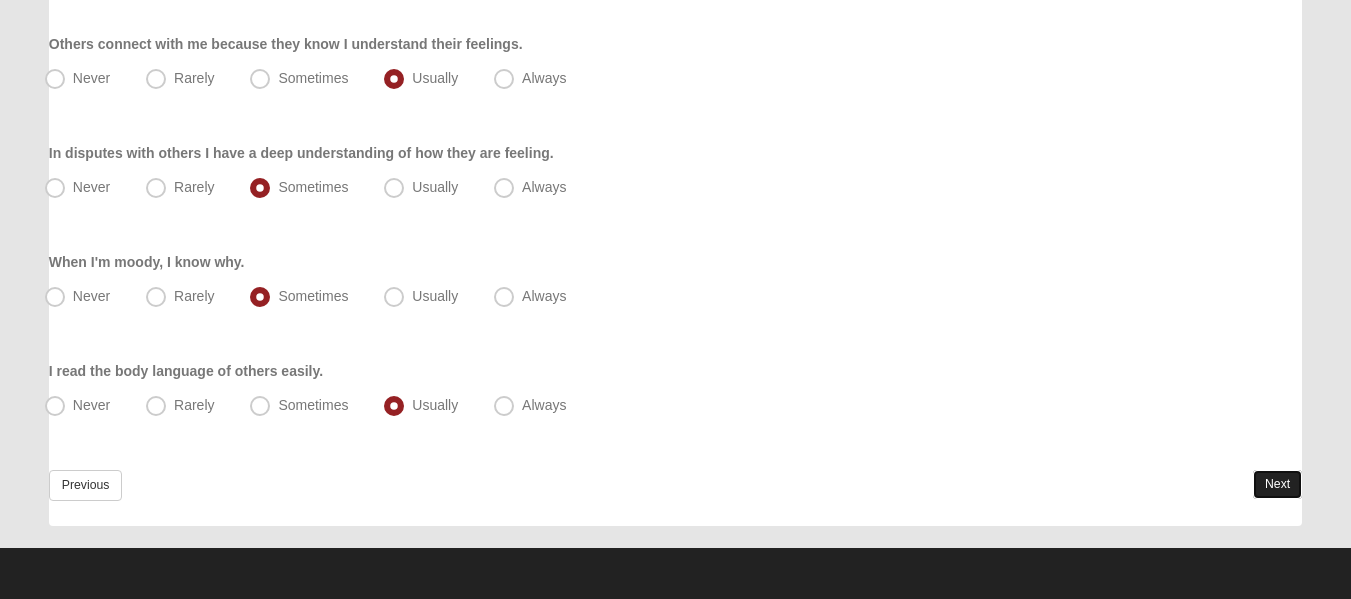 click on "Next" at bounding box center [1277, 484] 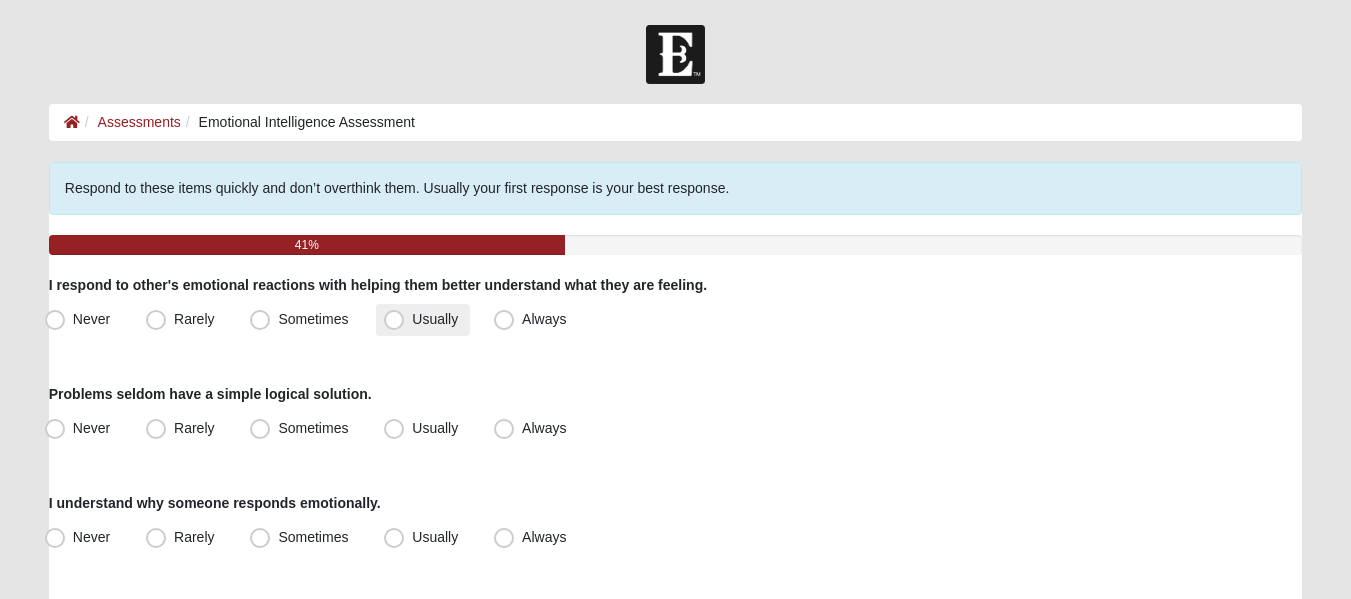 click on "Usually" at bounding box center [423, 320] 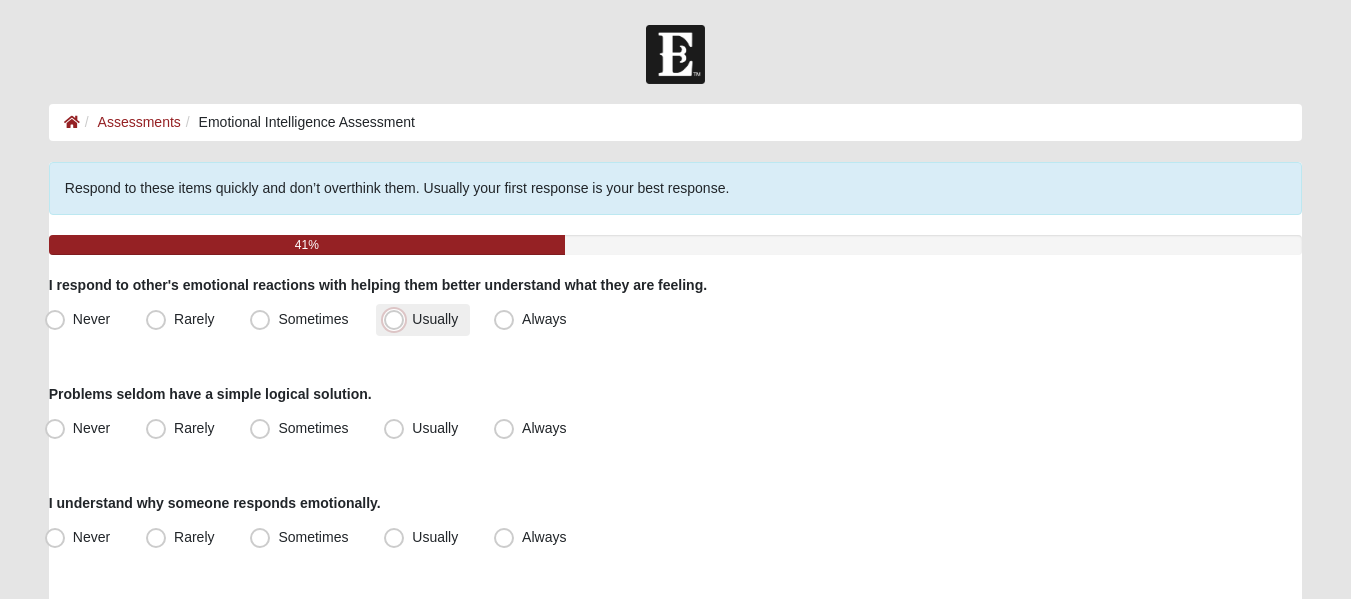 click on "Usually" at bounding box center [398, 319] 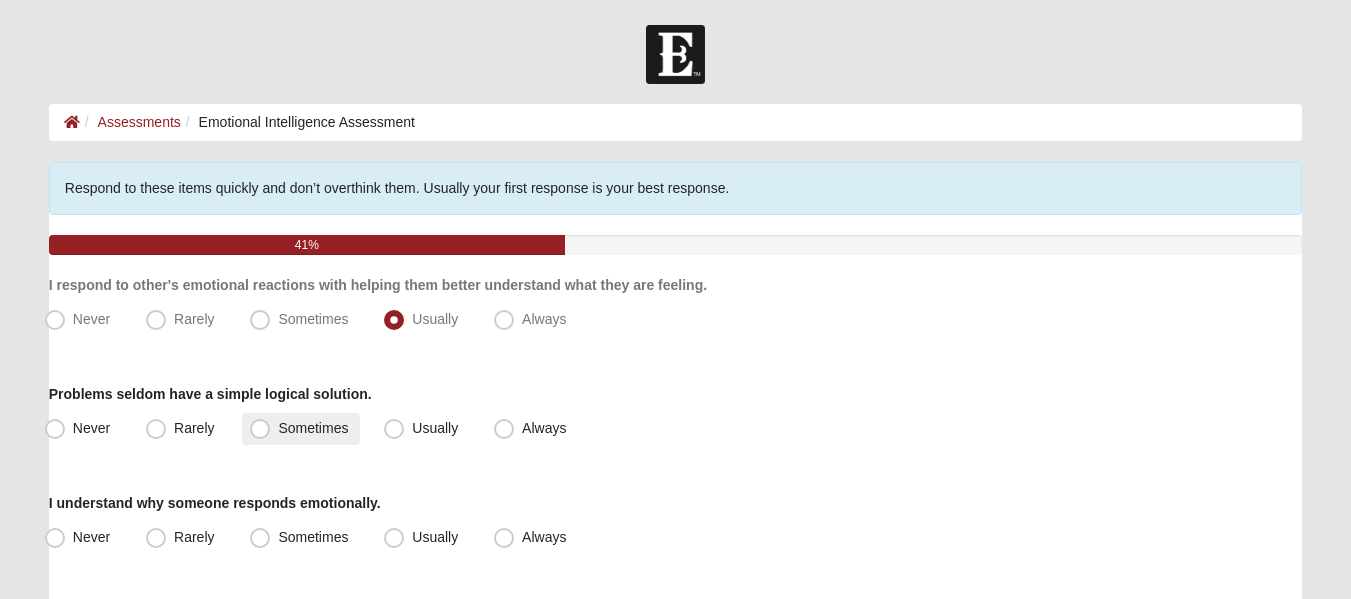 click on "Sometimes" at bounding box center (313, 428) 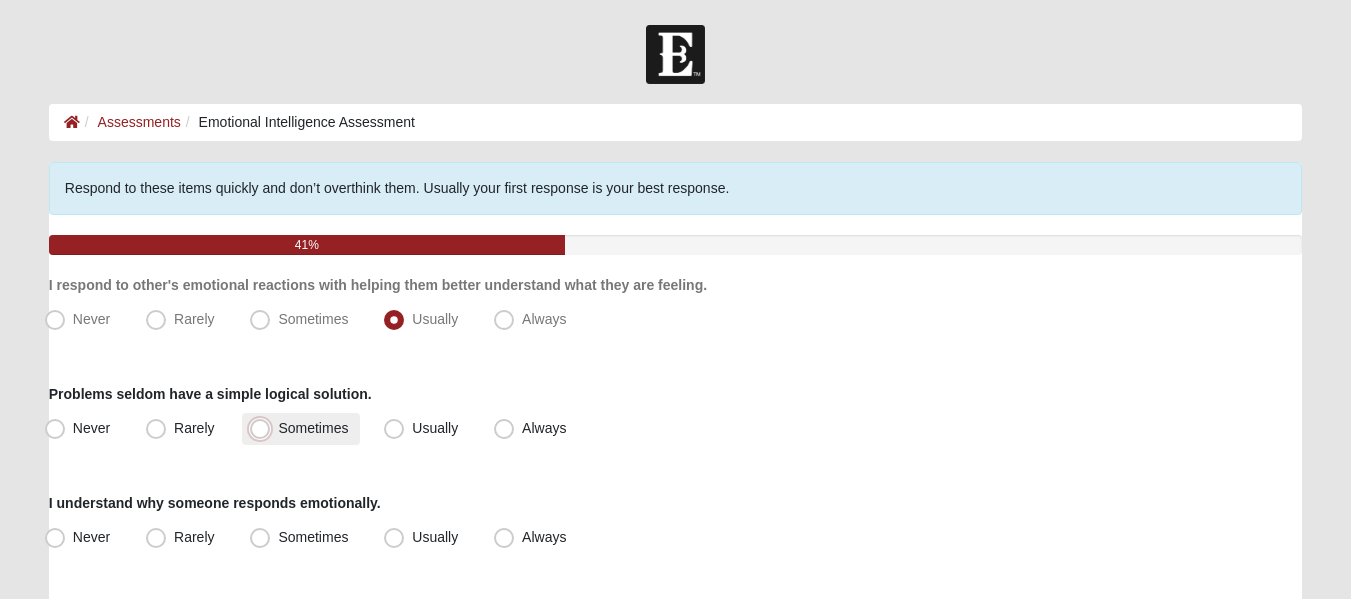 click on "Sometimes" at bounding box center (264, 428) 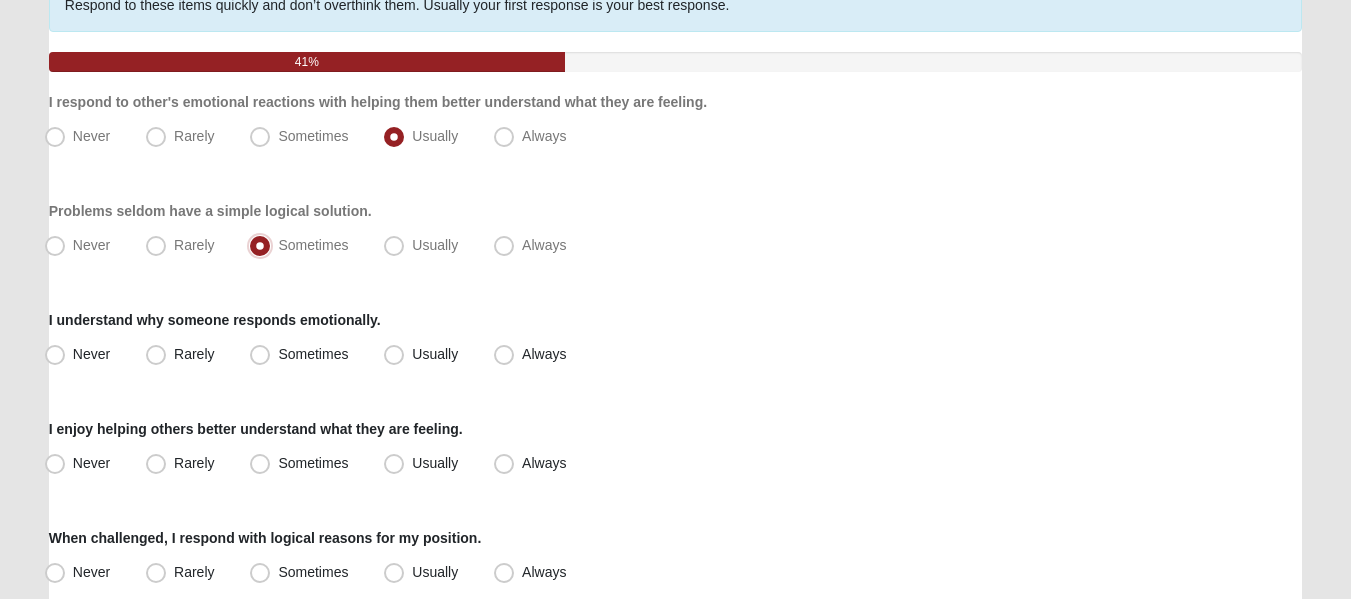 scroll, scrollTop: 200, scrollLeft: 0, axis: vertical 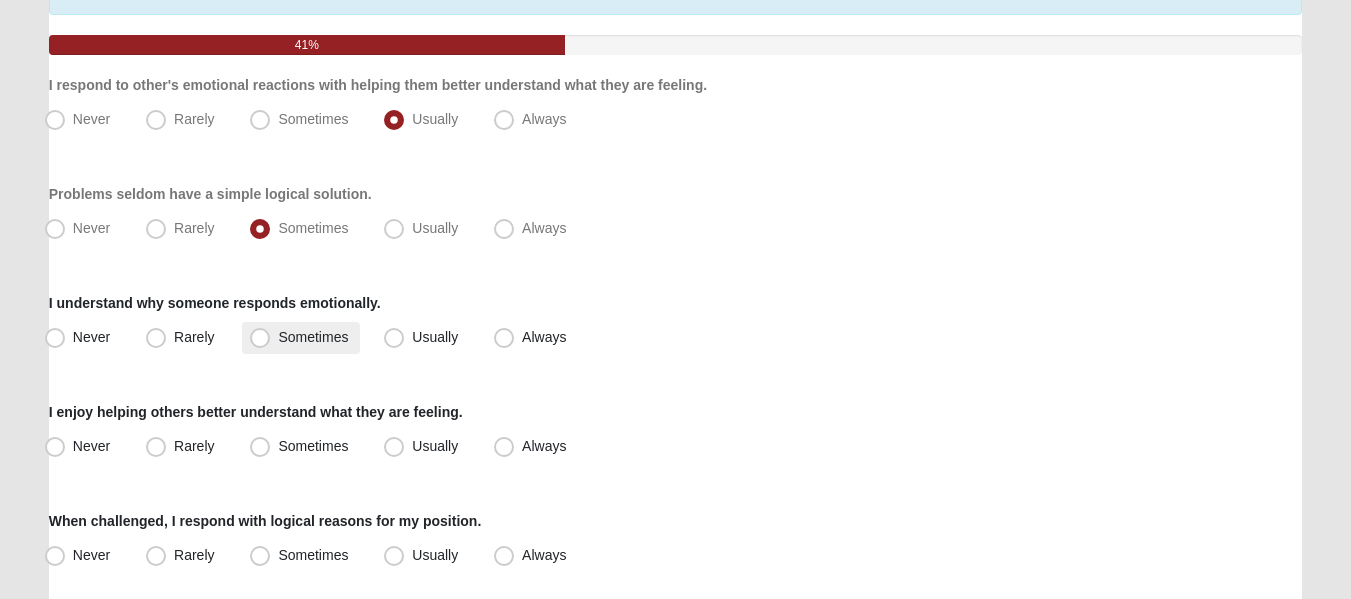 click on "Sometimes" at bounding box center (313, 337) 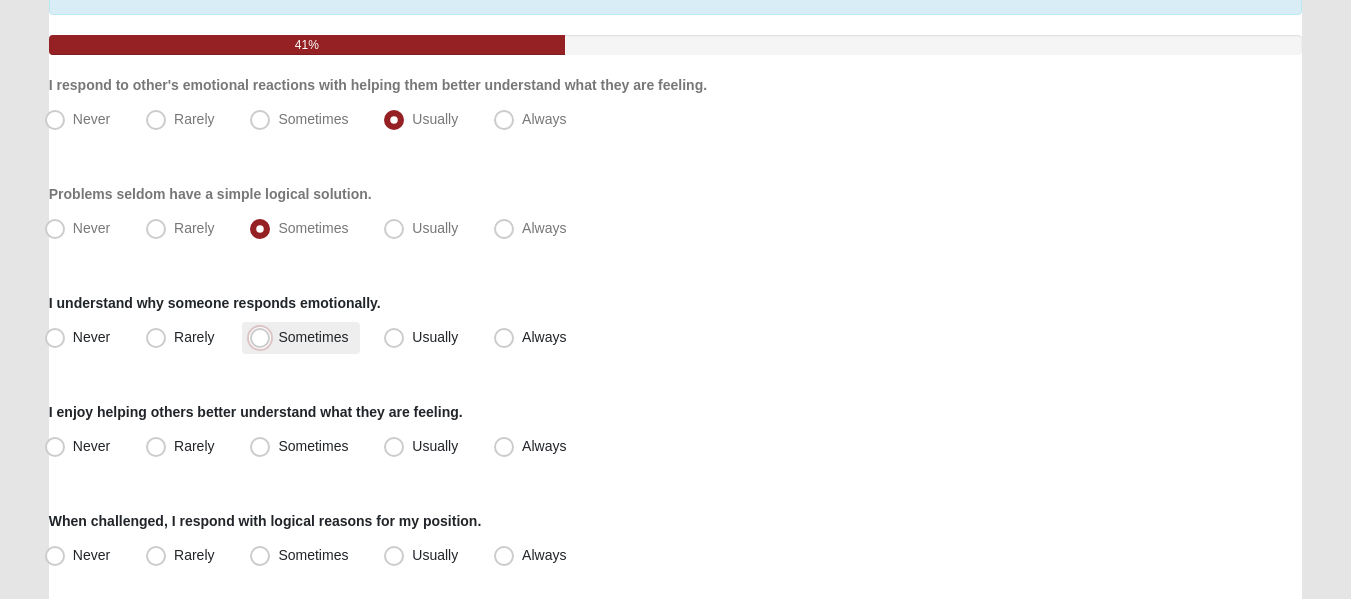 click on "Sometimes" at bounding box center (264, 337) 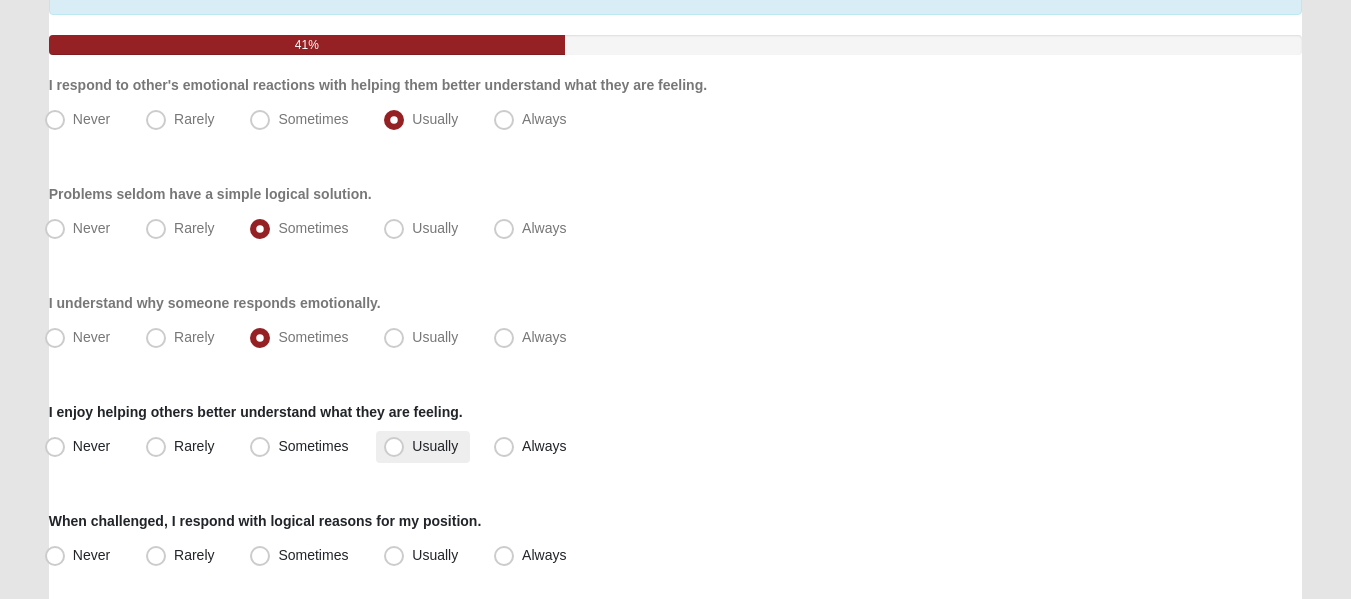 click on "Usually" at bounding box center [423, 447] 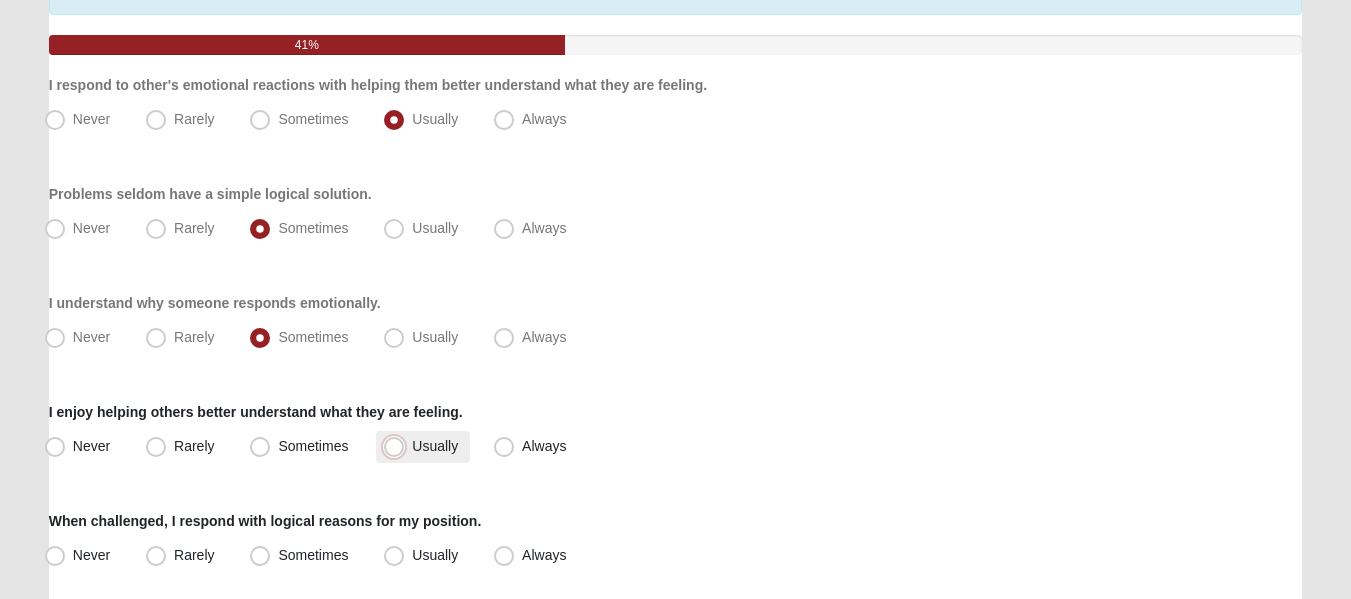 click on "Usually" at bounding box center [398, 446] 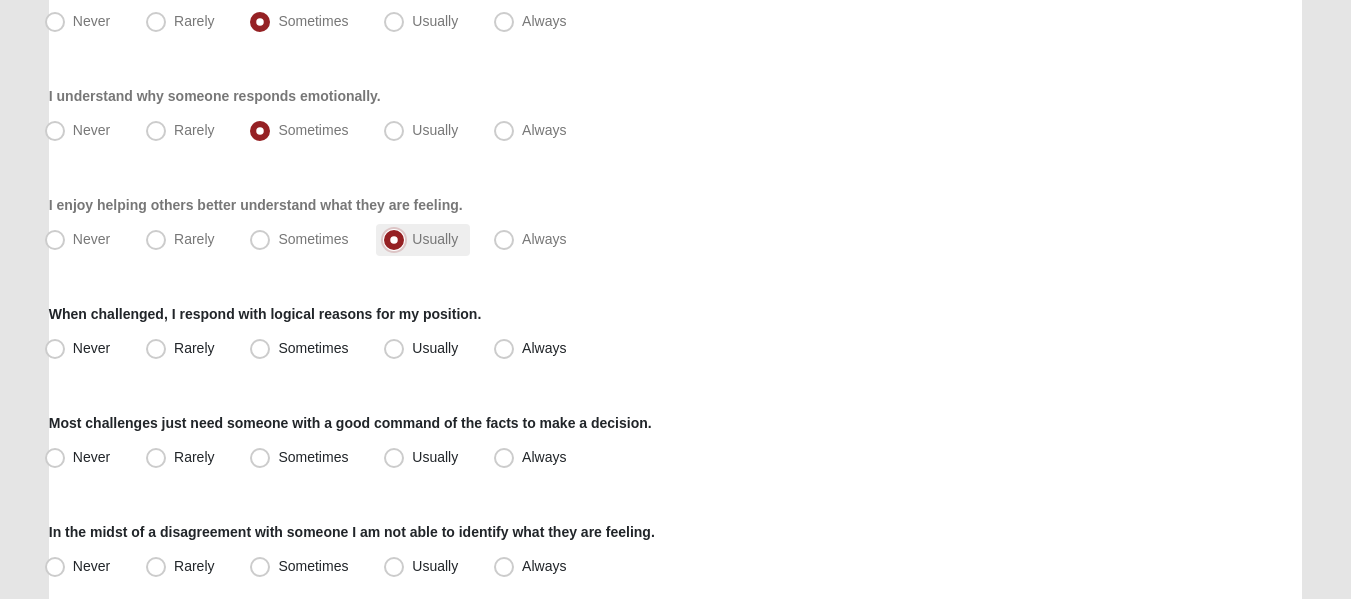 scroll, scrollTop: 500, scrollLeft: 0, axis: vertical 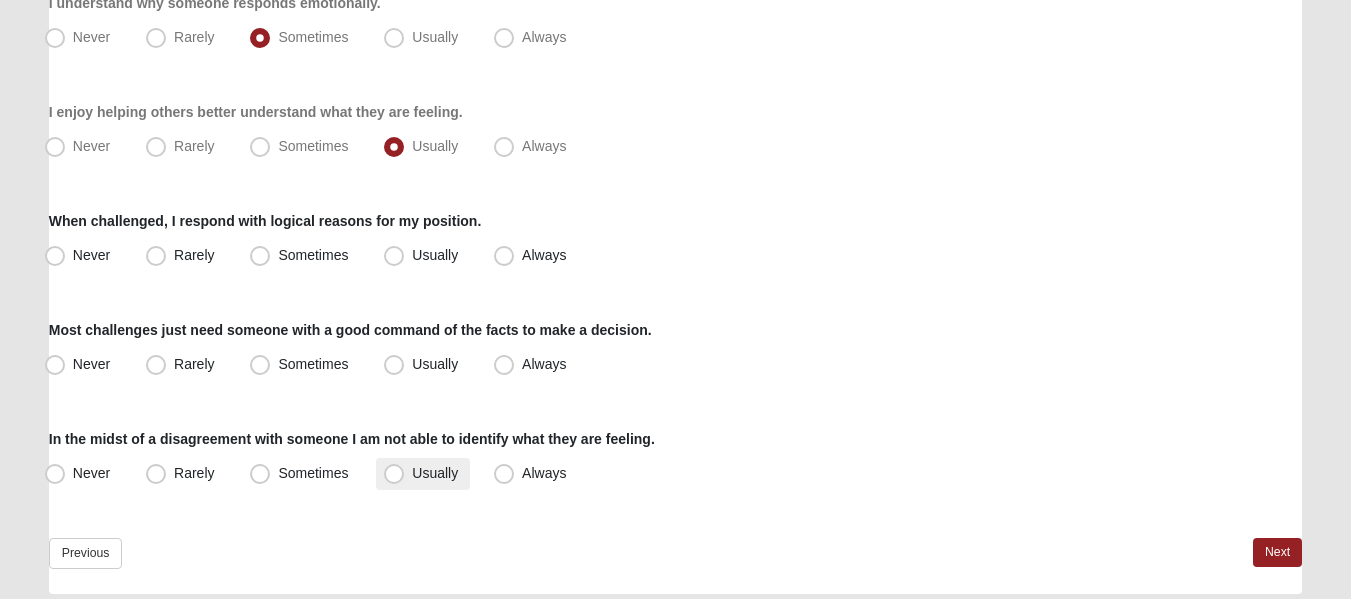 click on "Usually" at bounding box center (423, 474) 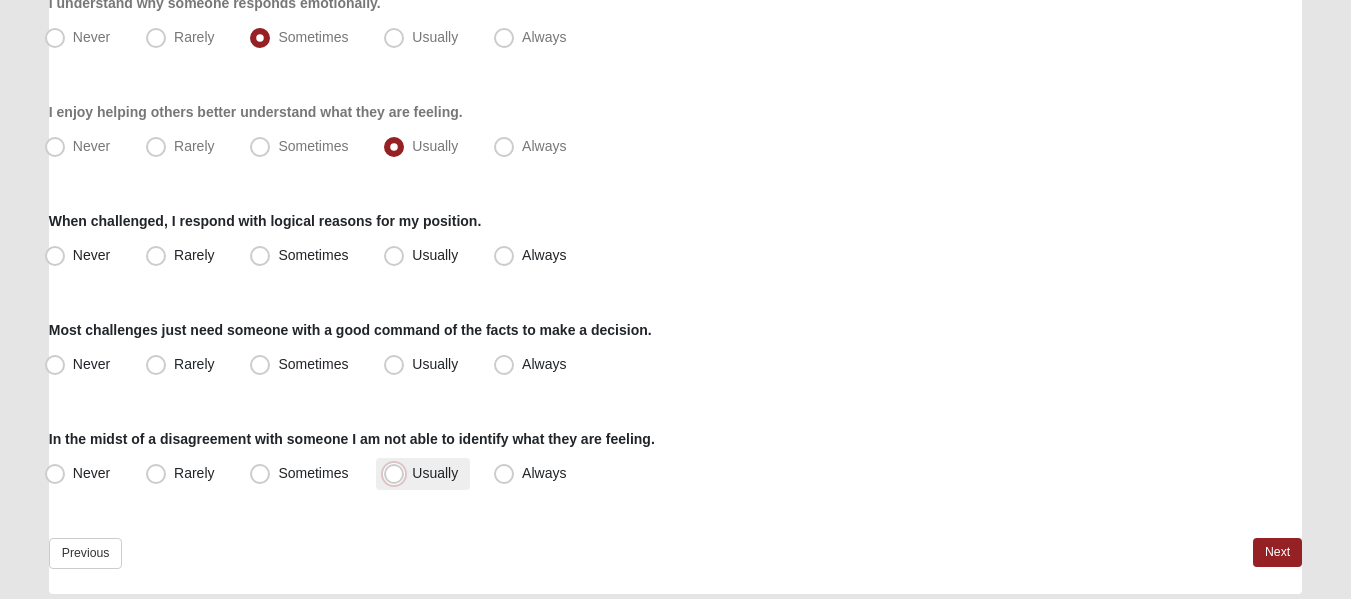 click on "Usually" at bounding box center [398, 473] 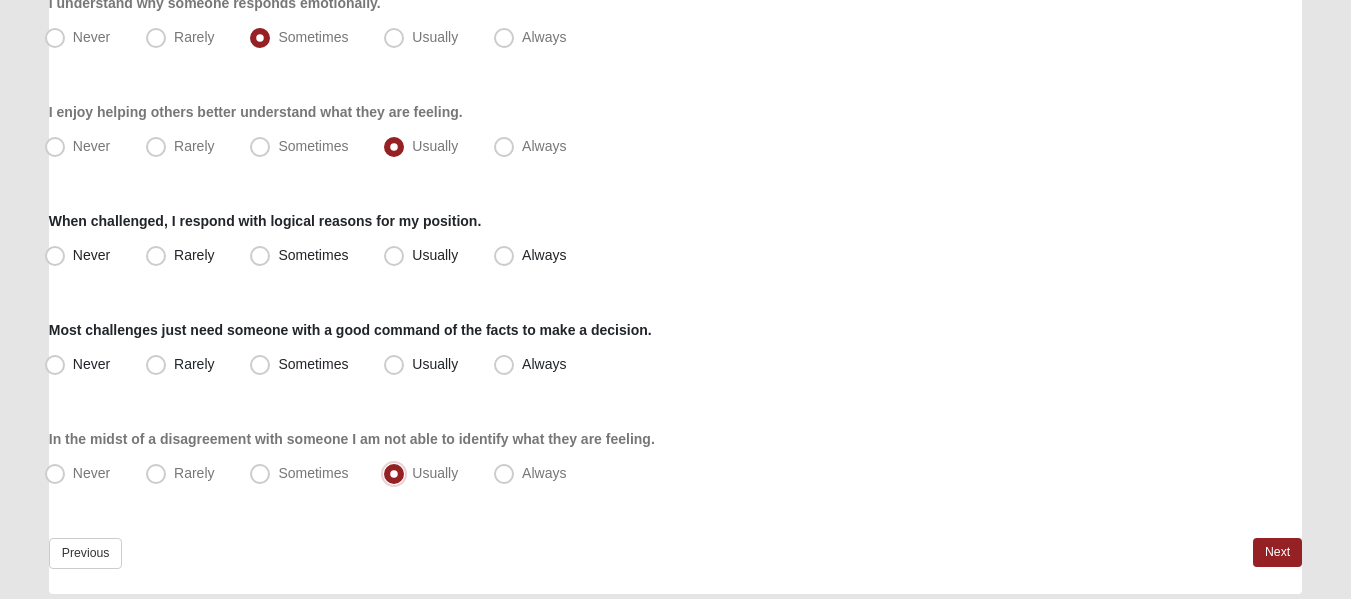 scroll, scrollTop: 568, scrollLeft: 0, axis: vertical 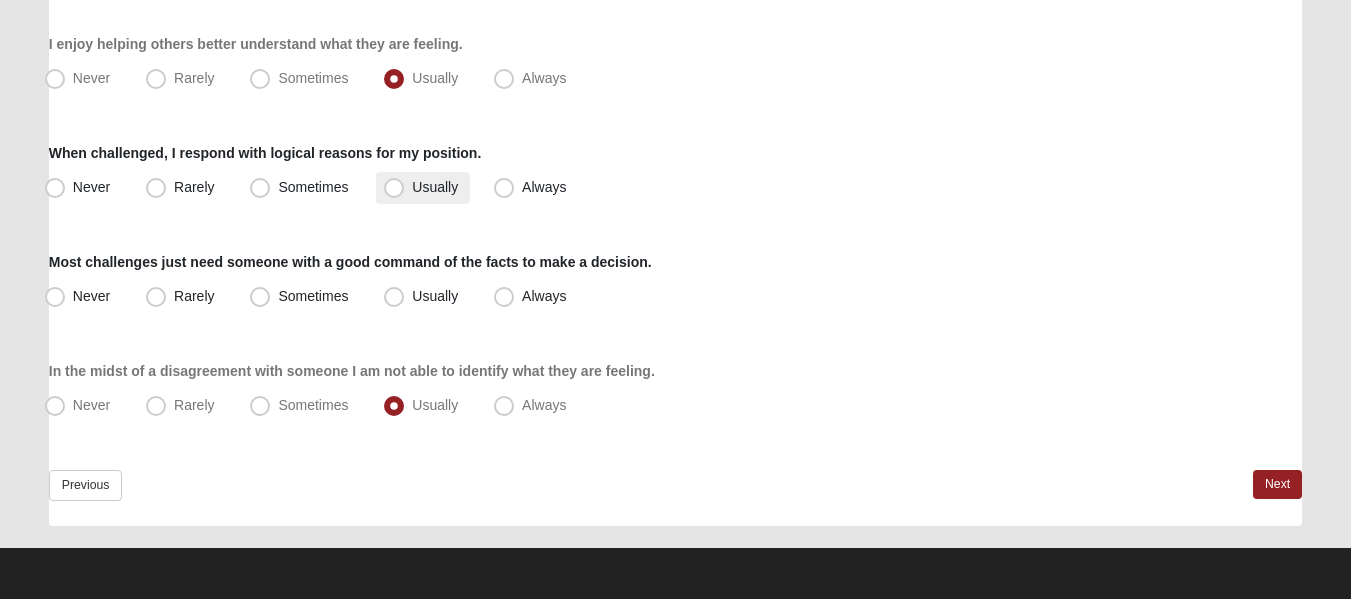 click on "Usually" at bounding box center [423, 188] 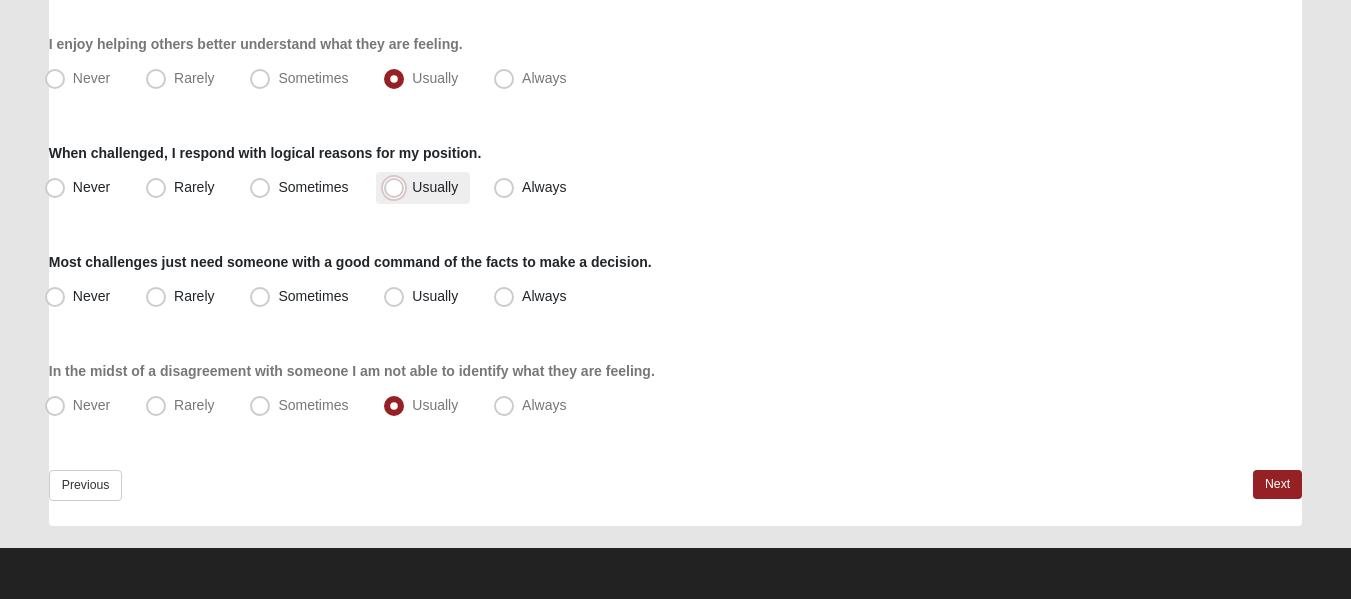 click on "Usually" at bounding box center (398, 187) 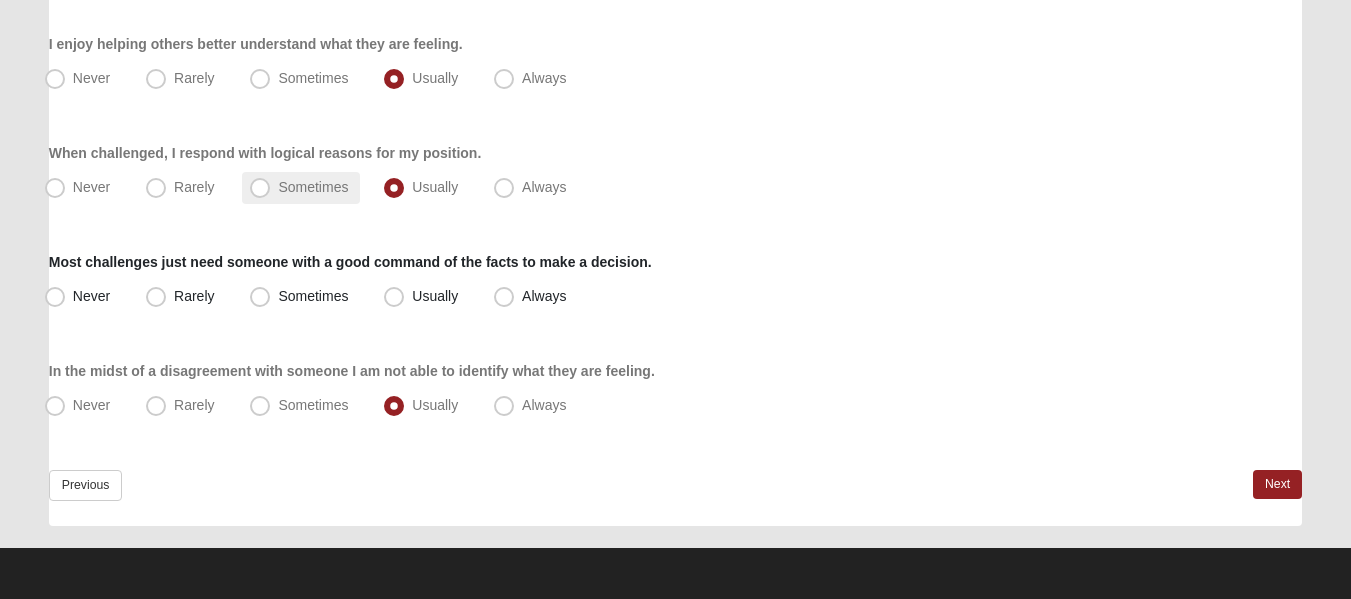 click on "Sometimes" at bounding box center [313, 187] 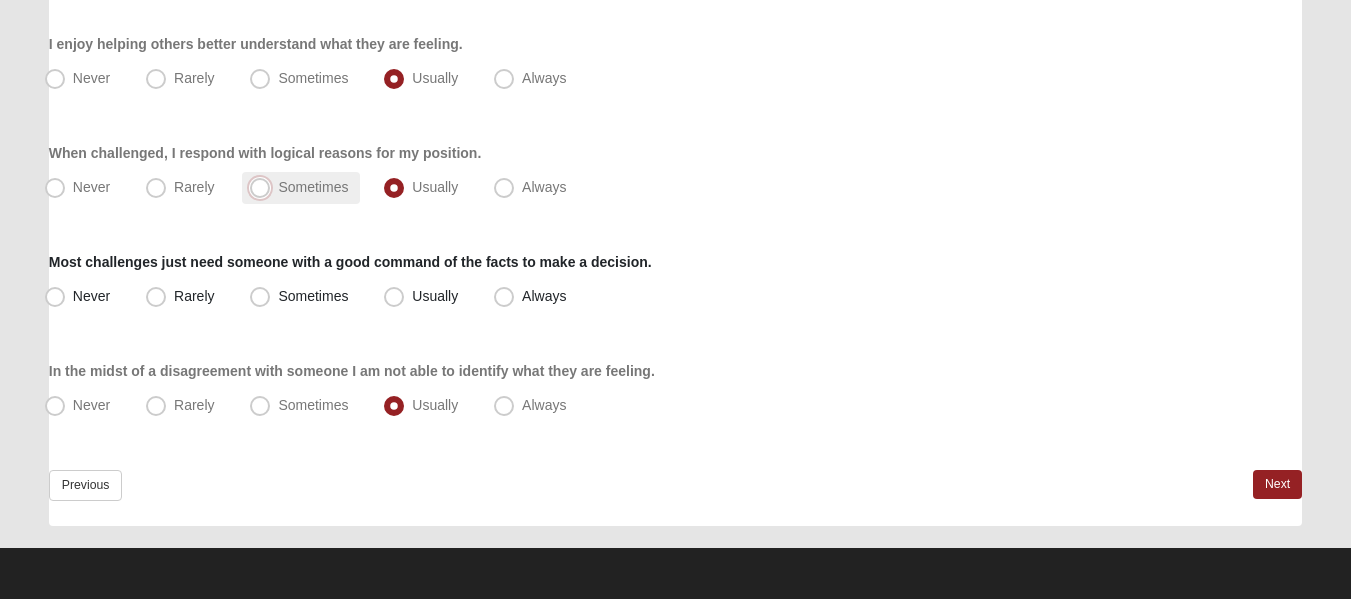click on "Sometimes" at bounding box center [264, 187] 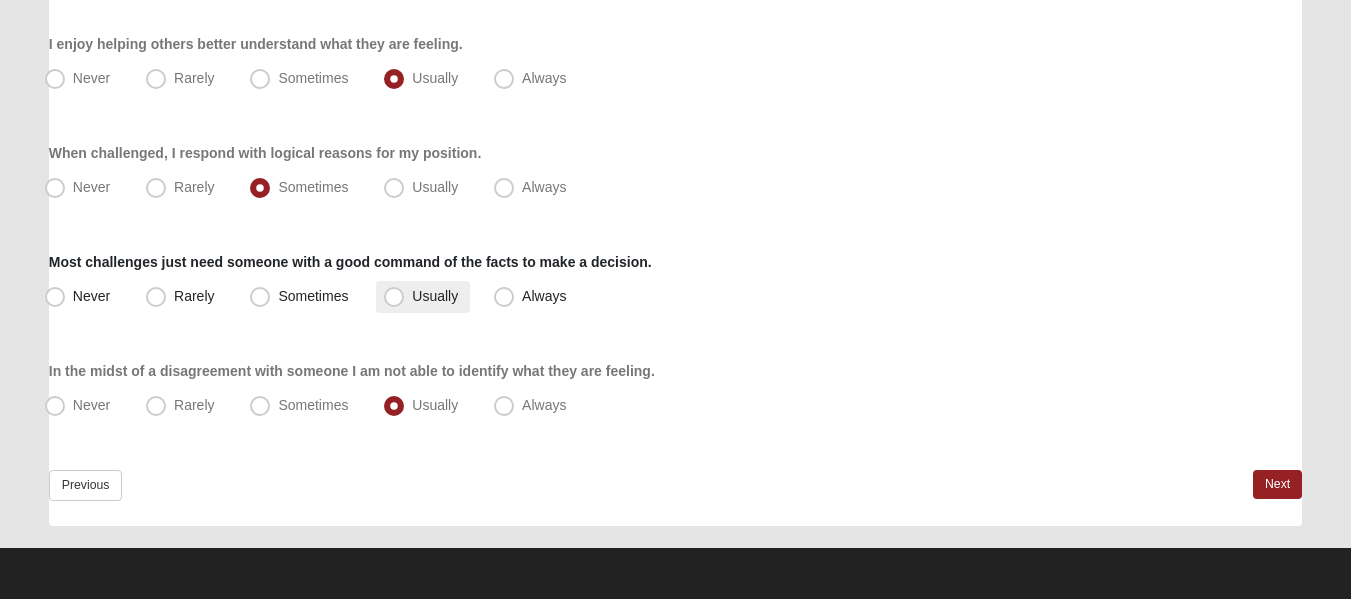 click on "Usually" at bounding box center [435, 296] 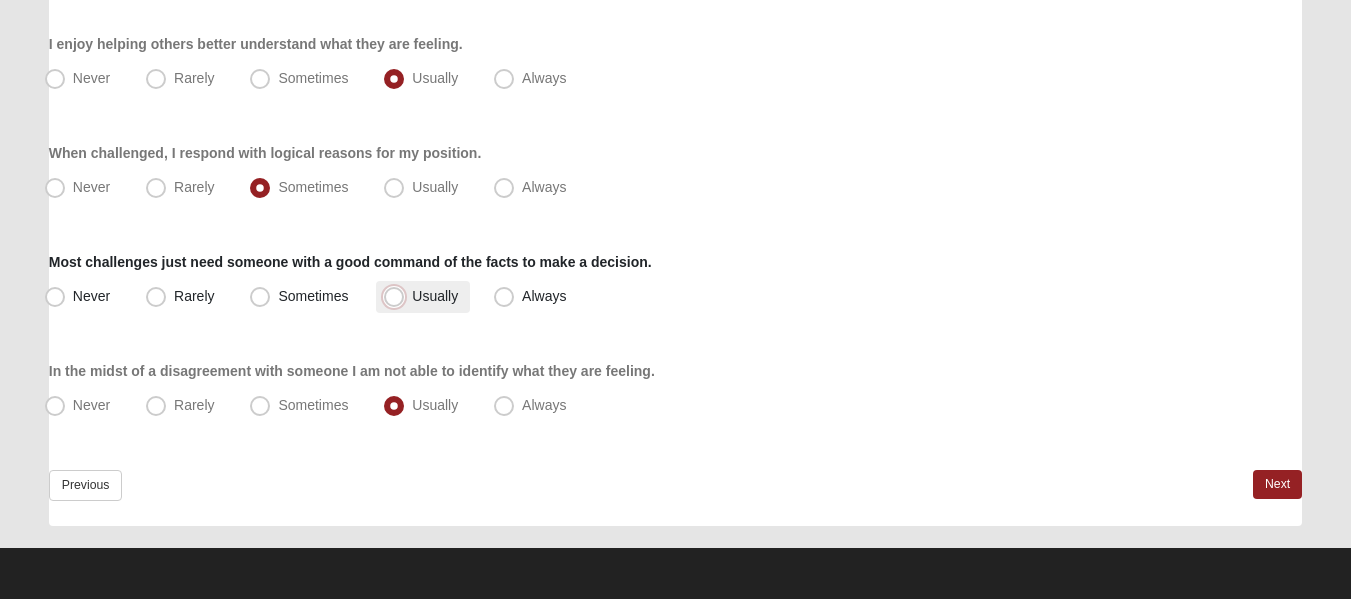 click on "Usually" at bounding box center (398, 296) 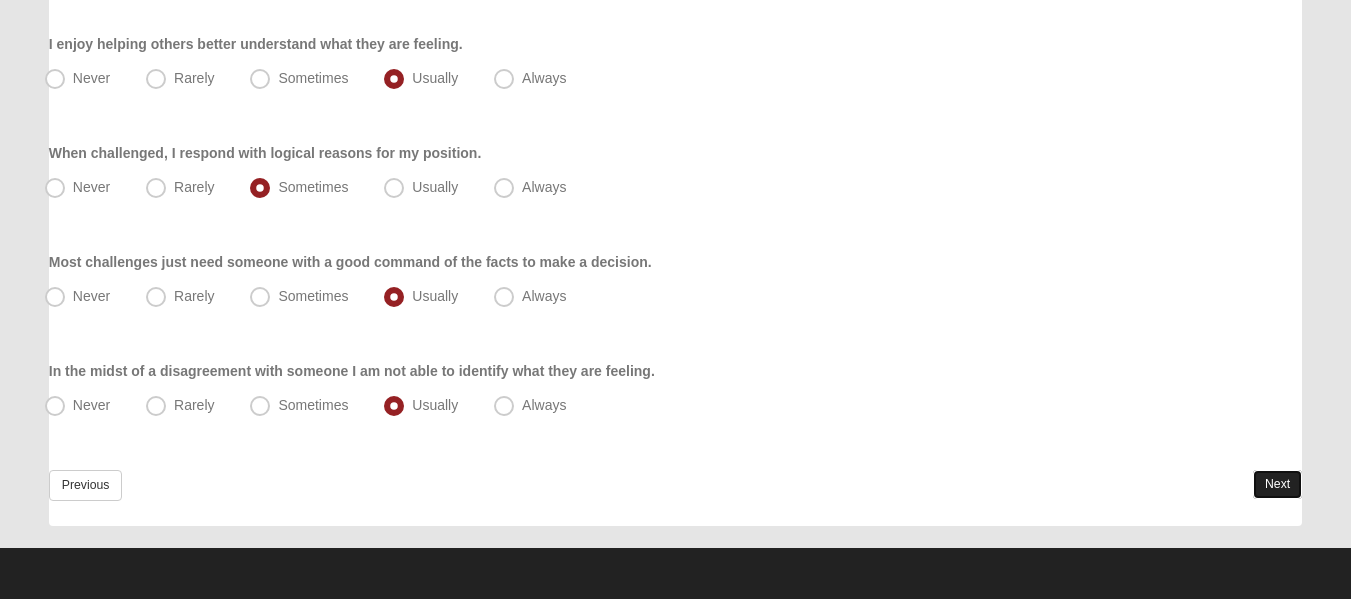 click on "Next" at bounding box center [1277, 484] 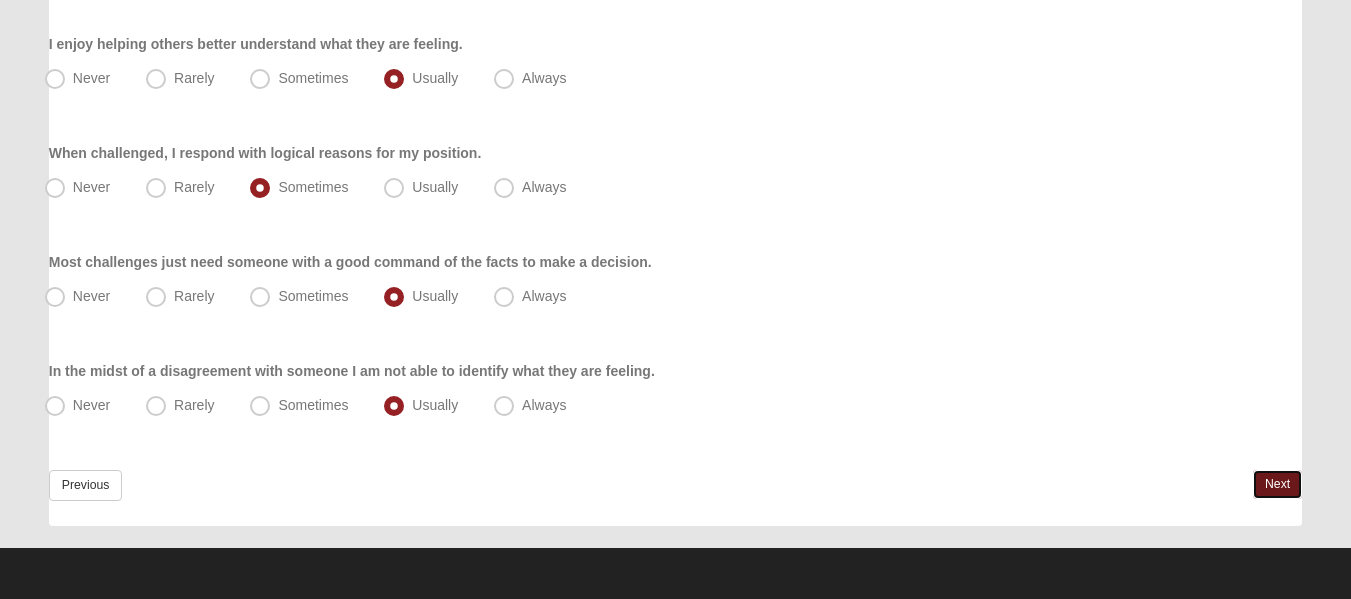 scroll, scrollTop: 0, scrollLeft: 0, axis: both 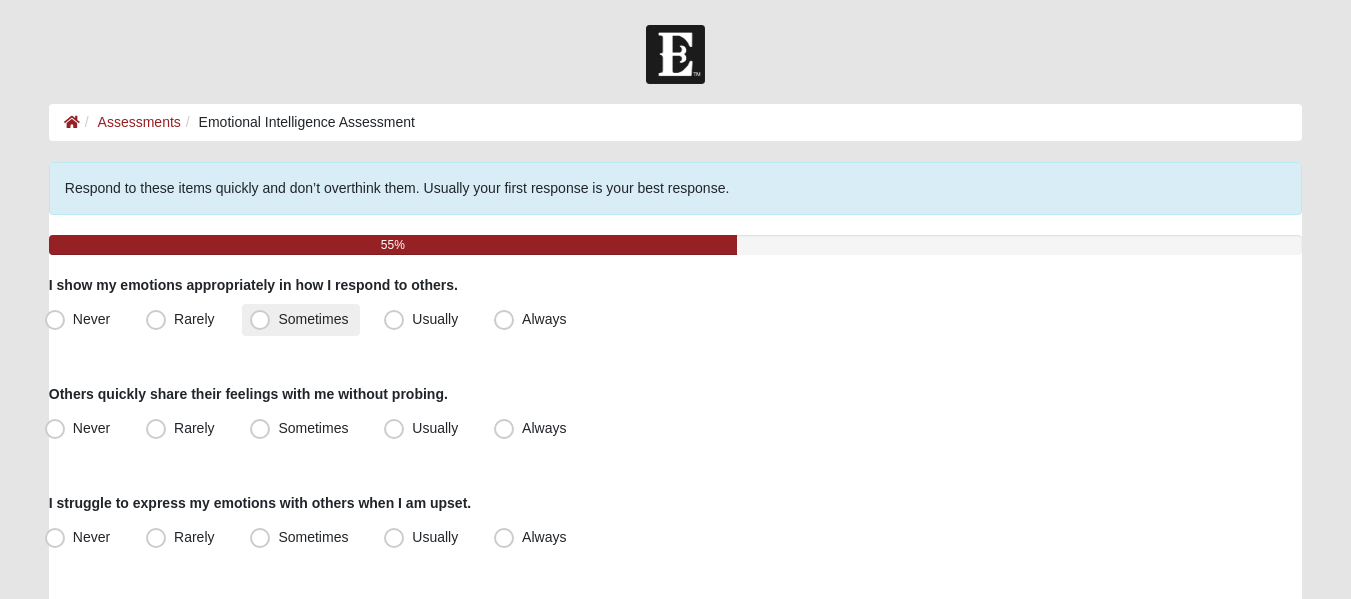 click on "Sometimes" at bounding box center [313, 319] 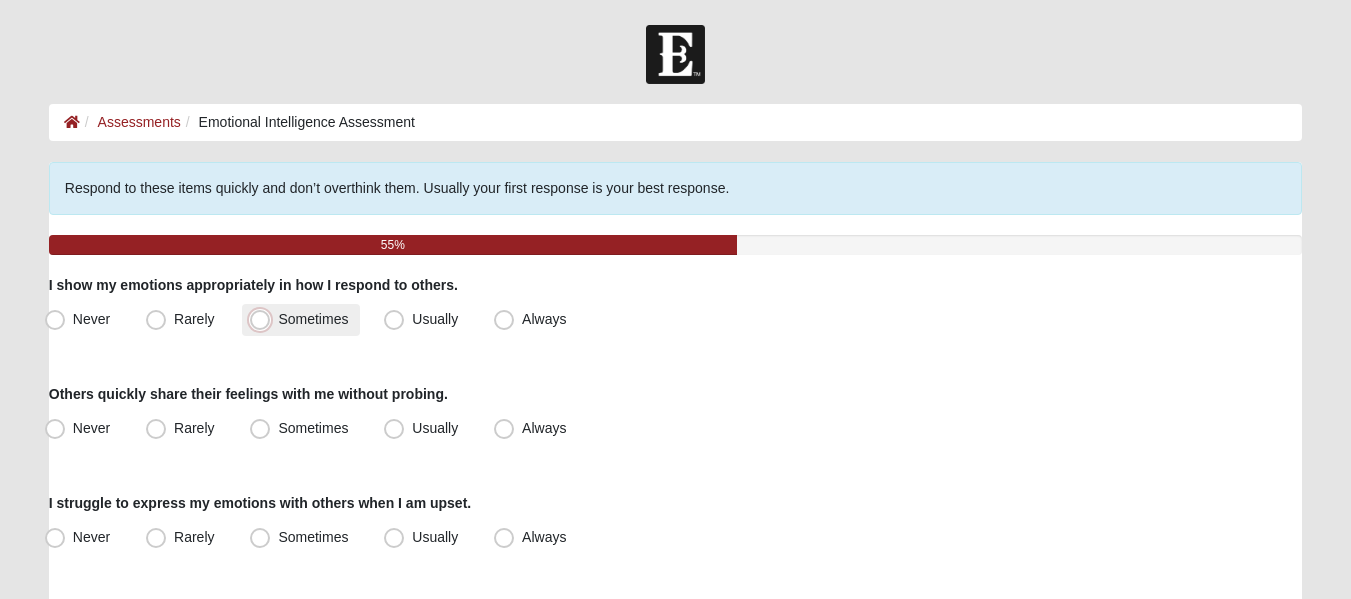 click on "Sometimes" at bounding box center [264, 319] 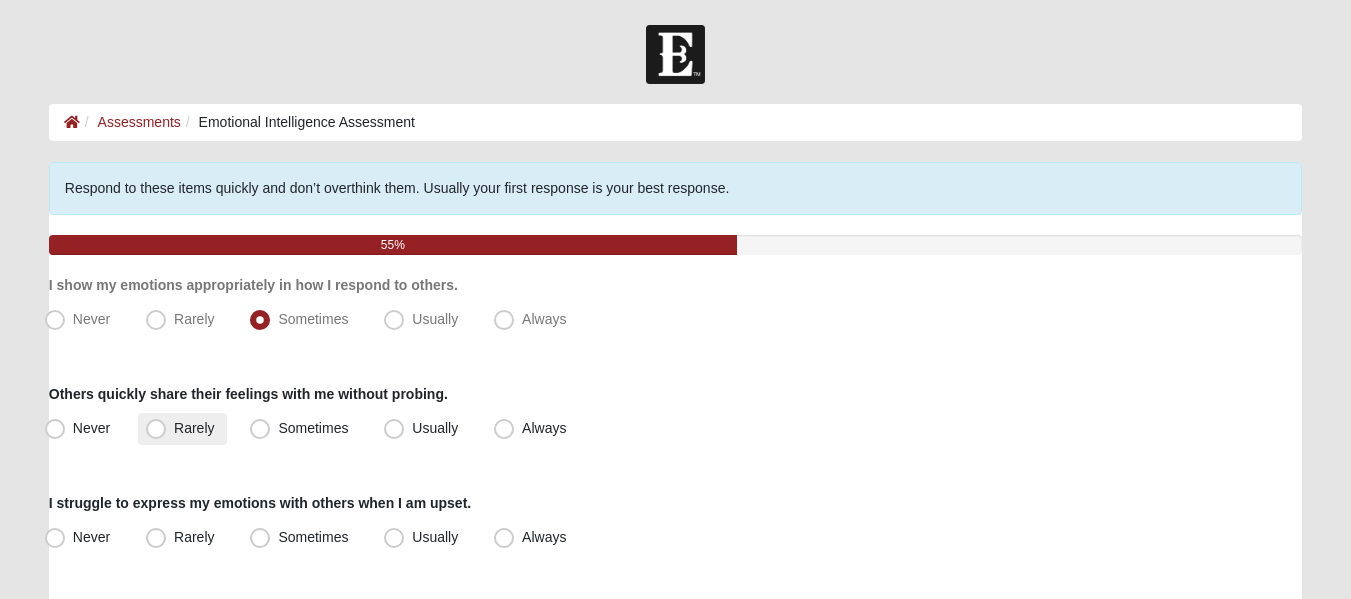 click on "Rarely" at bounding box center (182, 429) 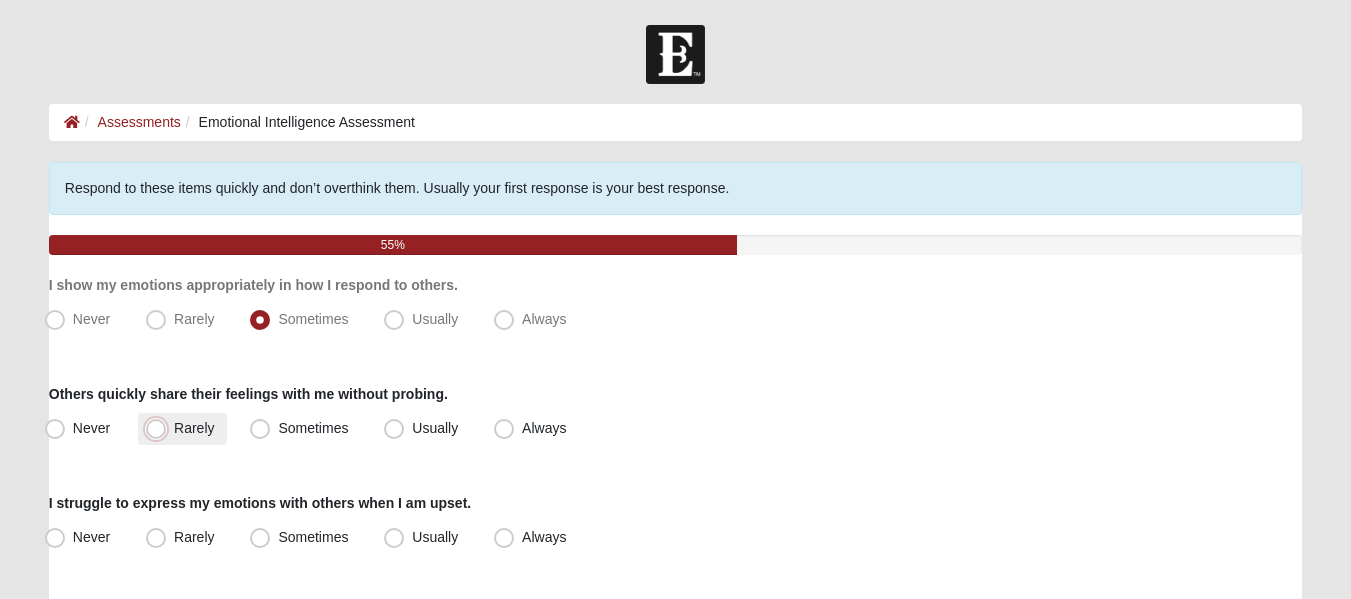 click on "Rarely" at bounding box center (160, 428) 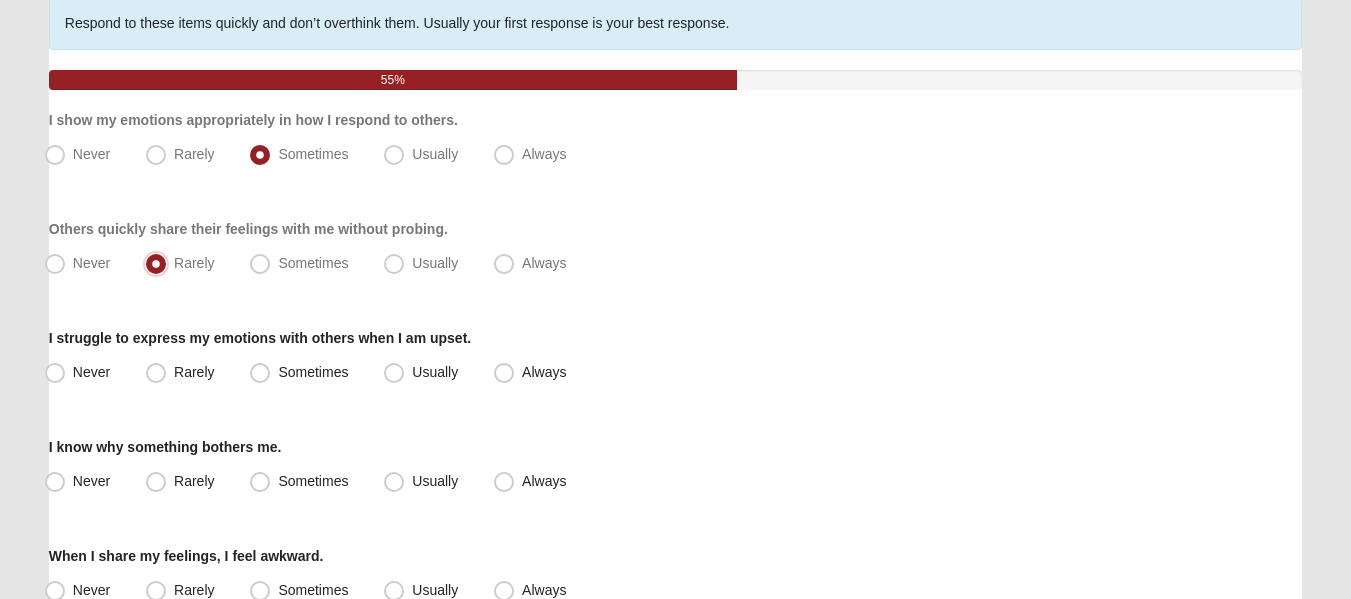 scroll, scrollTop: 200, scrollLeft: 0, axis: vertical 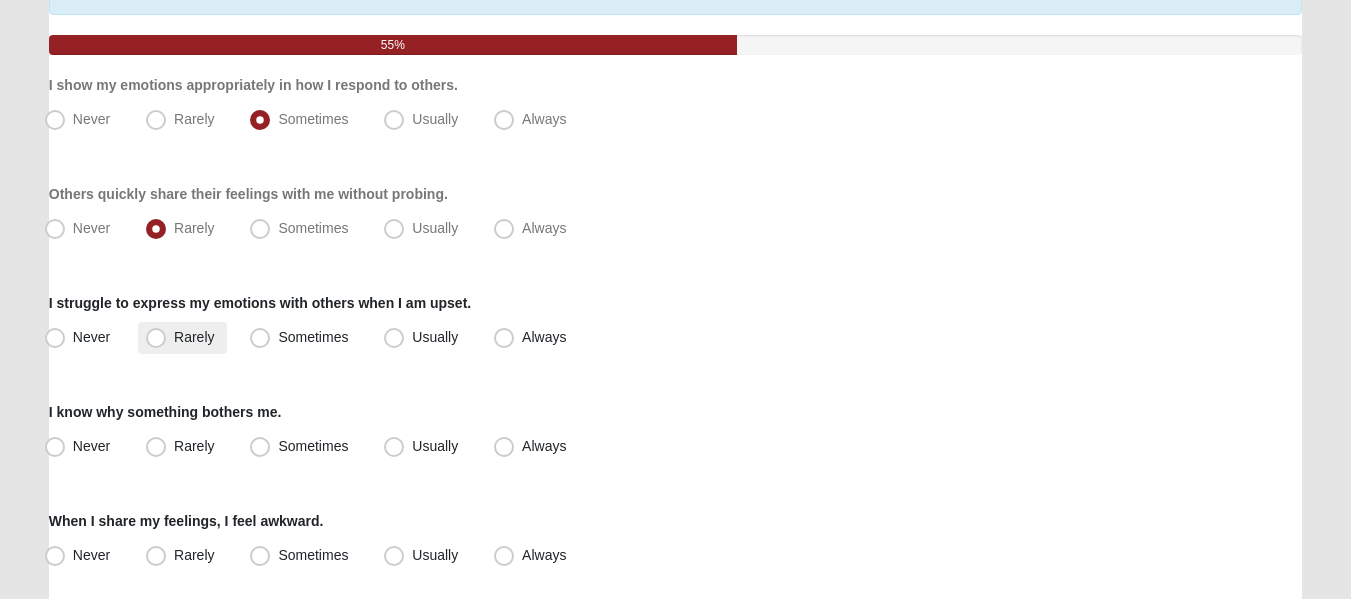 click on "Rarely" at bounding box center [182, 338] 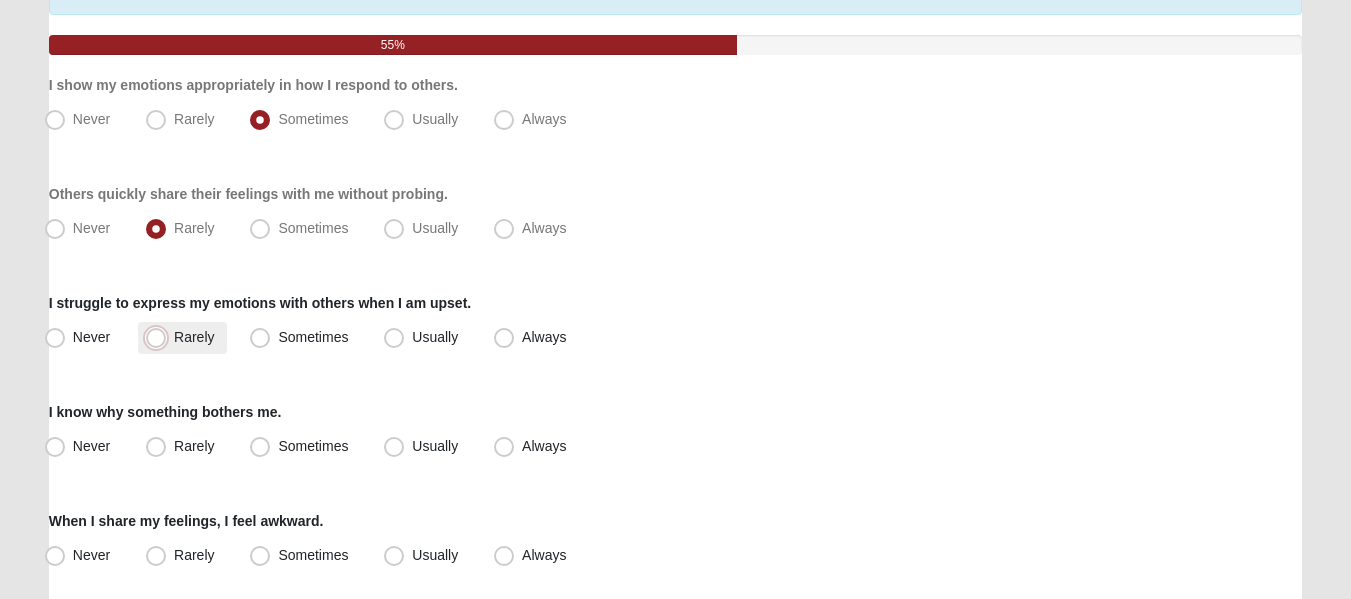 click on "Rarely" at bounding box center [160, 337] 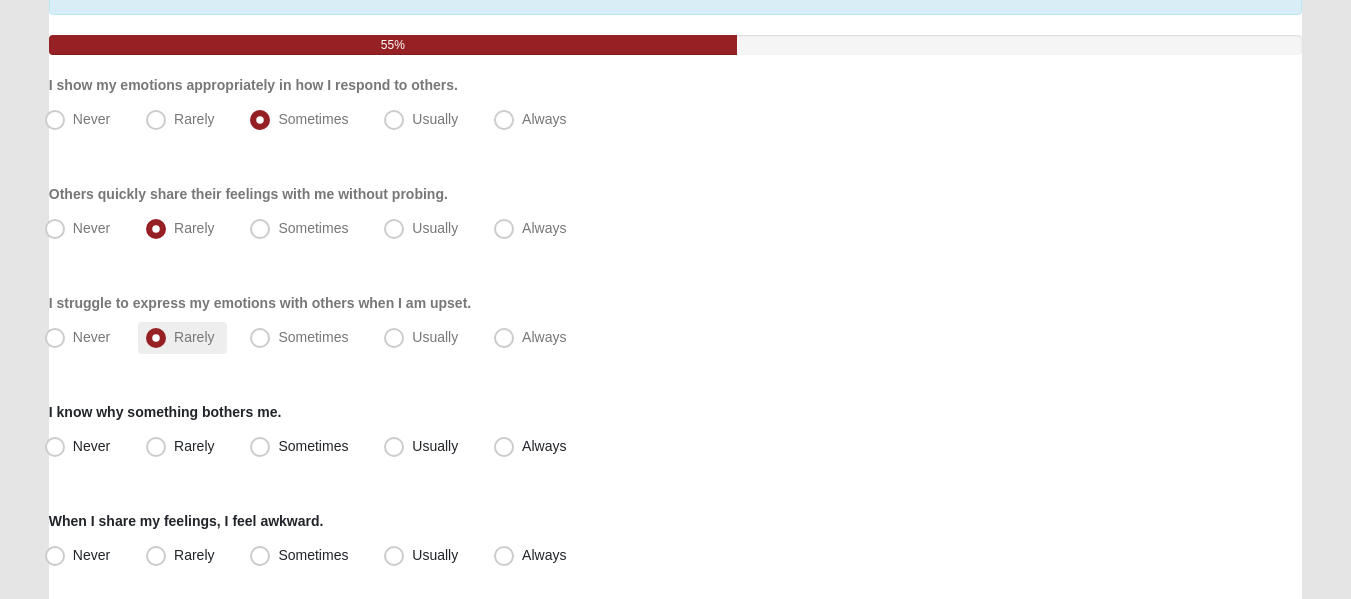 click on "Rarely" at bounding box center [194, 337] 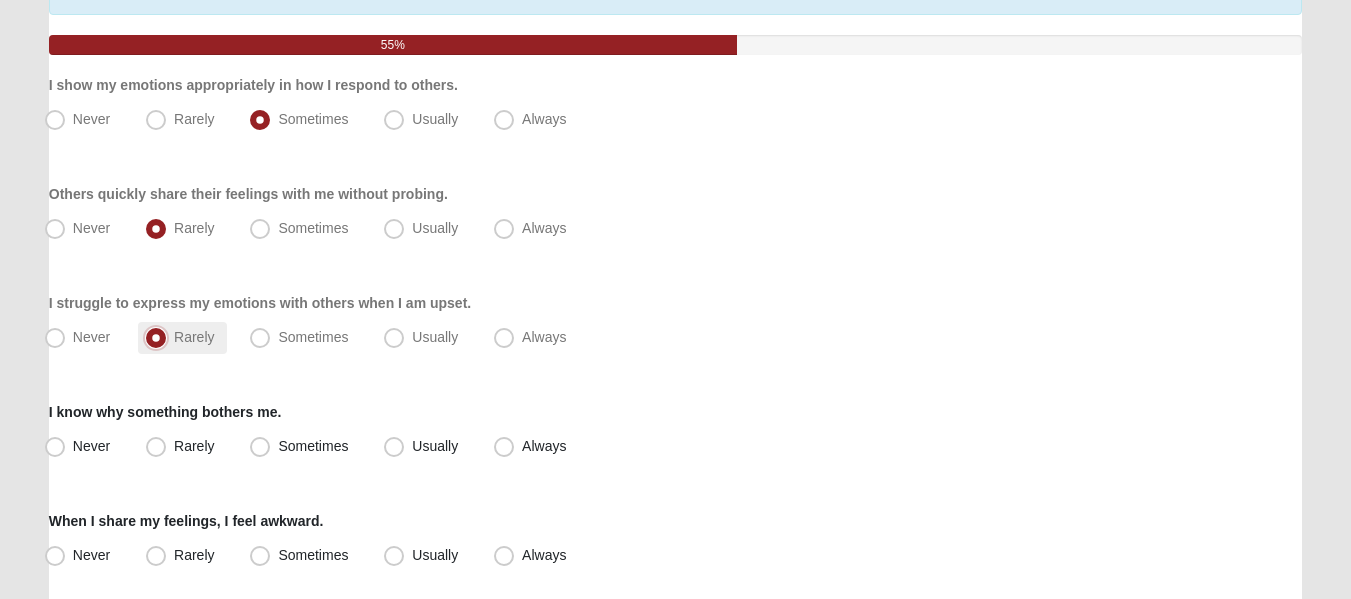 click on "Rarely" at bounding box center [160, 337] 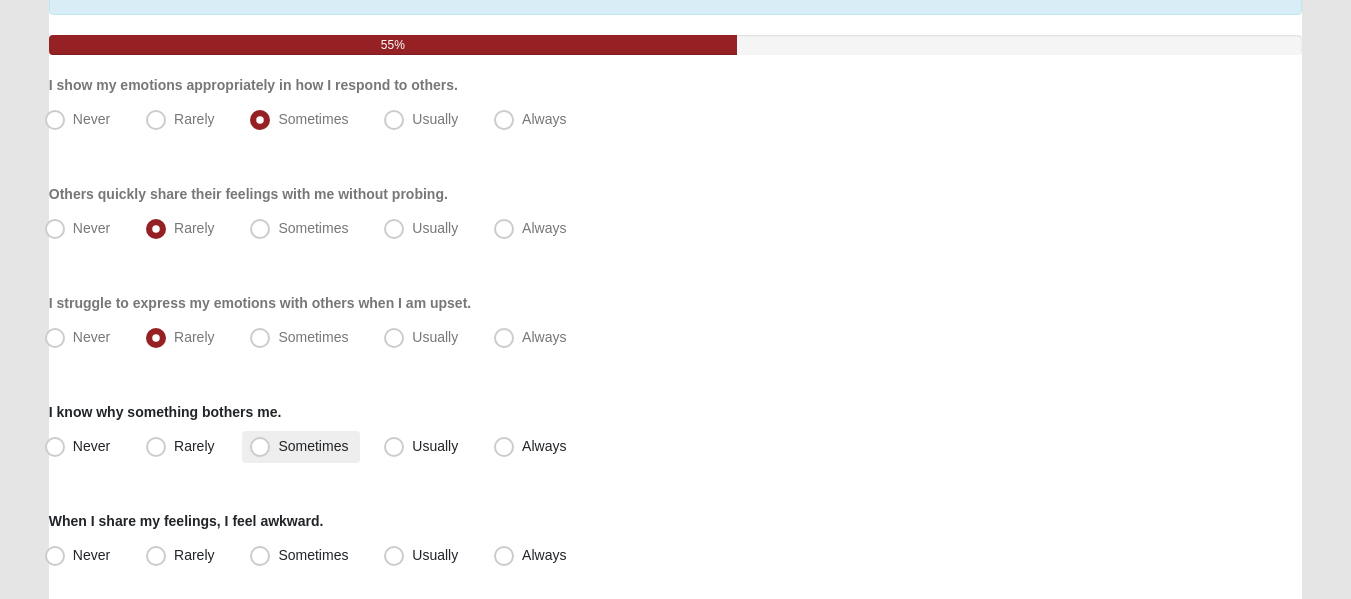 click on "Sometimes" at bounding box center [301, 447] 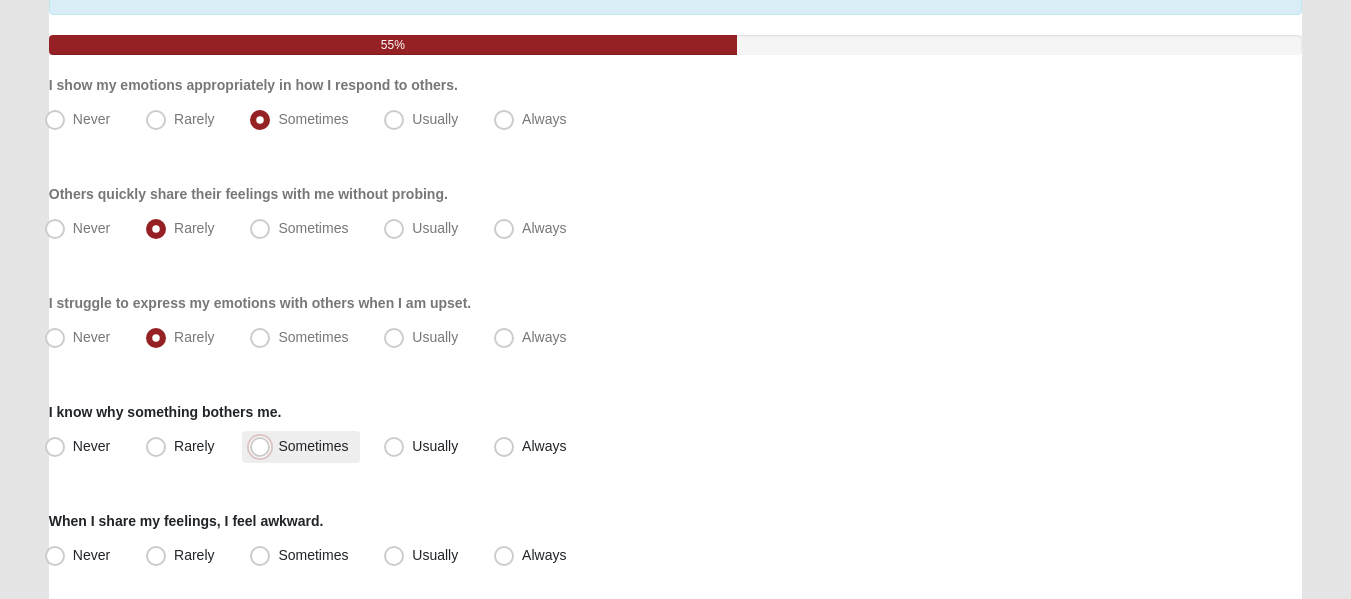 click on "Sometimes" at bounding box center (264, 446) 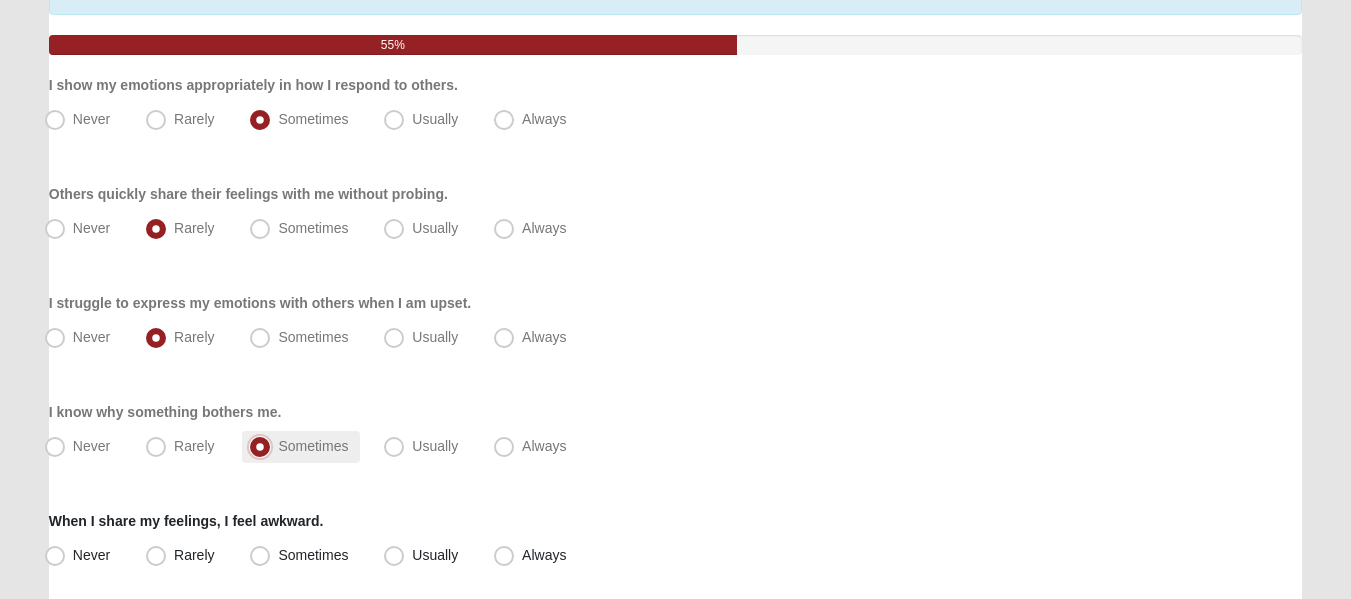 scroll, scrollTop: 300, scrollLeft: 0, axis: vertical 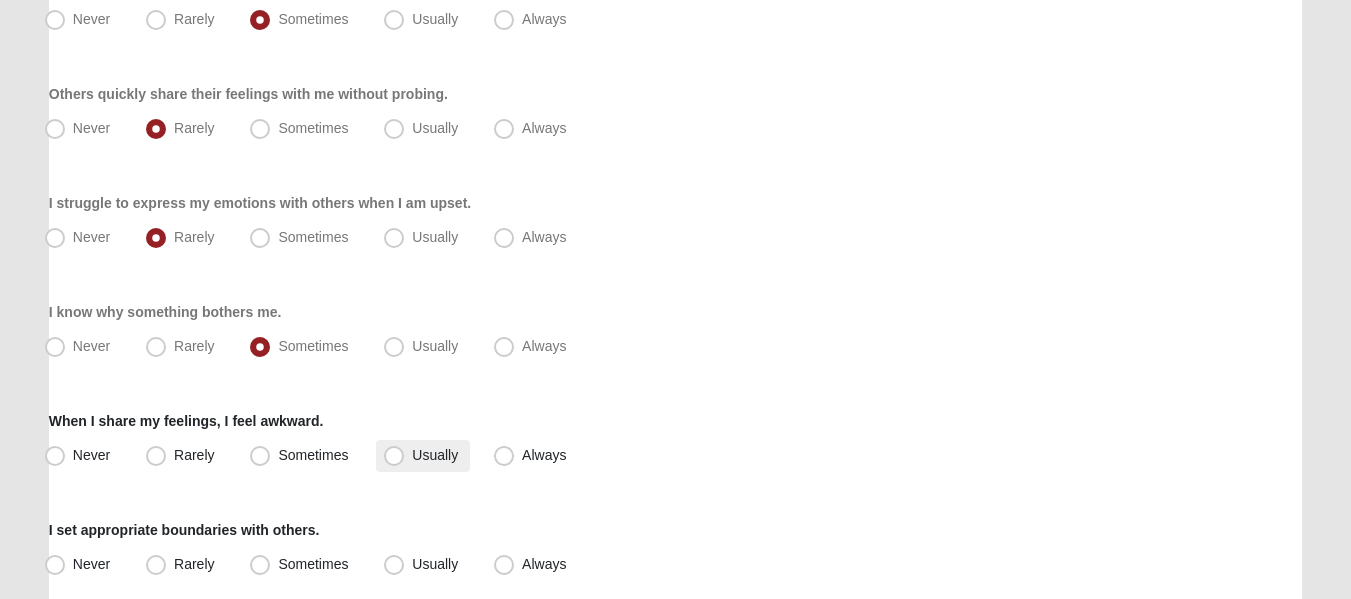 click on "Usually" at bounding box center [435, 455] 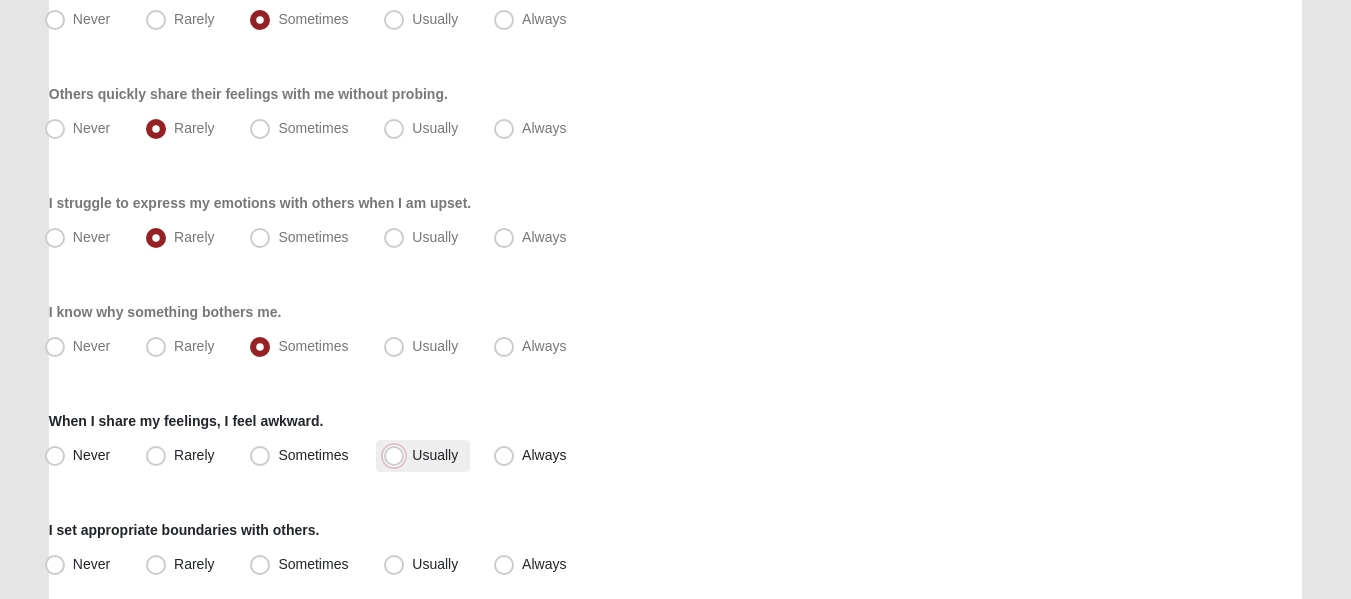 click on "Usually" at bounding box center (398, 455) 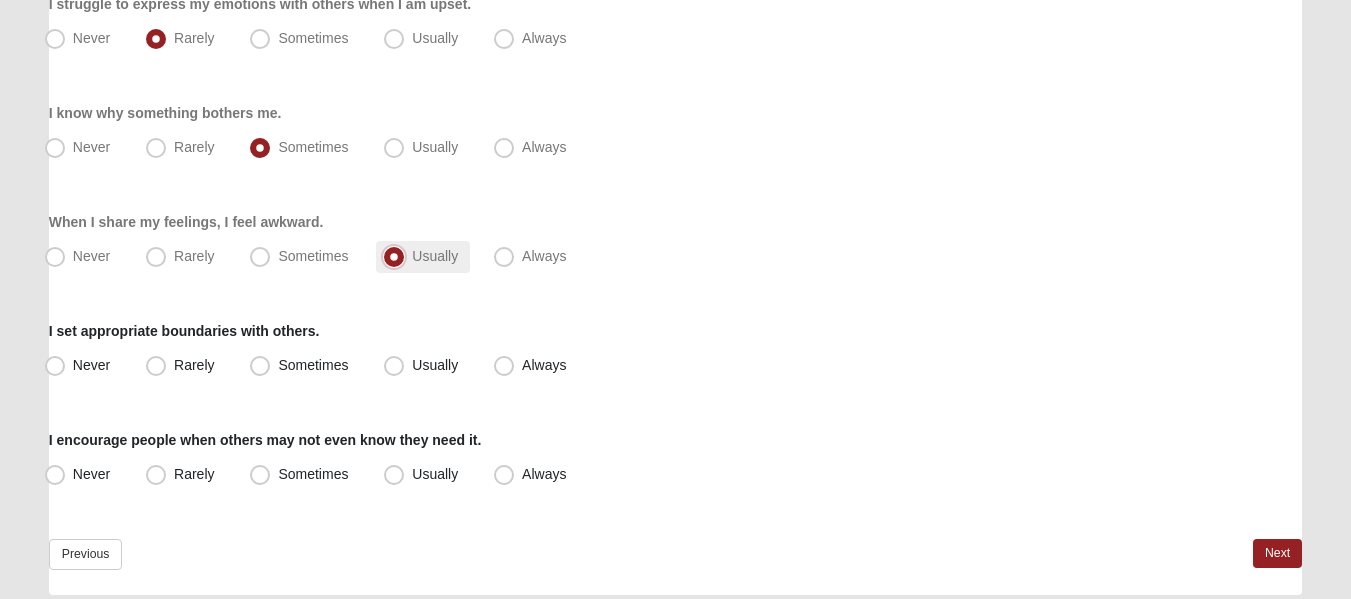 scroll, scrollTop: 568, scrollLeft: 0, axis: vertical 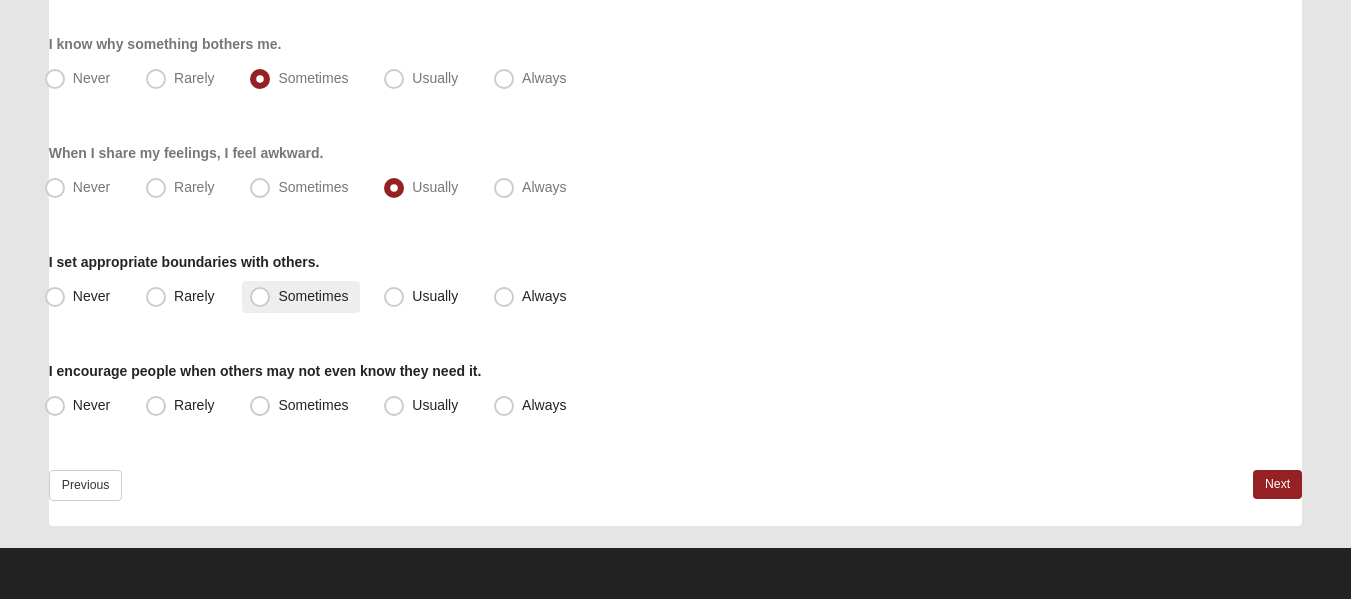 click on "Sometimes" at bounding box center [301, 297] 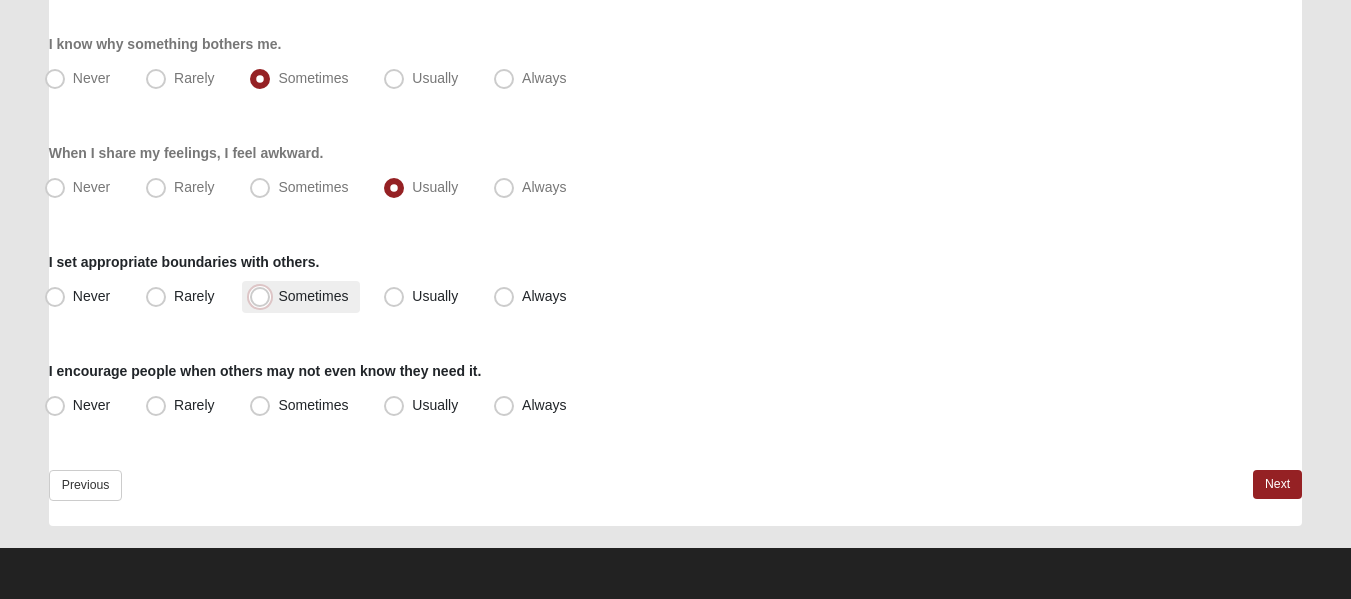 click on "Sometimes" at bounding box center [264, 296] 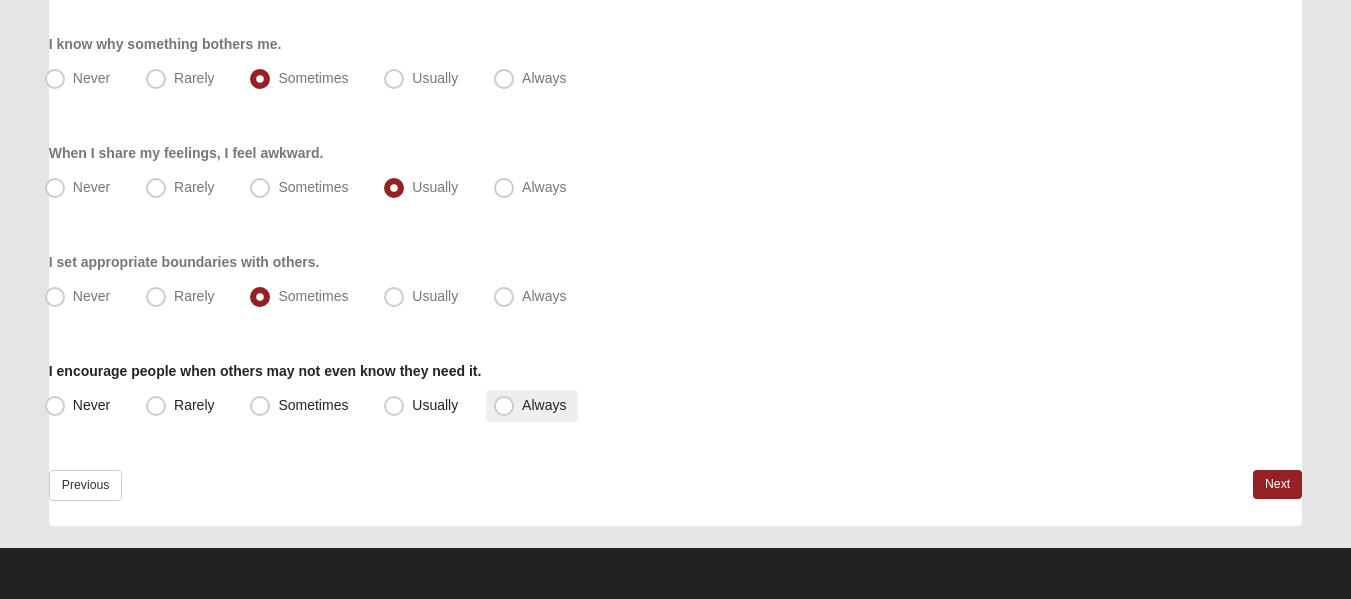 click on "Always" at bounding box center (544, 405) 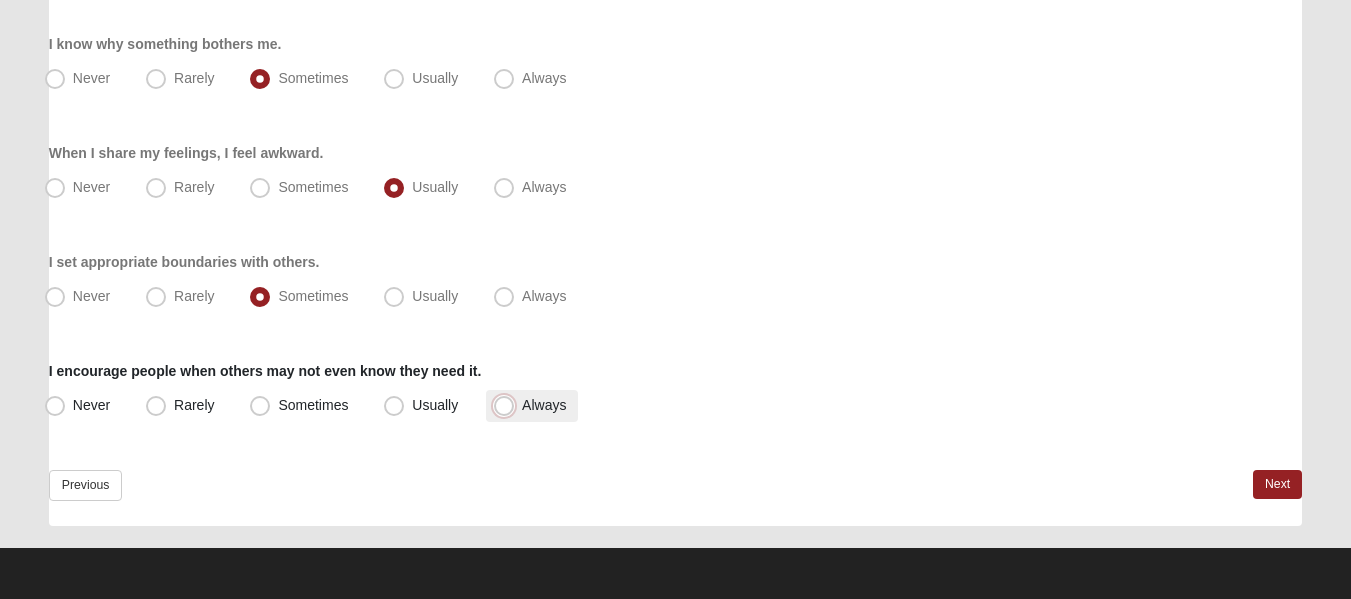 click on "Always" at bounding box center (508, 405) 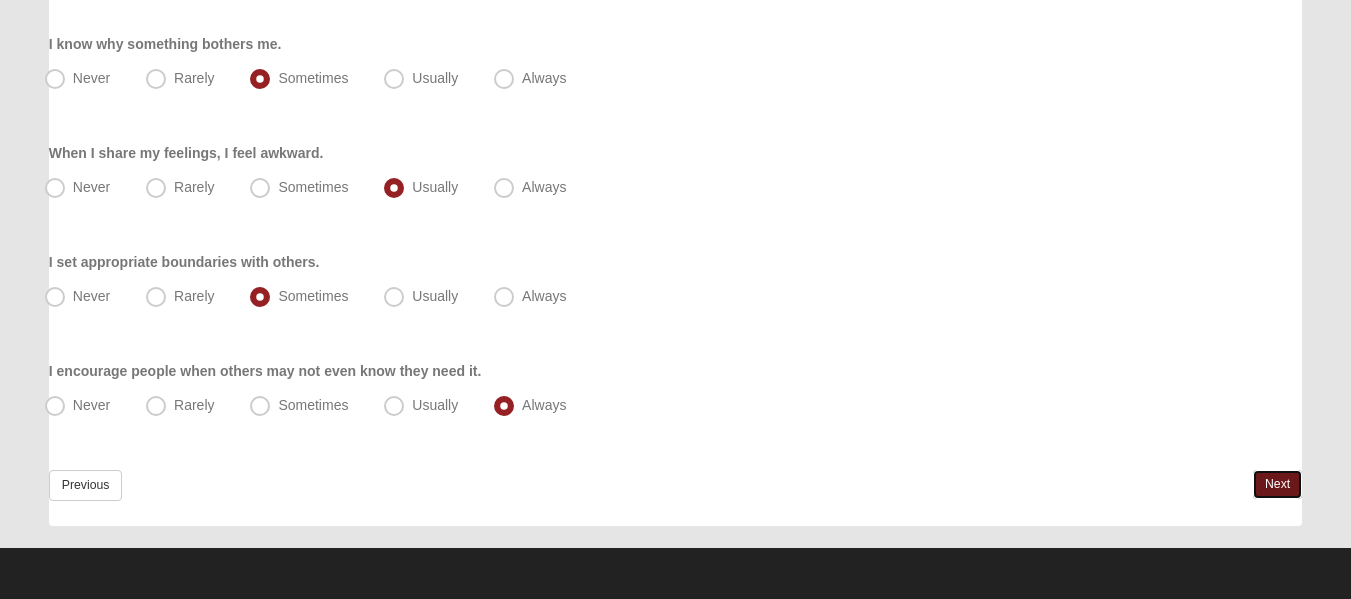 click on "Next" at bounding box center [1277, 484] 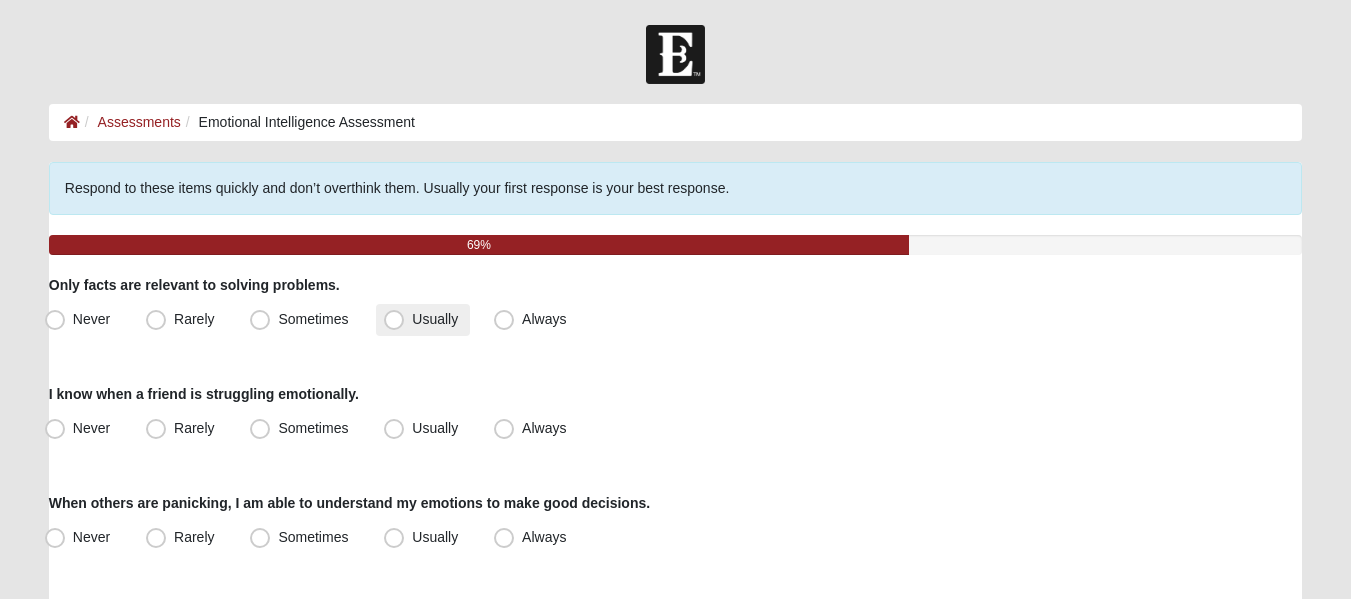 click on "Usually" at bounding box center (435, 319) 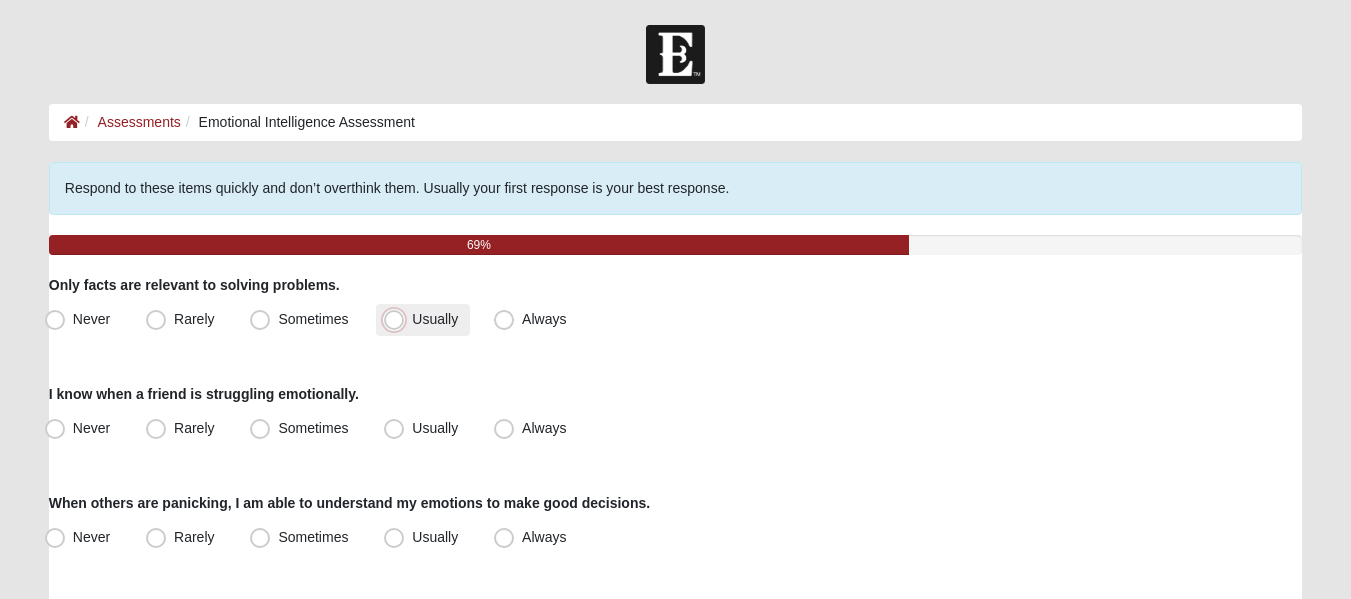 click on "Usually" at bounding box center (398, 319) 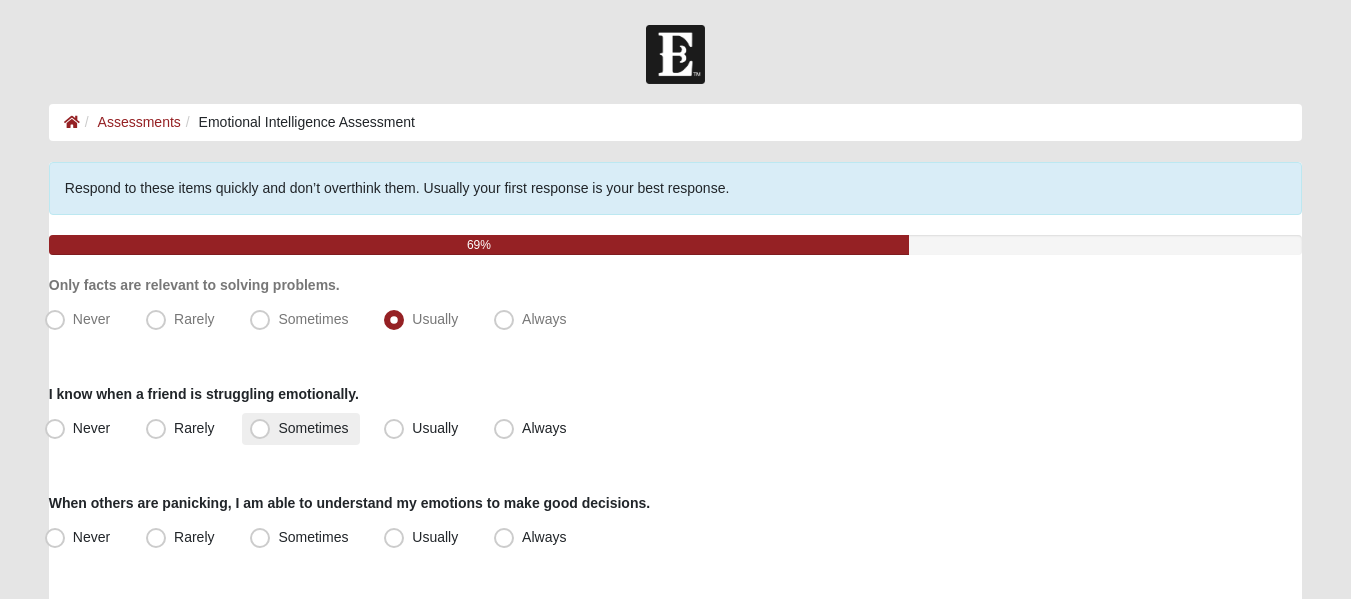 click on "Sometimes" at bounding box center [313, 428] 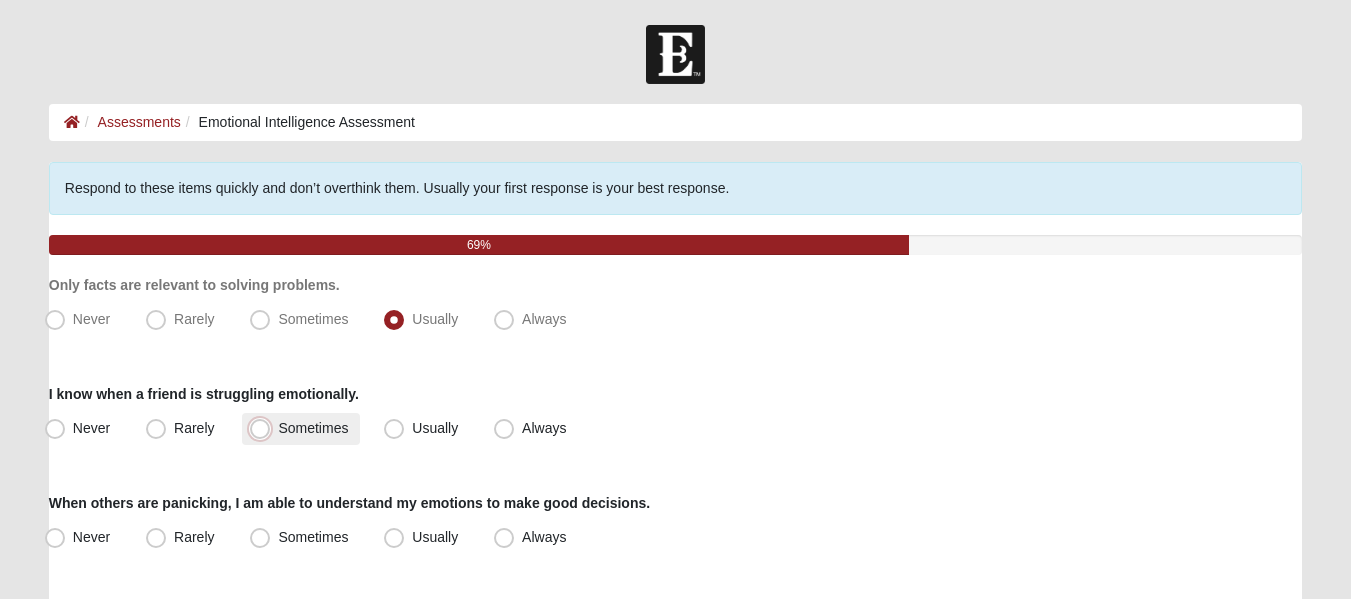 click on "Sometimes" at bounding box center (264, 428) 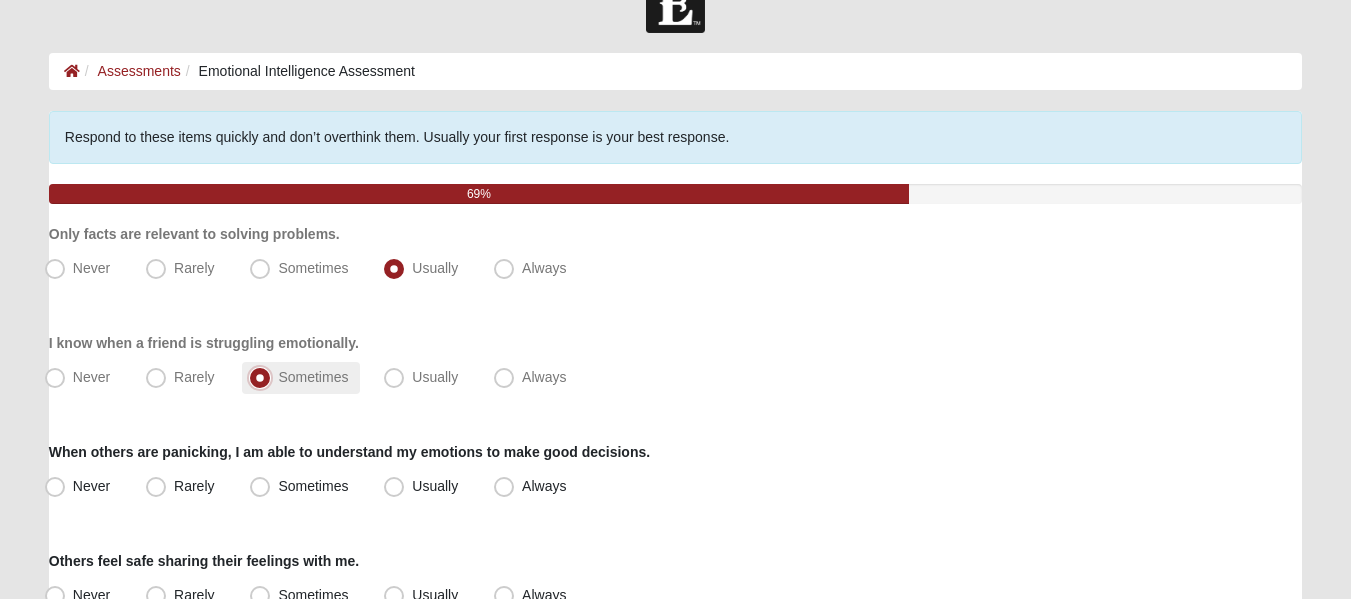 scroll, scrollTop: 100, scrollLeft: 0, axis: vertical 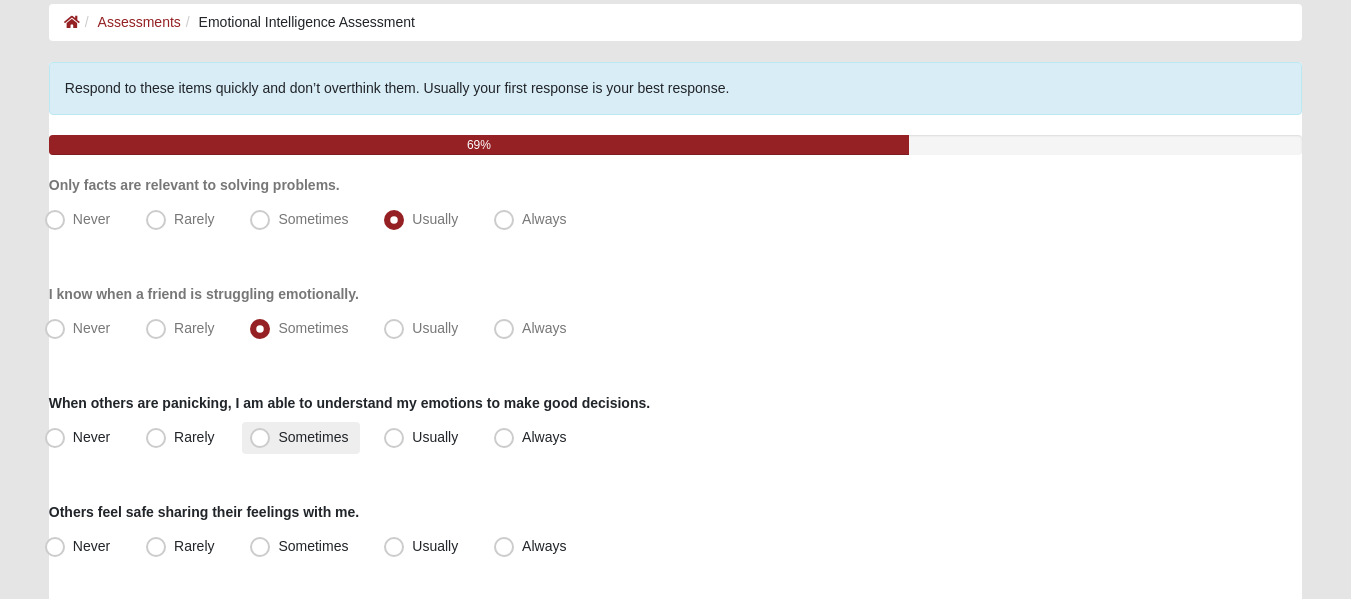 click on "Sometimes" at bounding box center (301, 438) 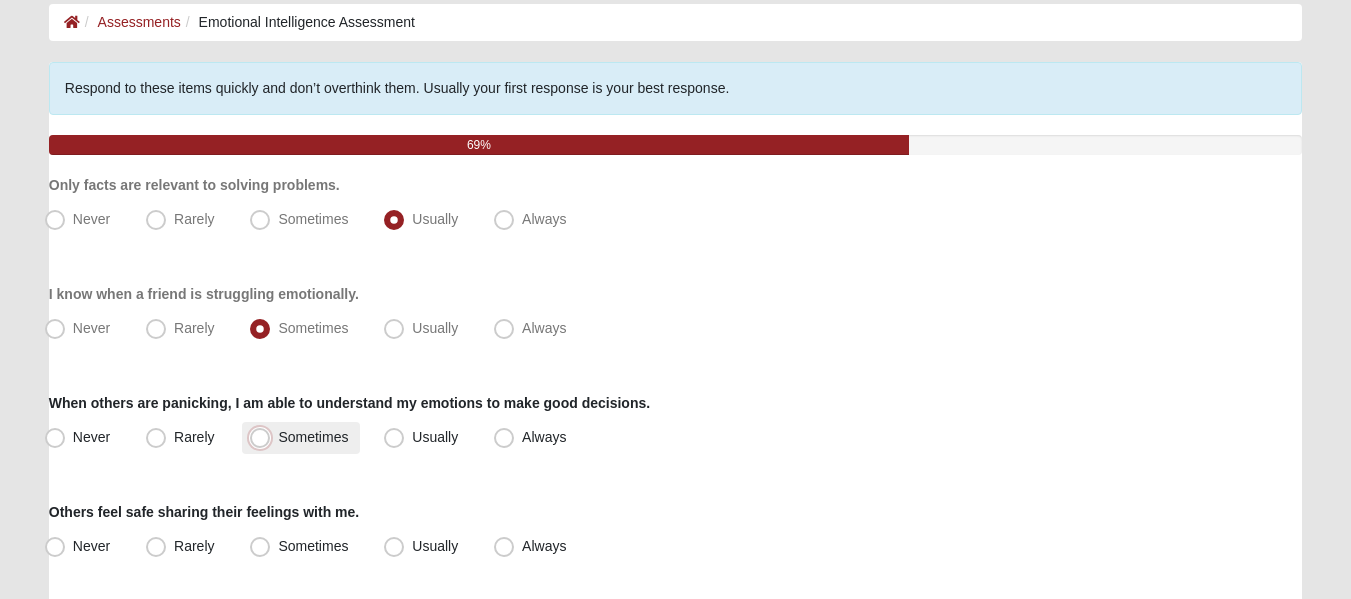 click on "Sometimes" at bounding box center [264, 437] 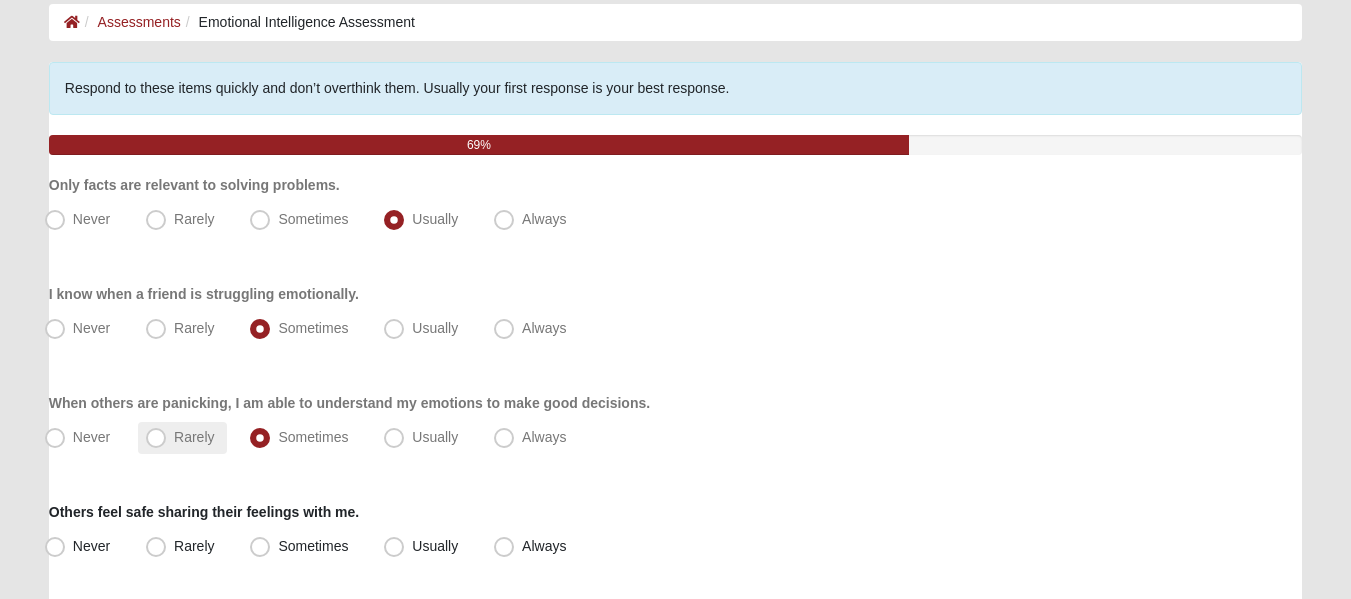 click on "Rarely" at bounding box center [182, 438] 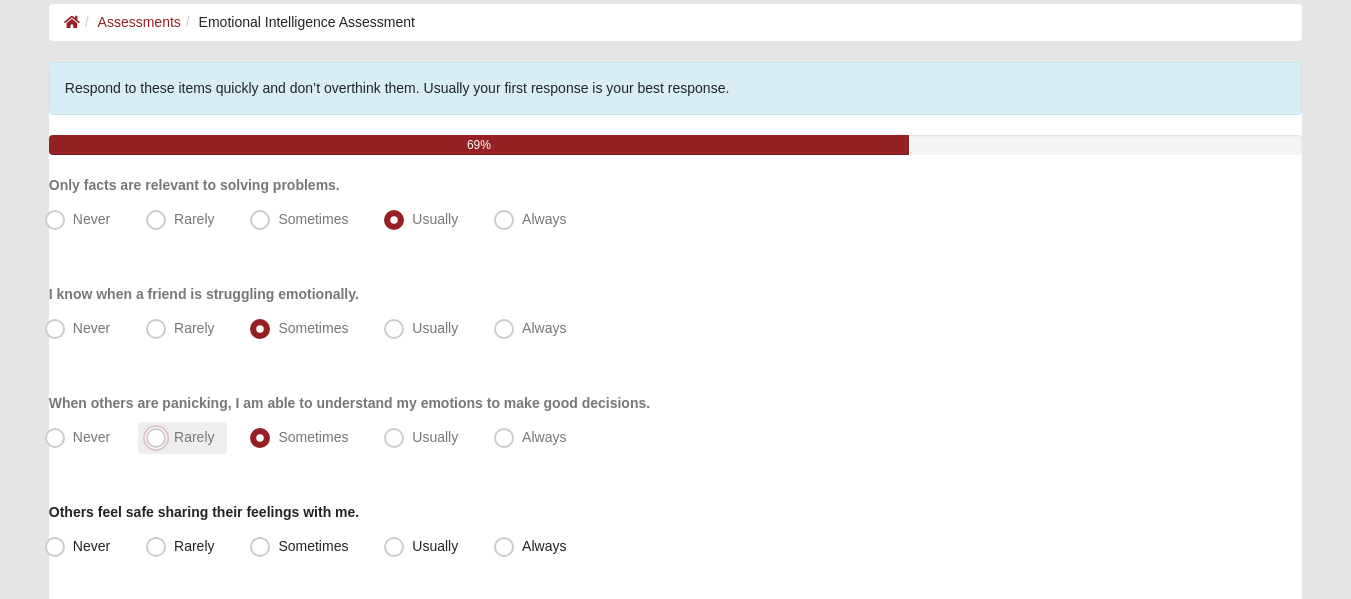 click on "Rarely" at bounding box center (160, 437) 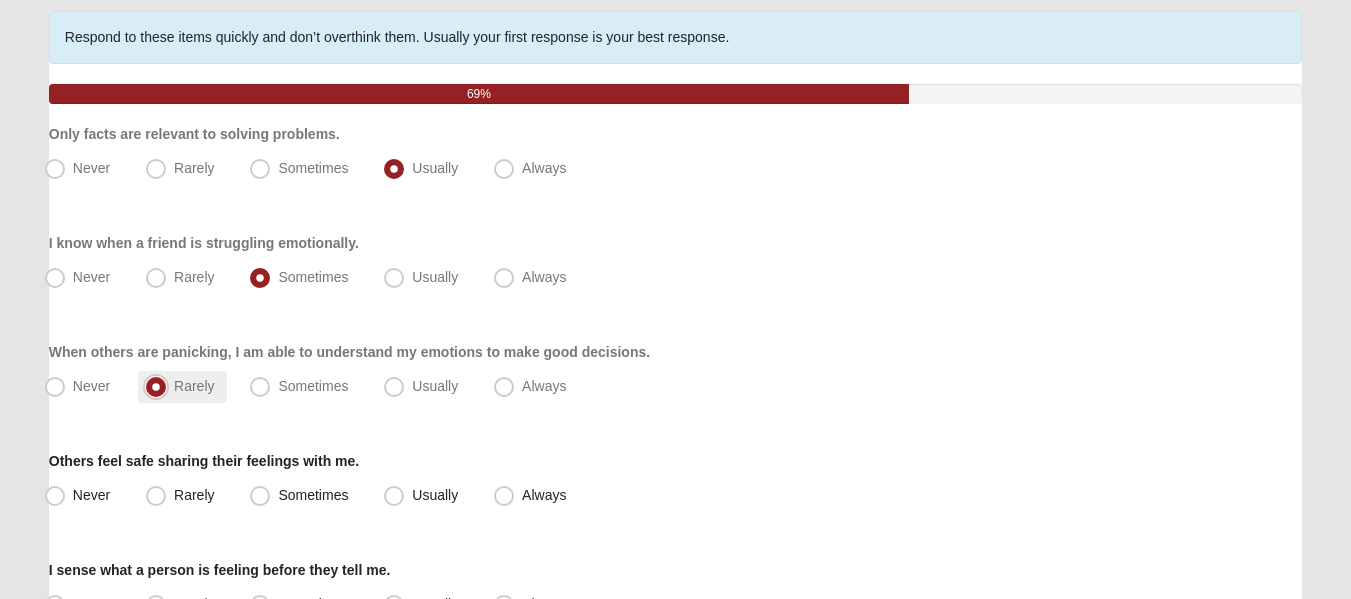 scroll, scrollTop: 200, scrollLeft: 0, axis: vertical 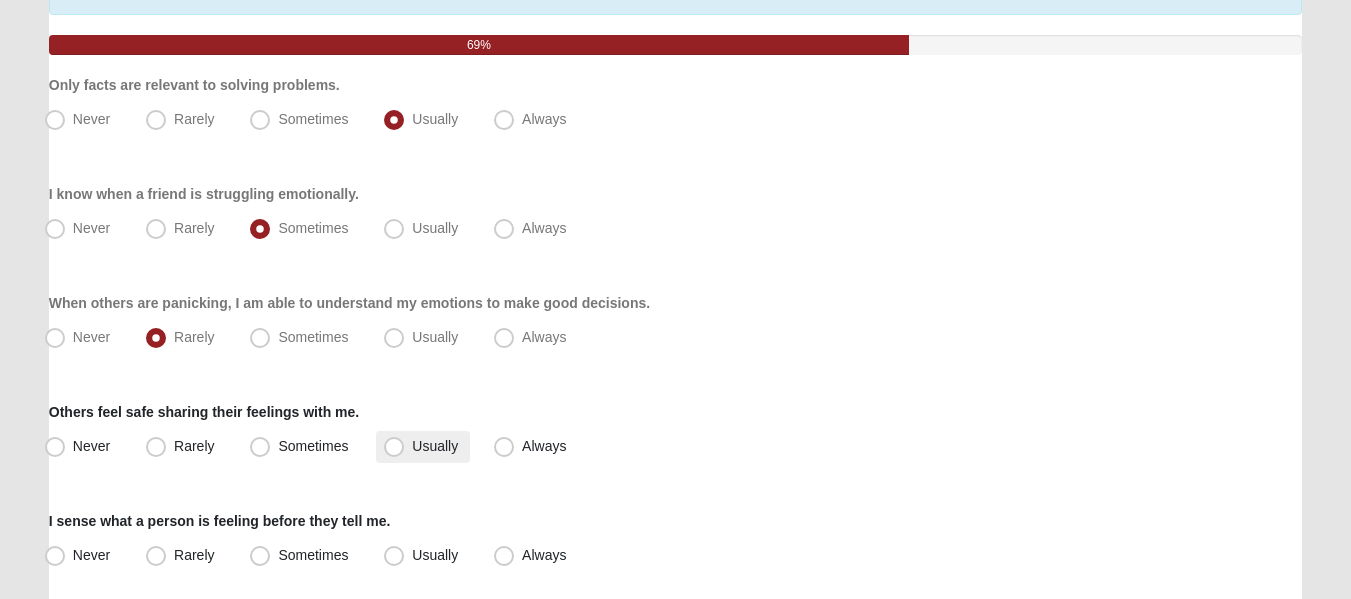 click on "Usually" at bounding box center [435, 446] 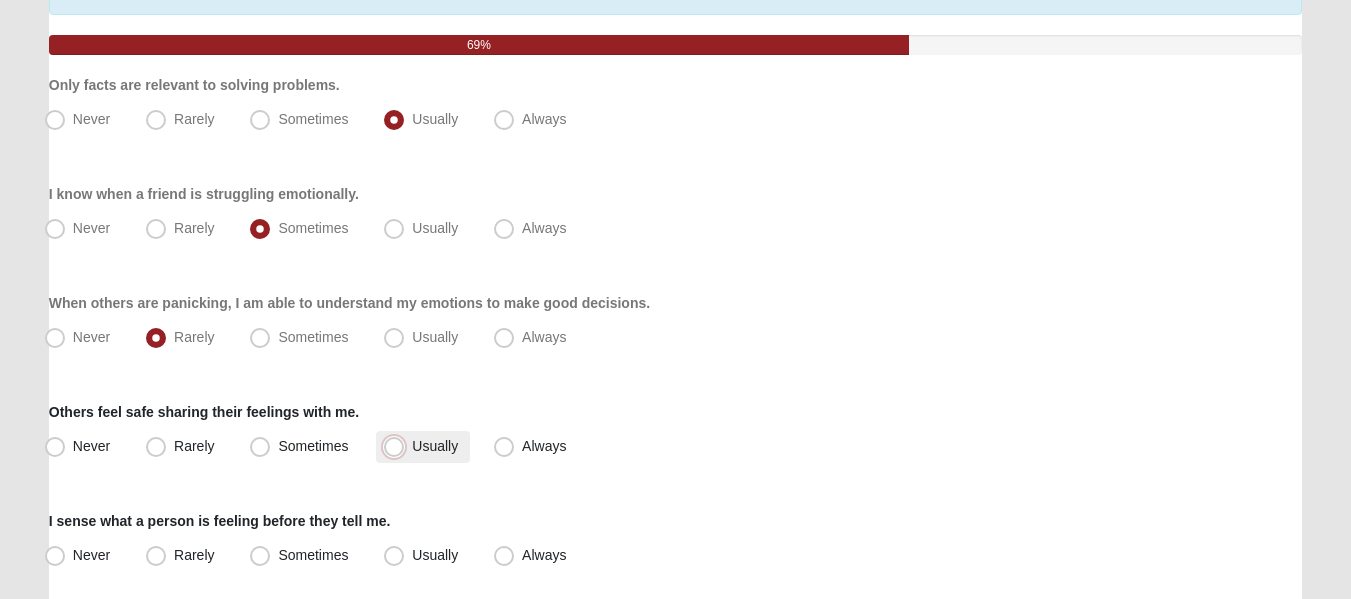 click on "Usually" at bounding box center [398, 446] 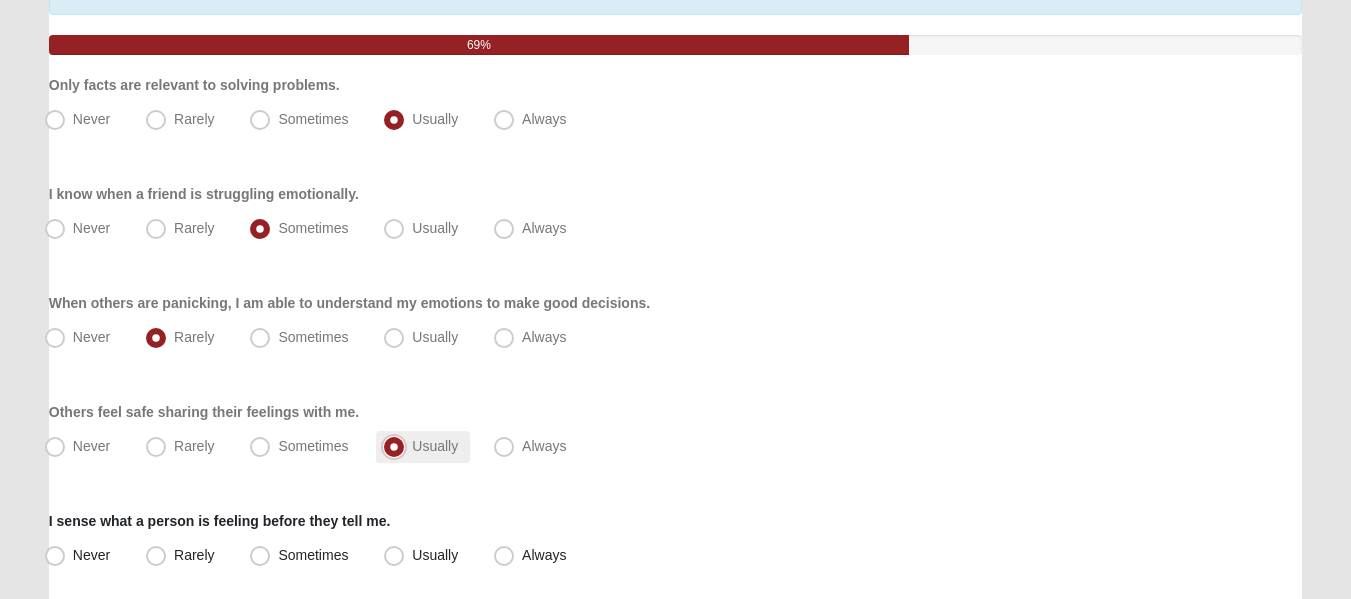 scroll, scrollTop: 300, scrollLeft: 0, axis: vertical 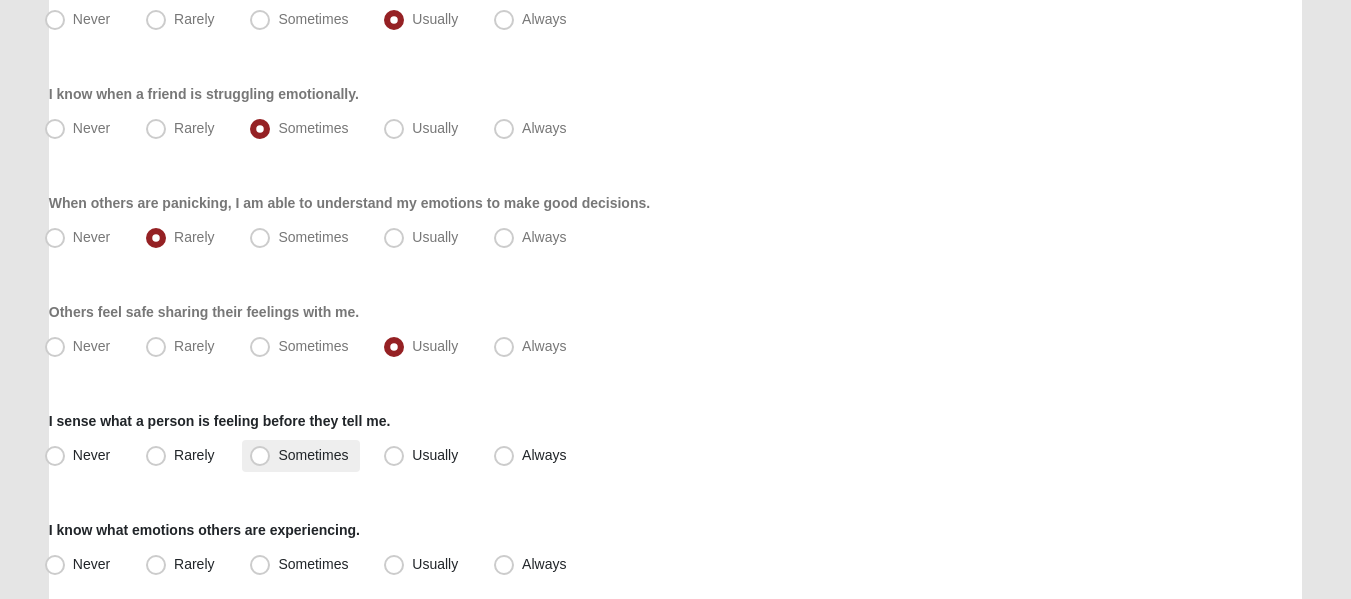 click on "Sometimes" at bounding box center (313, 455) 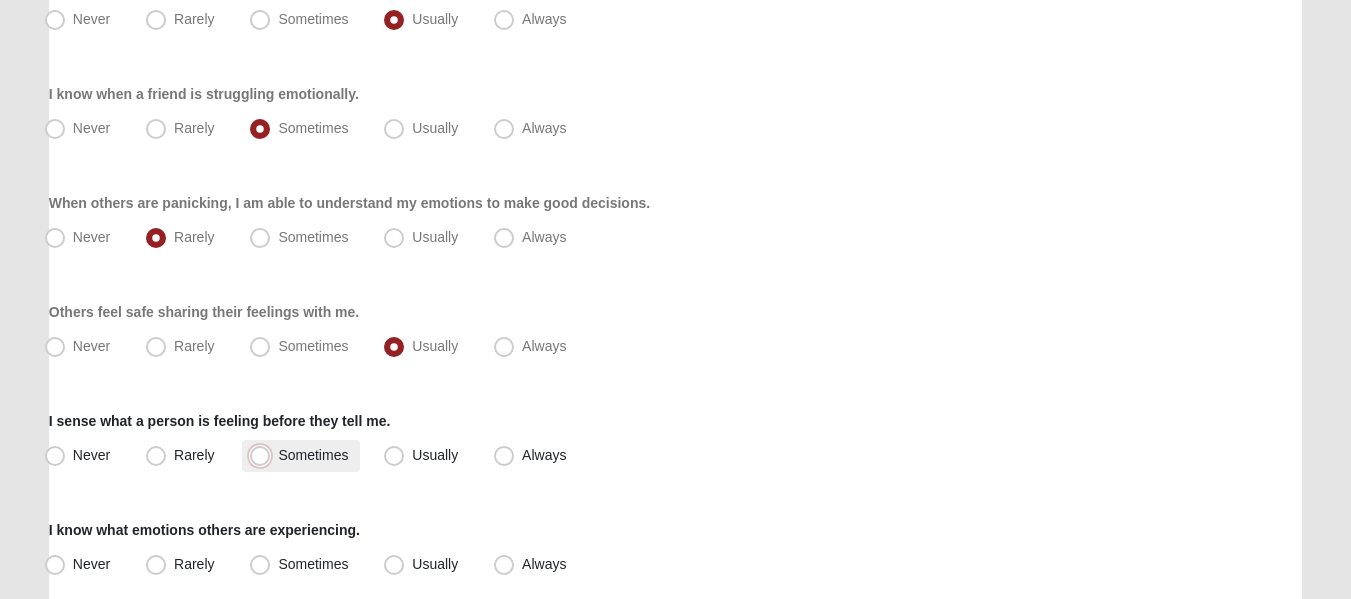 click on "Sometimes" at bounding box center [264, 455] 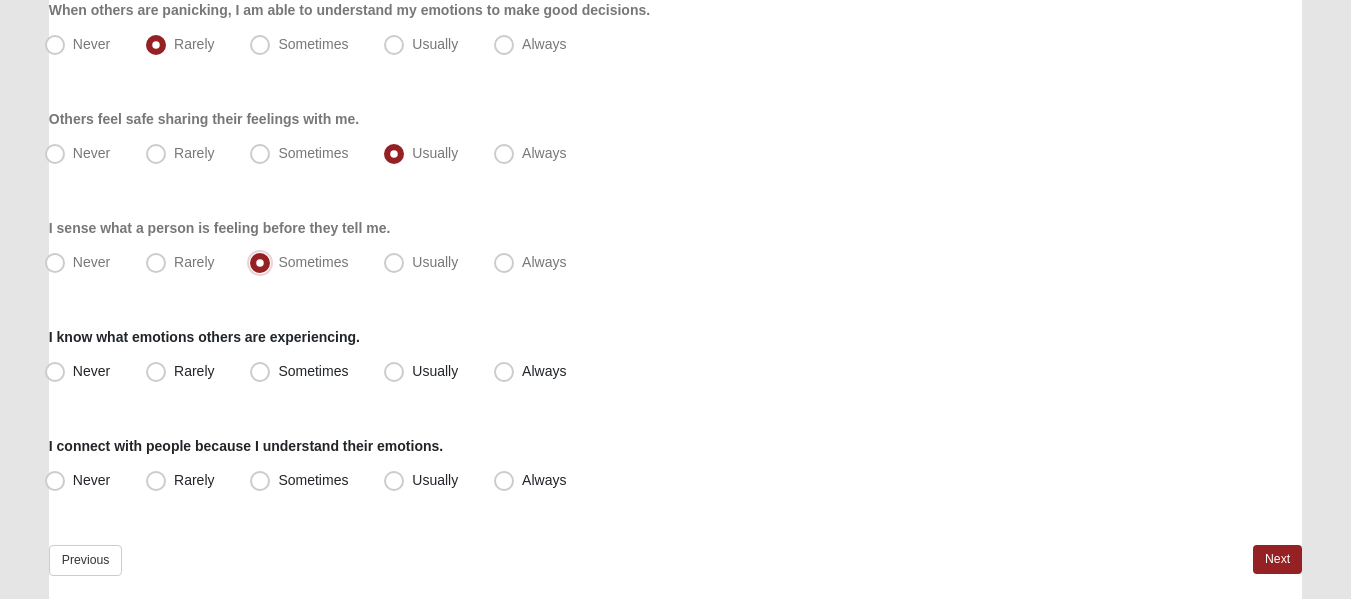 scroll, scrollTop: 500, scrollLeft: 0, axis: vertical 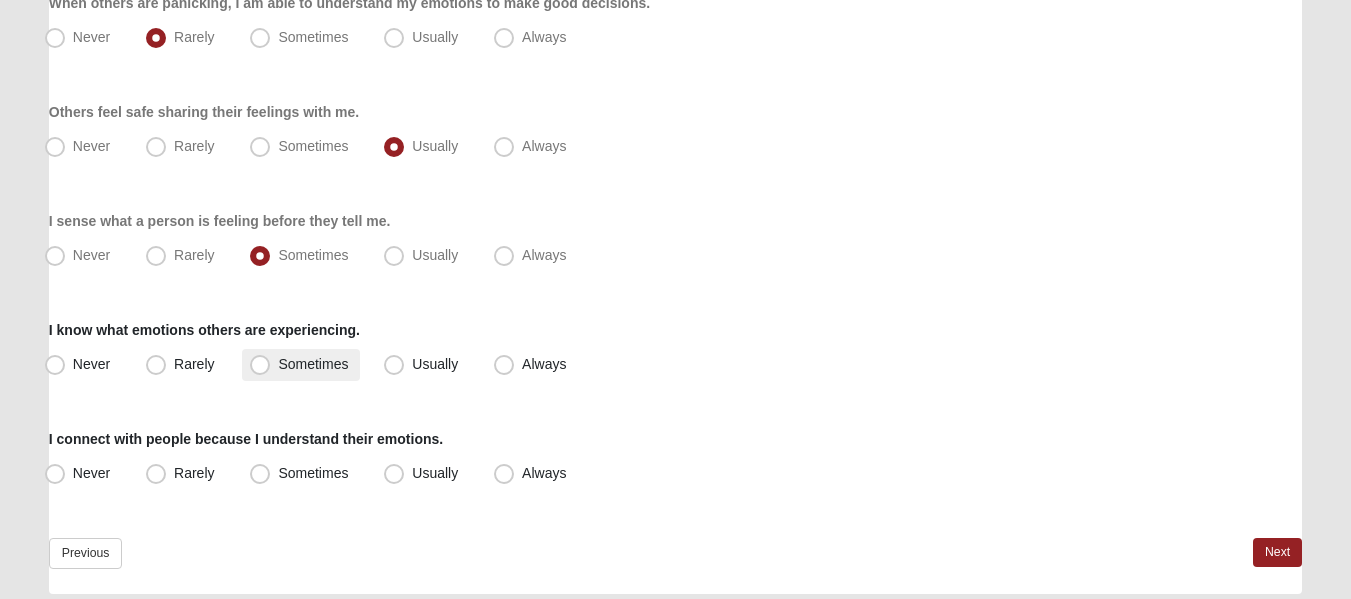 click on "Sometimes" at bounding box center (301, 365) 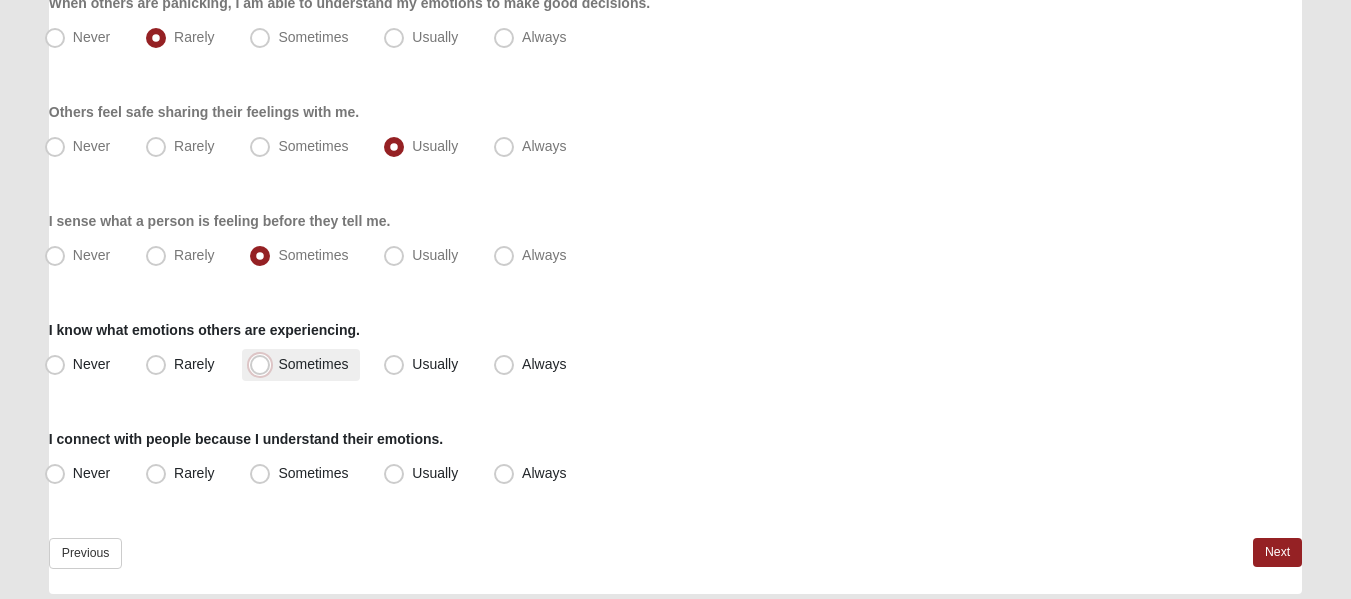 click on "Sometimes" at bounding box center [264, 364] 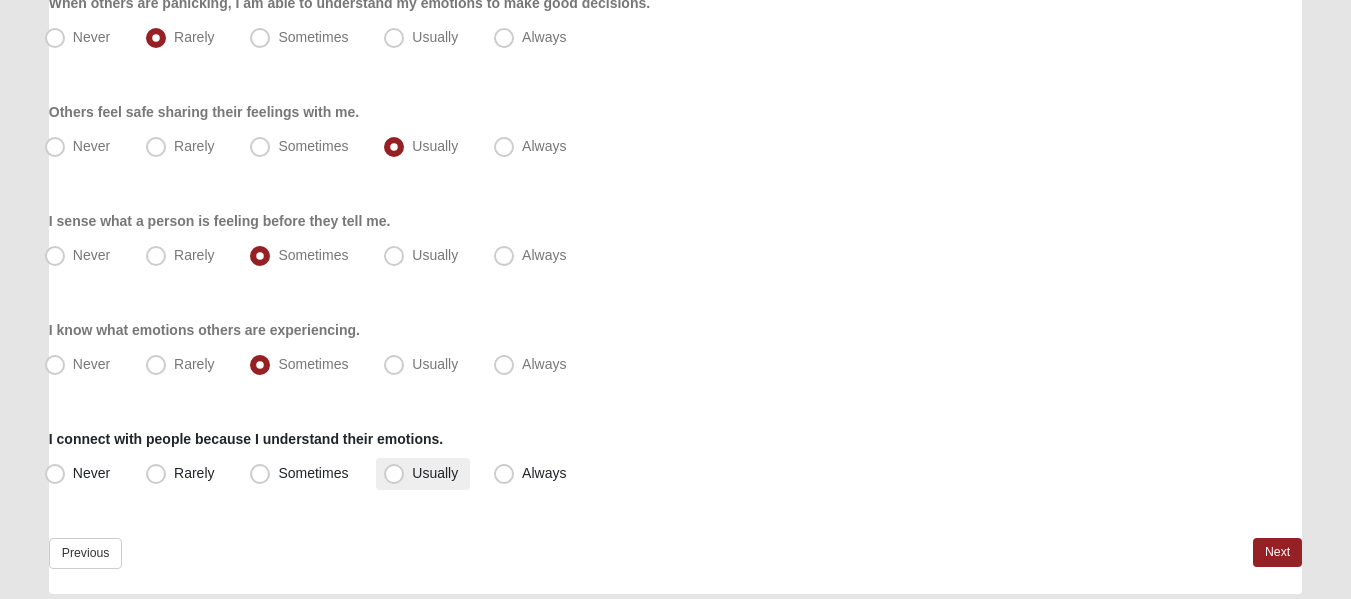 click on "Usually" at bounding box center (435, 473) 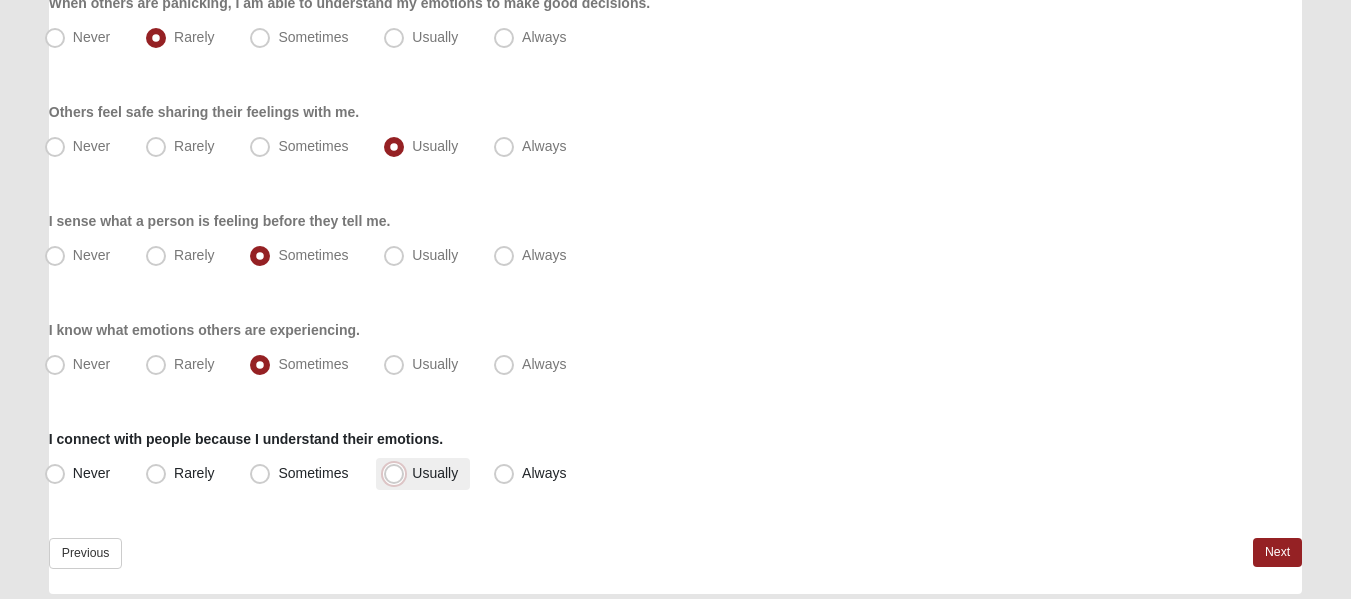 click on "Usually" at bounding box center [398, 473] 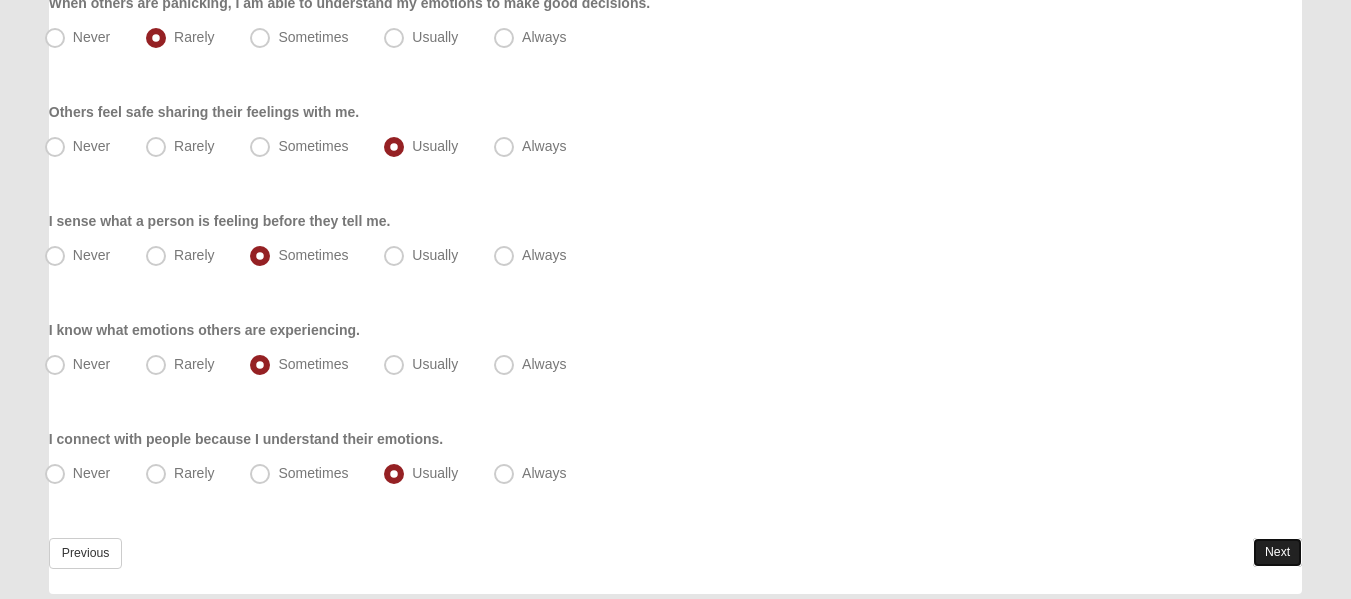 click on "Next" at bounding box center (1277, 552) 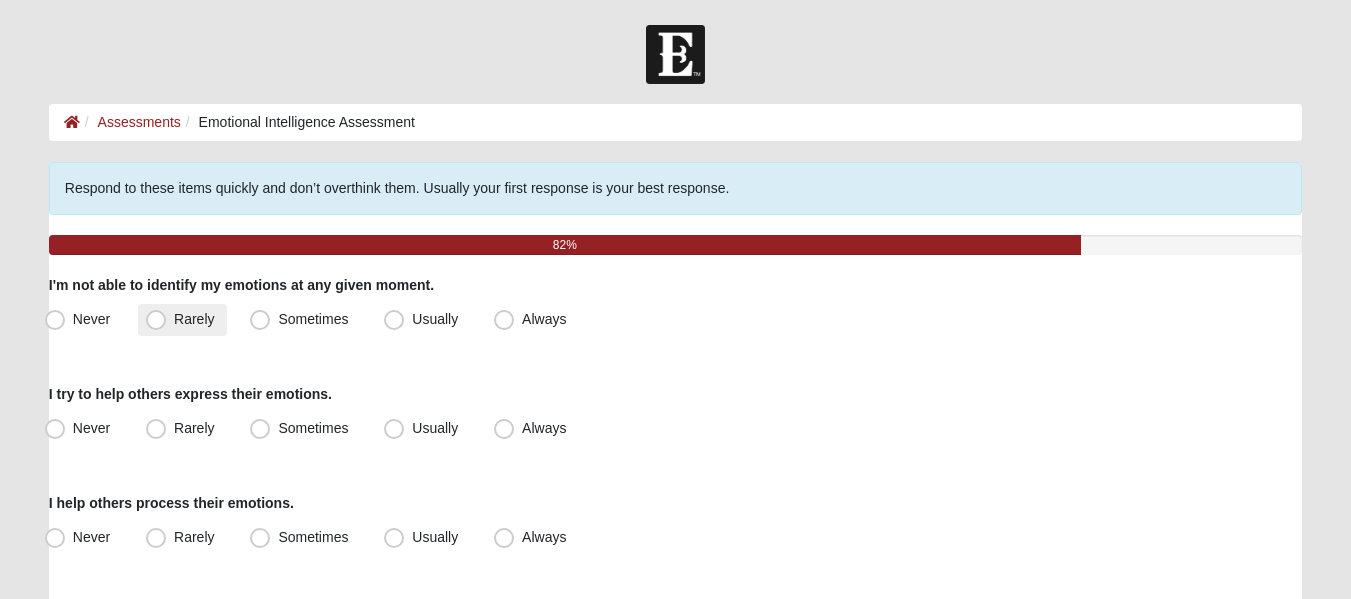 click on "Rarely" at bounding box center (194, 319) 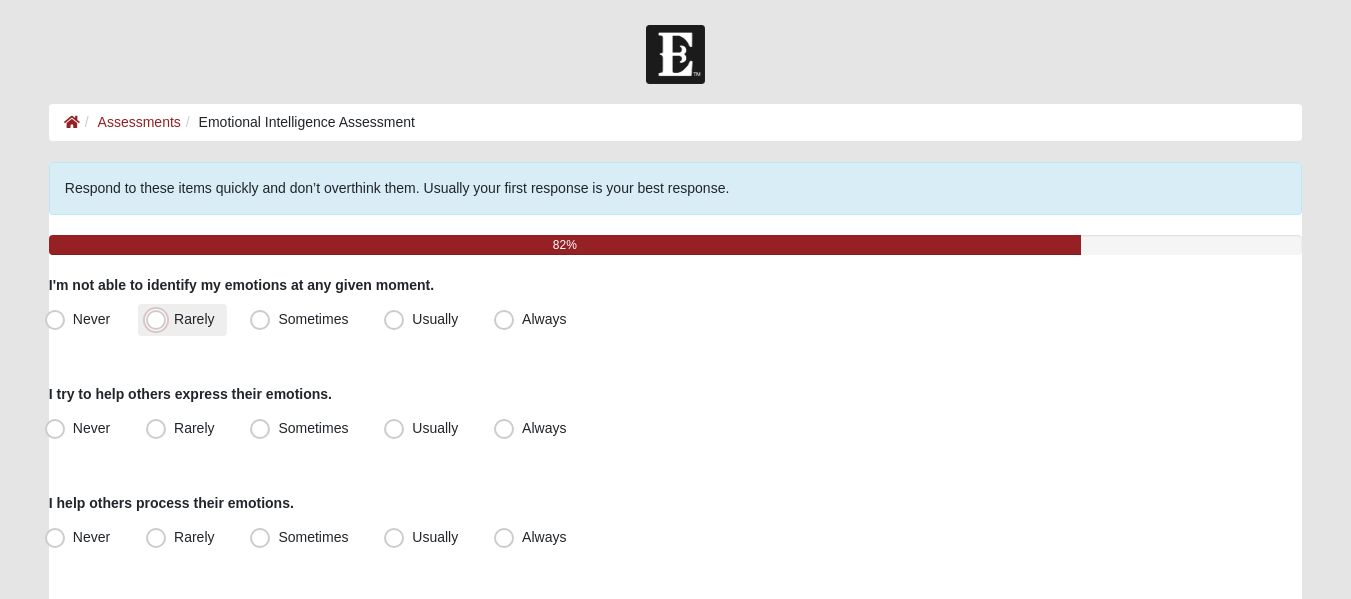 click on "Rarely" at bounding box center [160, 319] 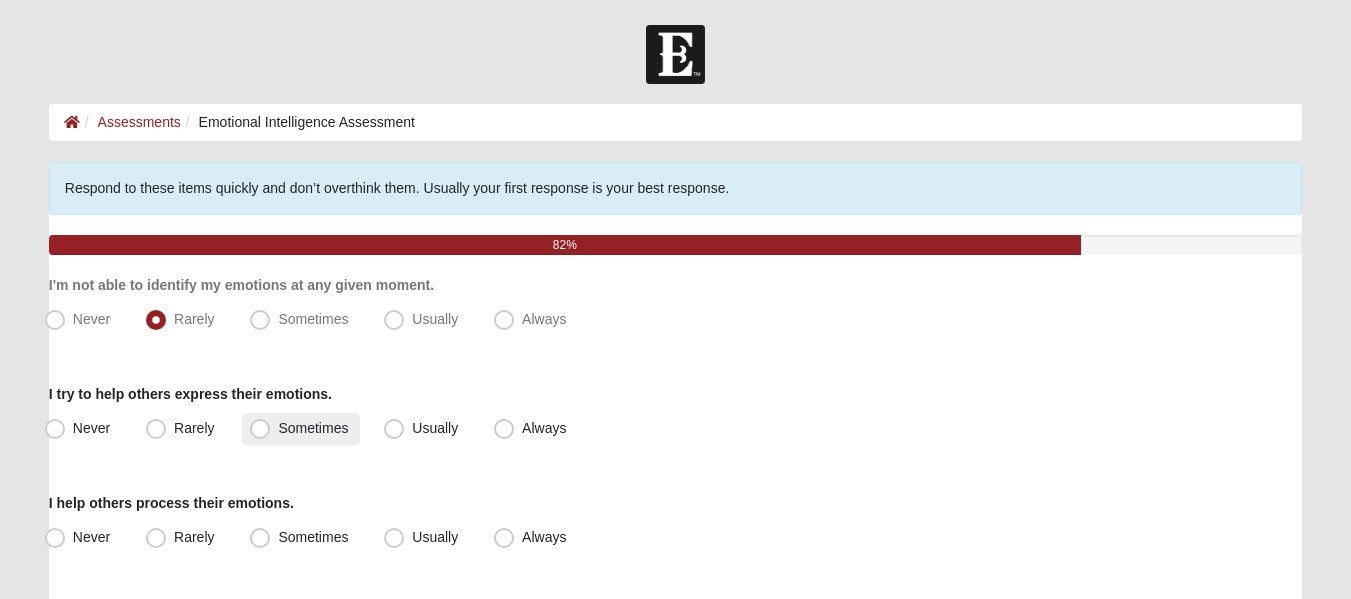 click on "Sometimes" at bounding box center [313, 428] 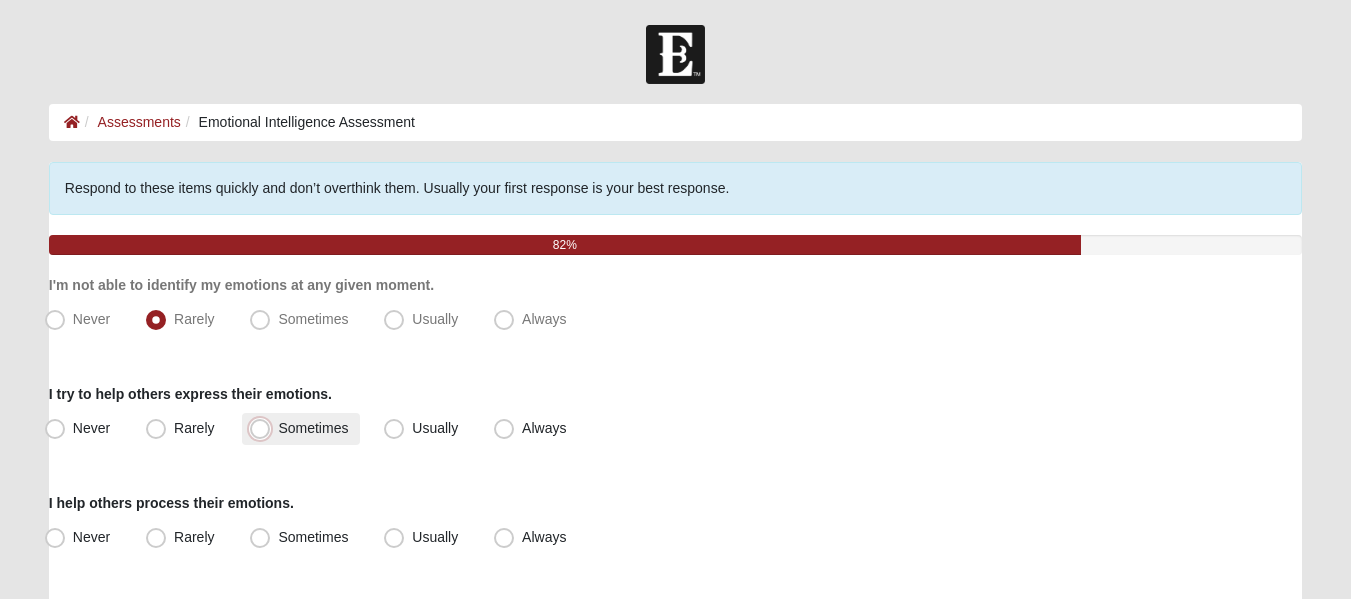 click on "Sometimes" at bounding box center (264, 428) 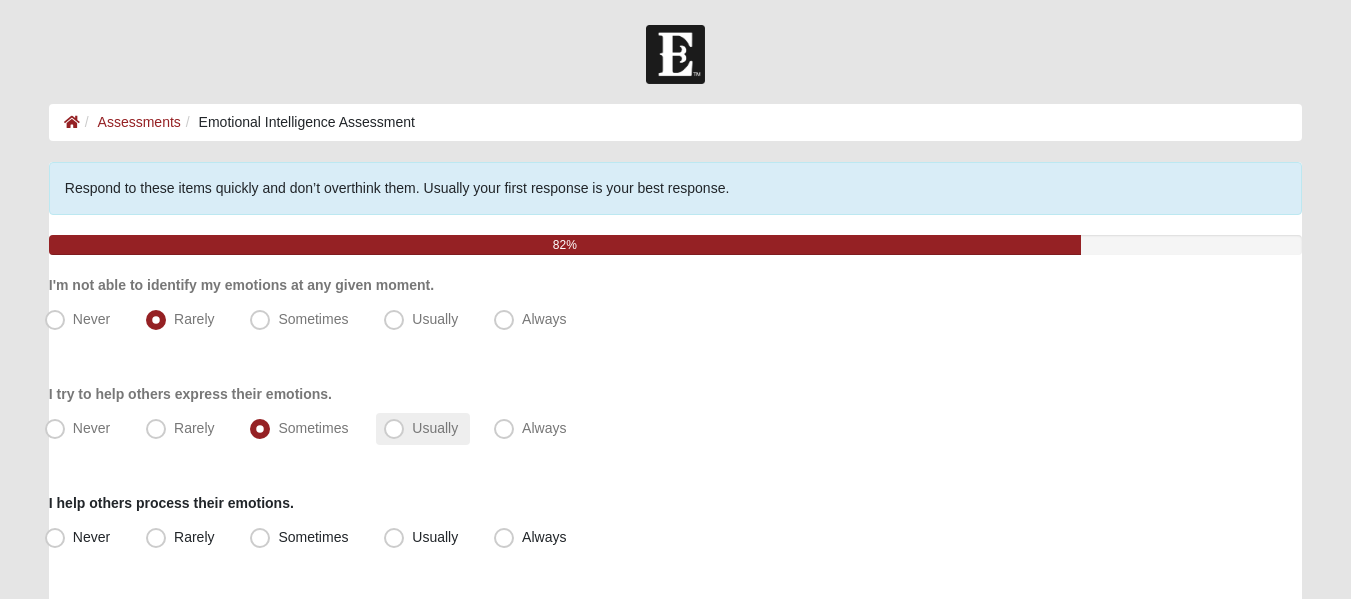 click on "Usually" at bounding box center [423, 429] 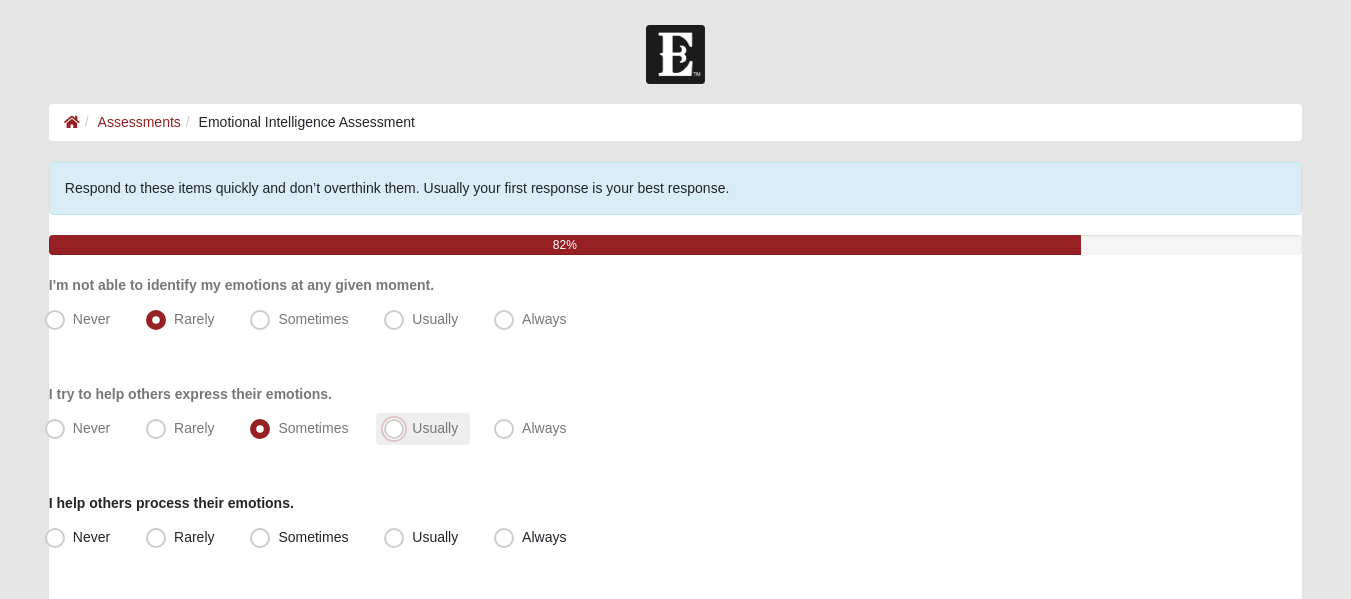 click on "Usually" at bounding box center (398, 428) 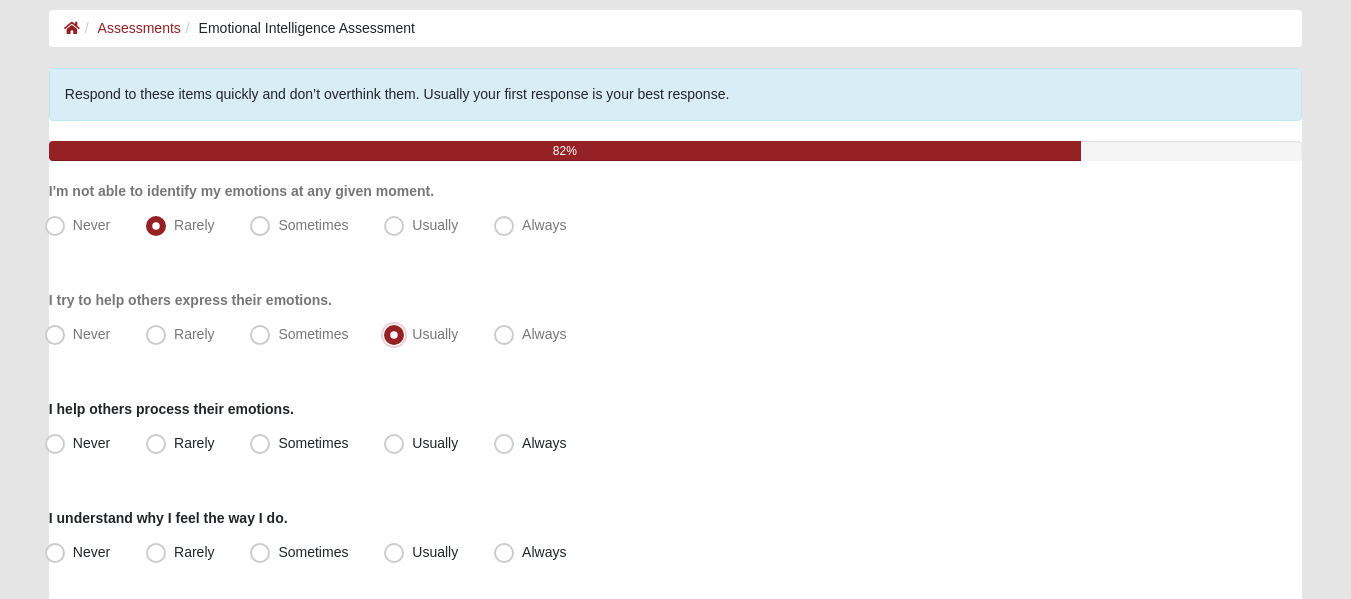 scroll, scrollTop: 200, scrollLeft: 0, axis: vertical 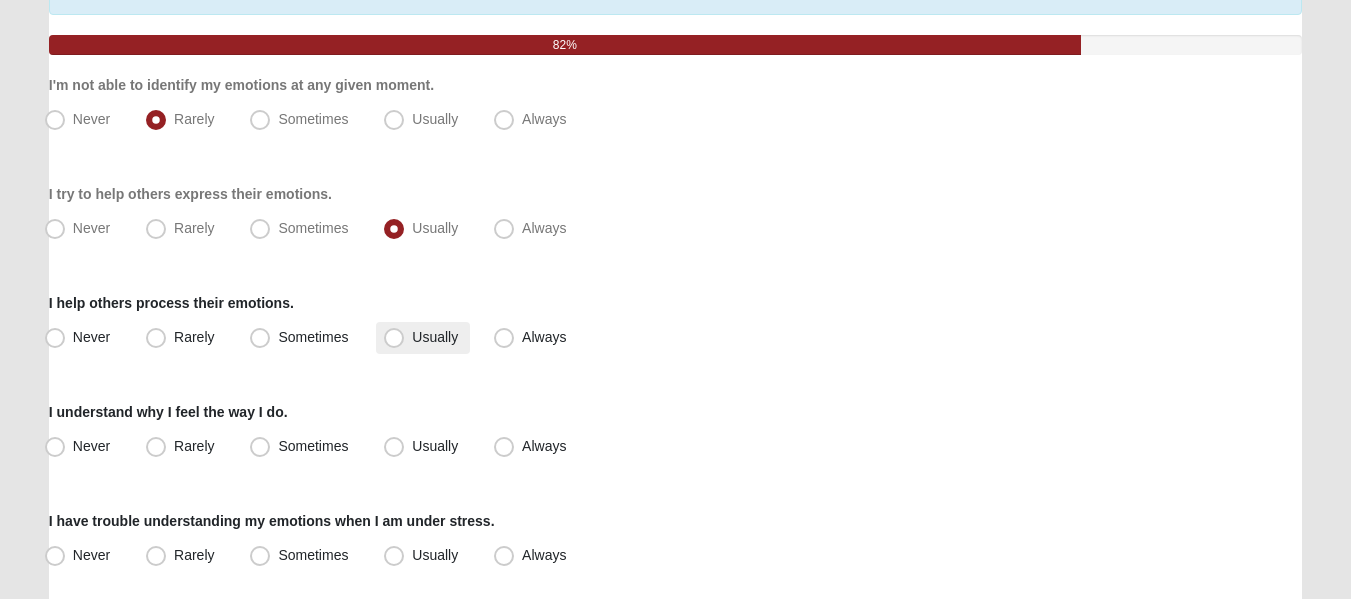 click on "Usually" at bounding box center [435, 337] 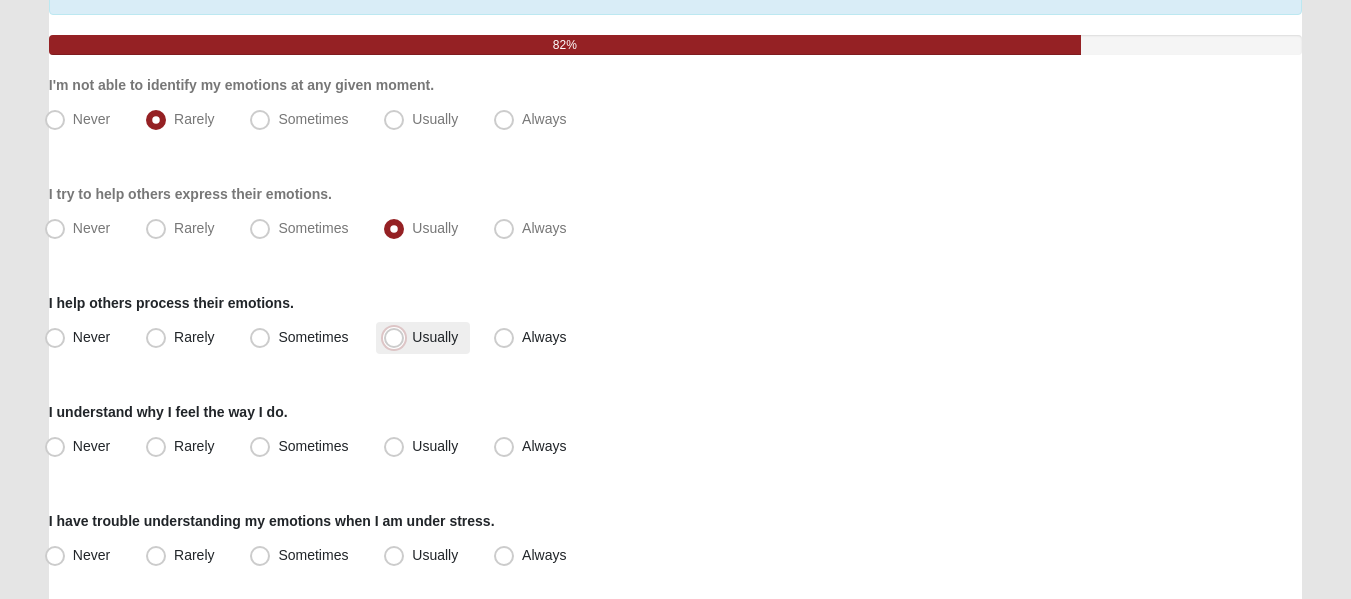 click on "Usually" at bounding box center (398, 337) 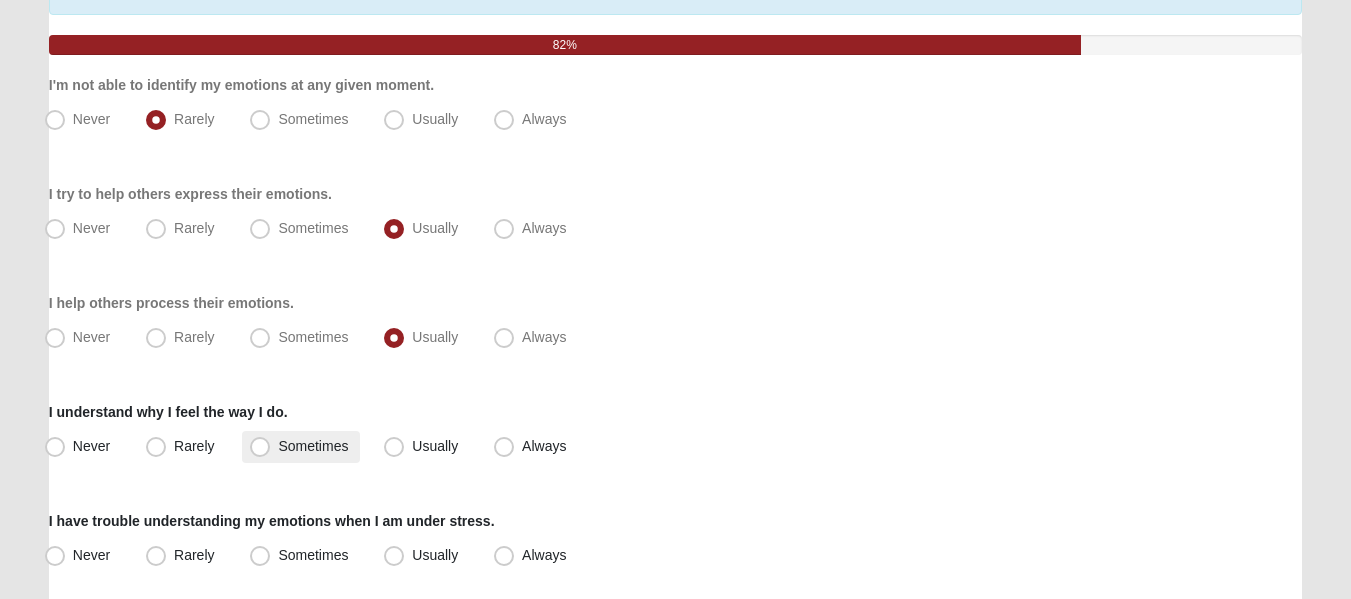 click on "Sometimes" at bounding box center [313, 446] 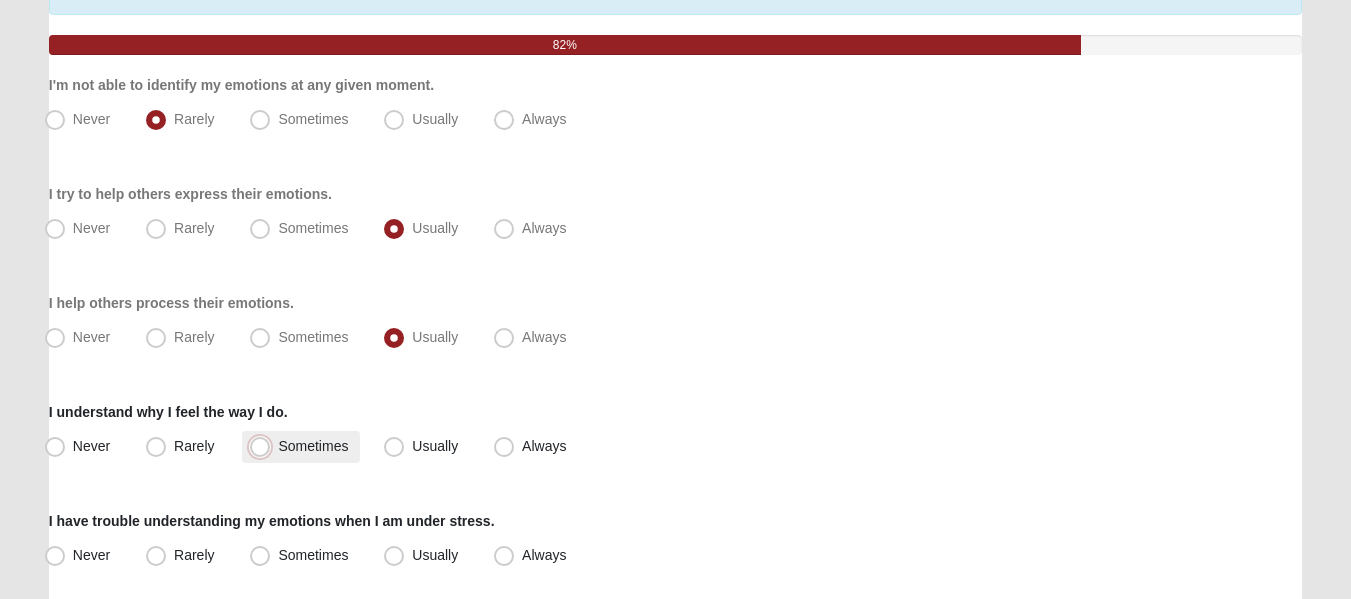click on "Sometimes" at bounding box center [264, 446] 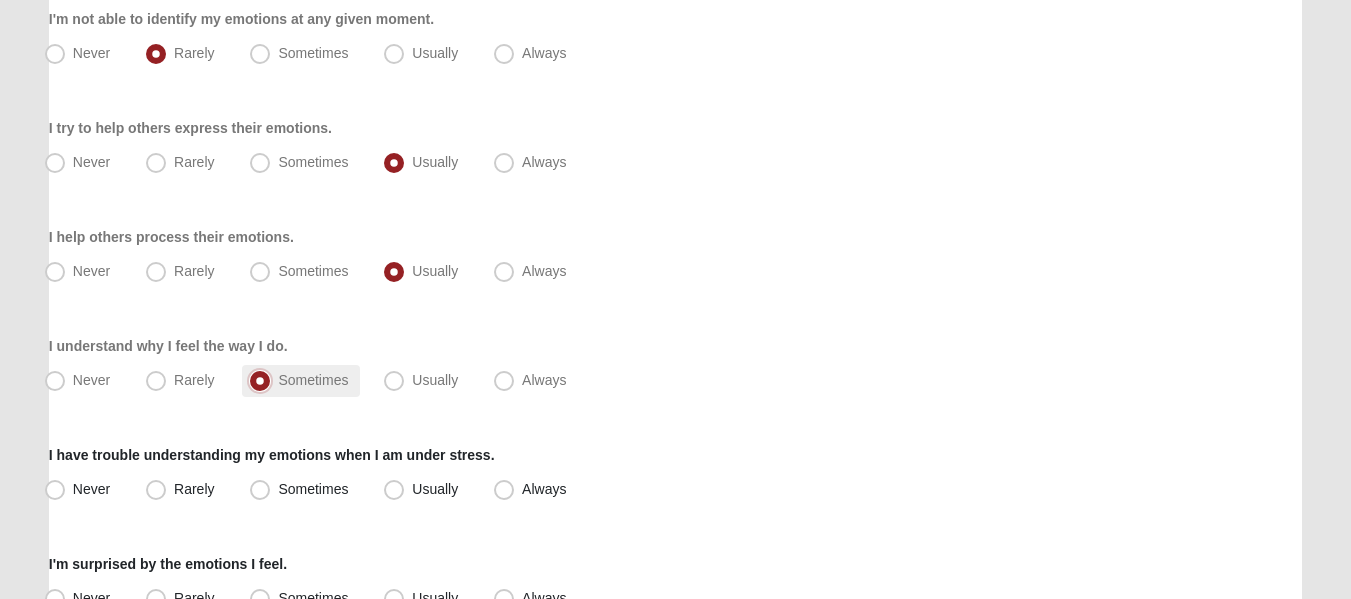 scroll, scrollTop: 300, scrollLeft: 0, axis: vertical 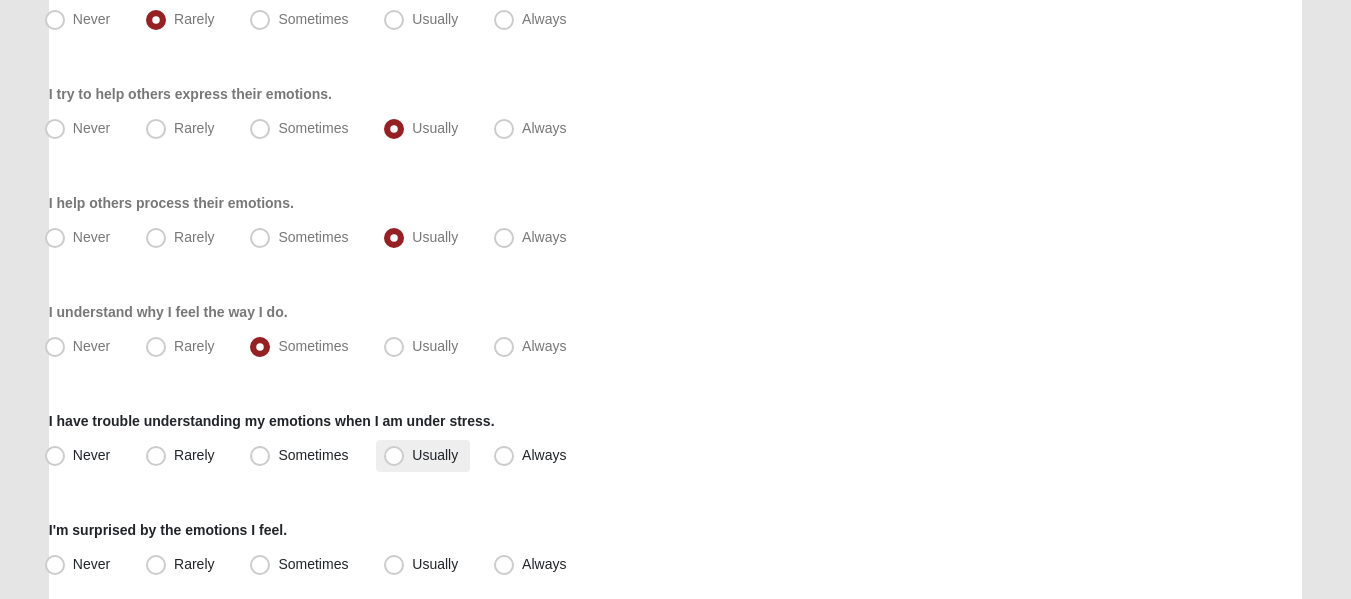 click on "Usually" at bounding box center [435, 455] 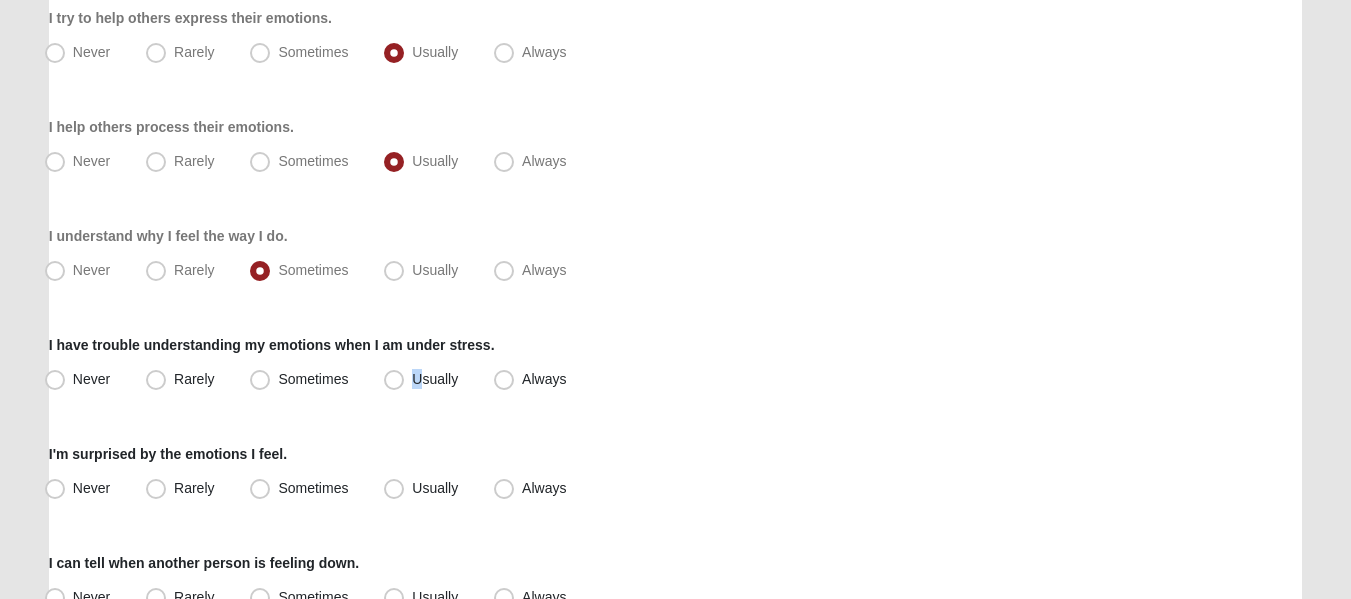 scroll, scrollTop: 500, scrollLeft: 0, axis: vertical 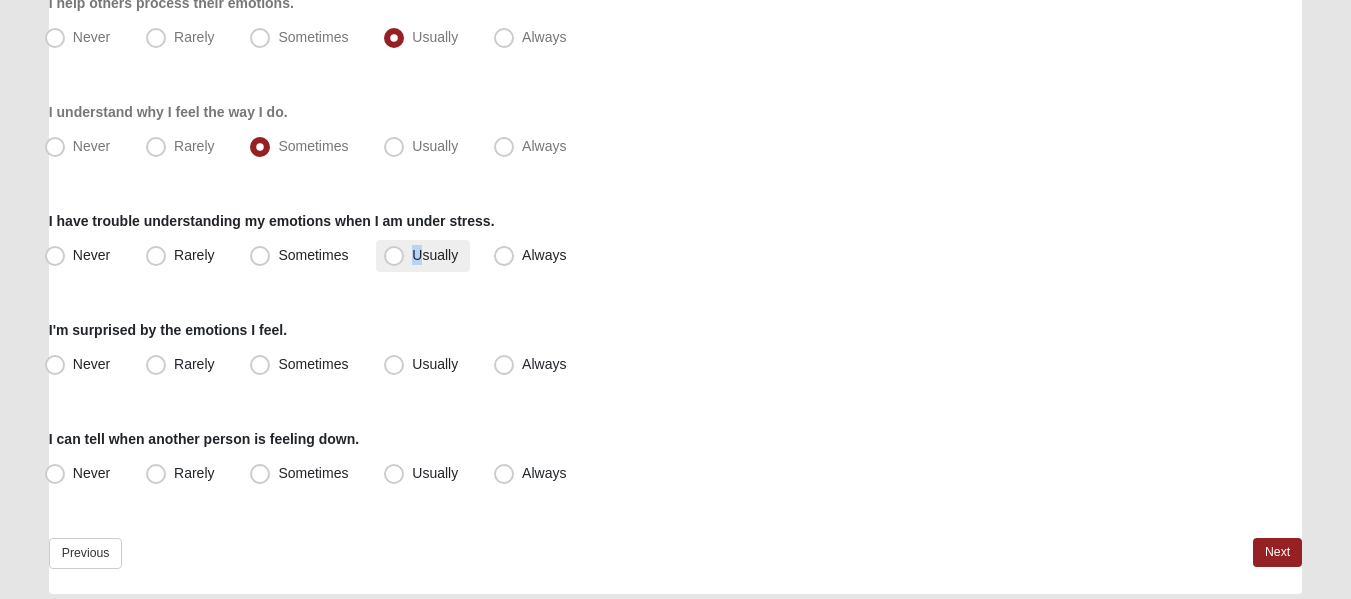 click on "Usually" at bounding box center [423, 256] 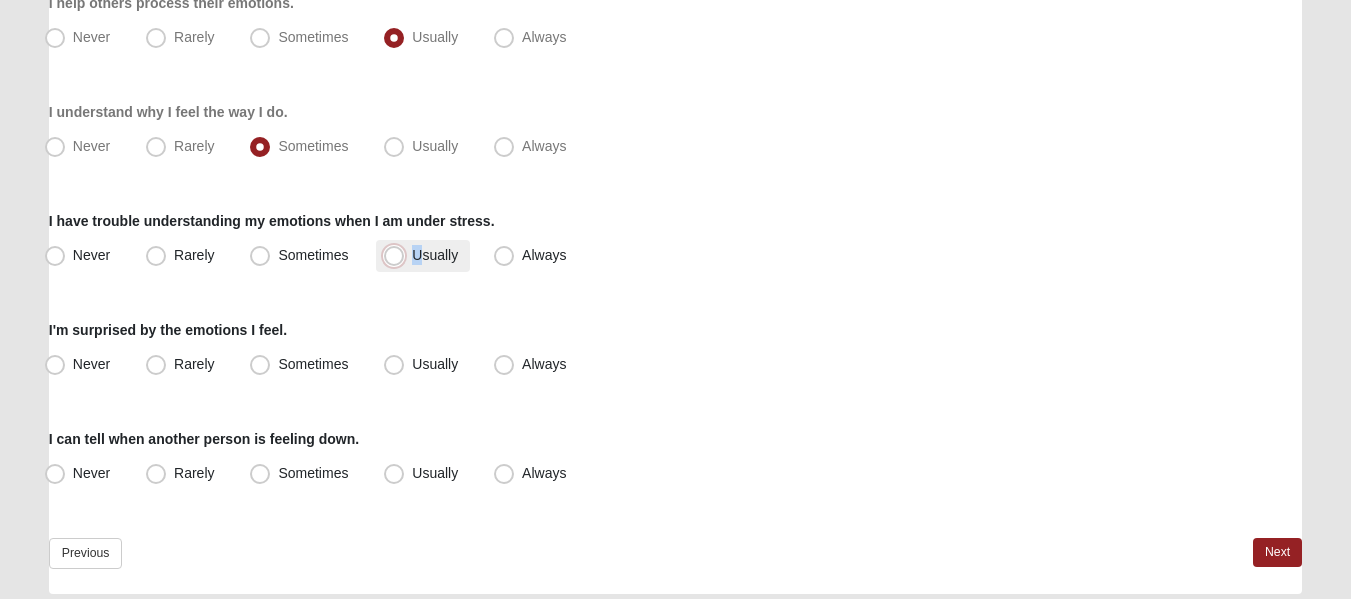 click on "Usually" at bounding box center [398, 255] 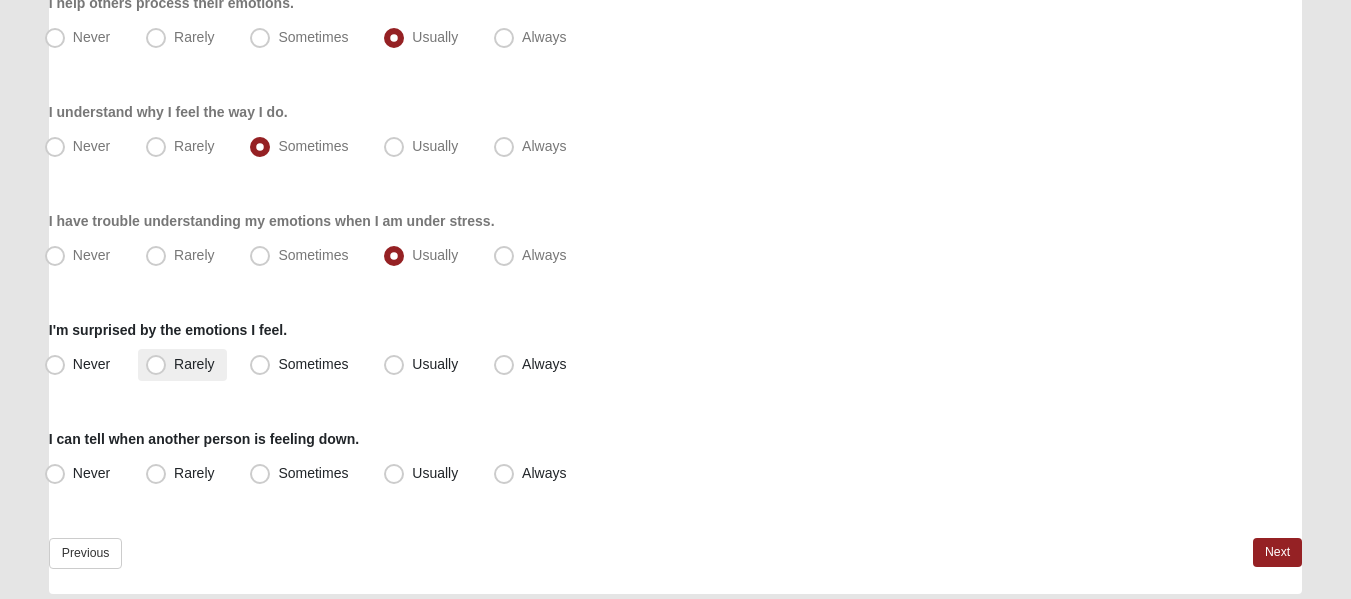 click on "Rarely" at bounding box center (182, 365) 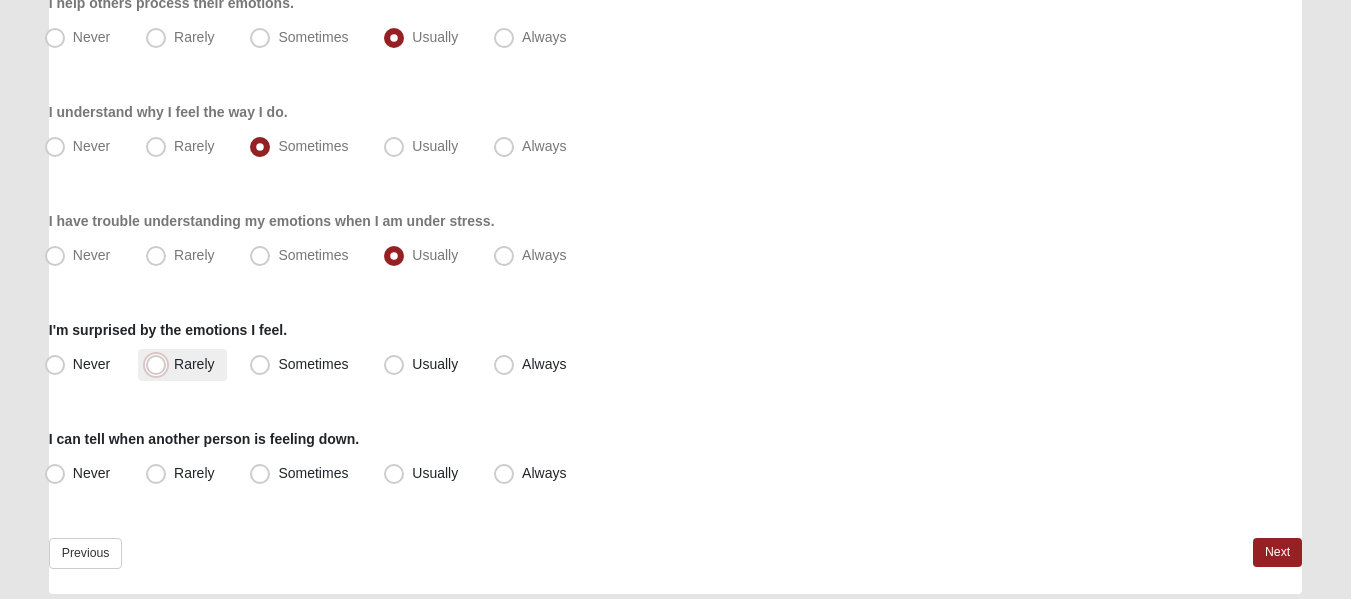 click on "Rarely" at bounding box center [160, 364] 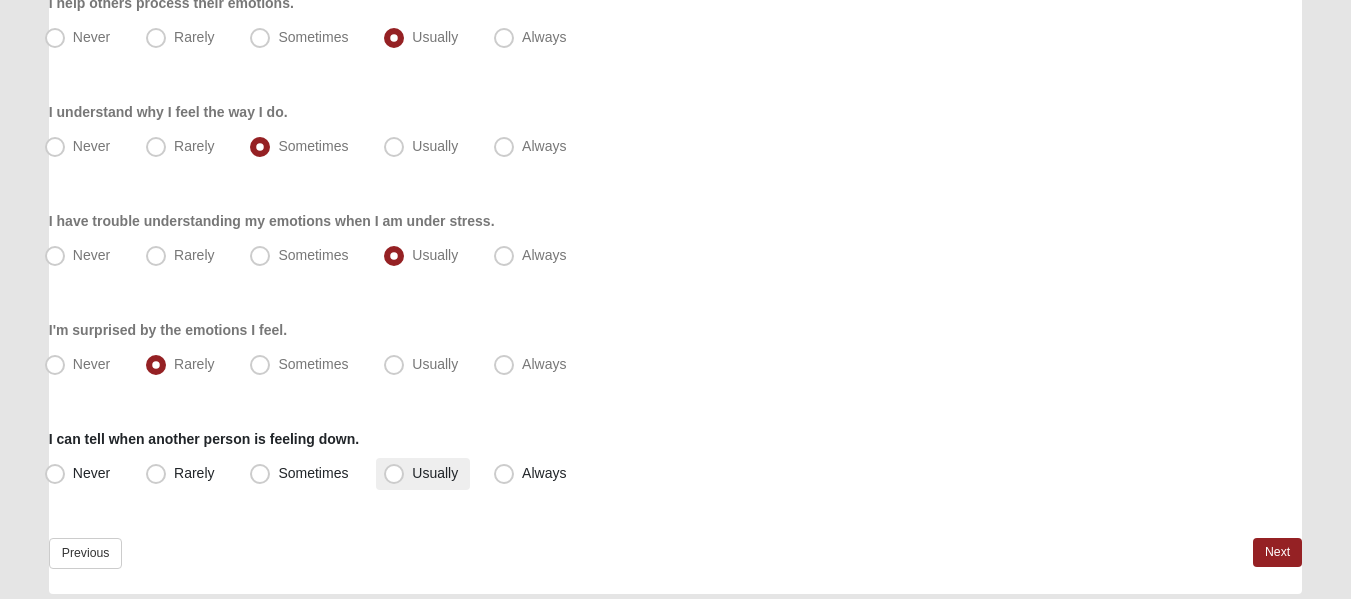 click on "Usually" at bounding box center [423, 474] 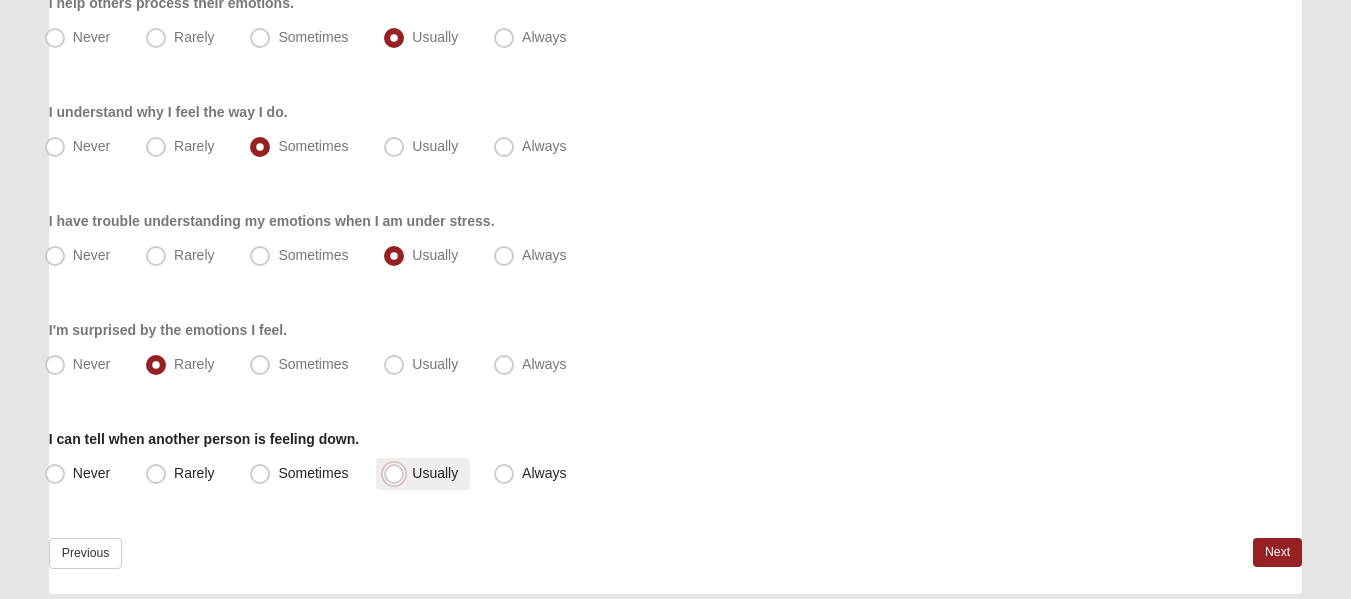 click on "Usually" at bounding box center (398, 473) 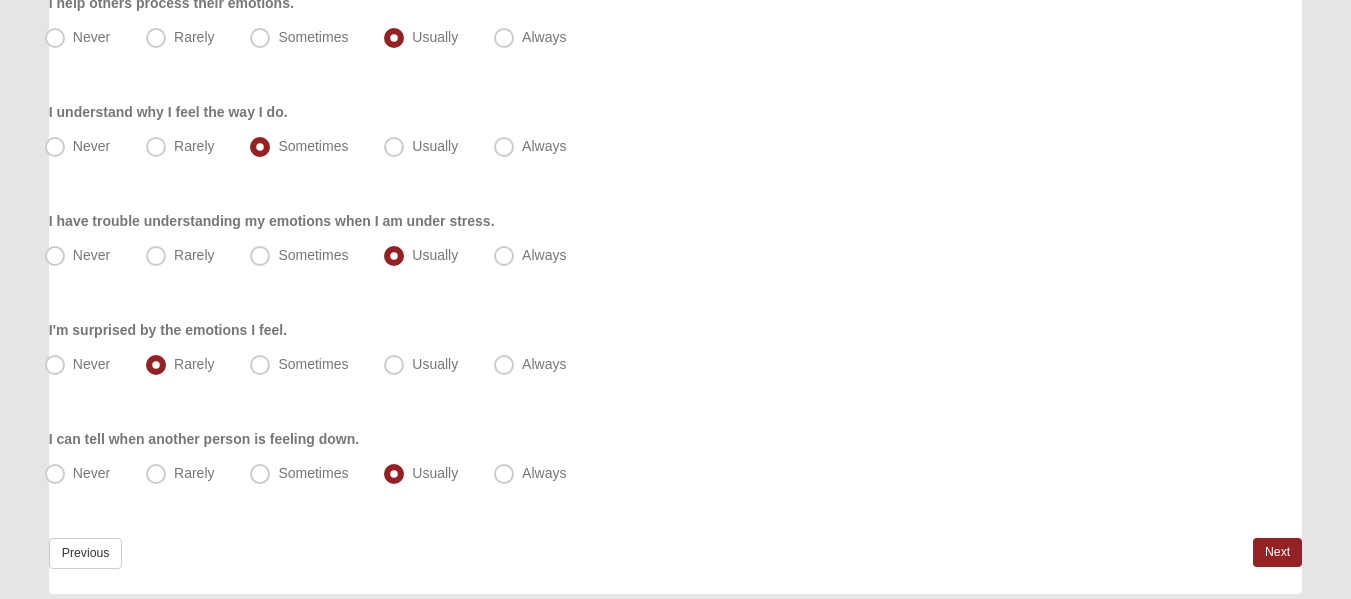 click on "EQ Inventory Assessment
Respond to these items quickly and don’t overthink them. Usually your first response is your best response.
82%
I'm not able to identify my emotions at any given moment.
Never
Rarely
Sometimes
Usually
Always" at bounding box center (675, 138) 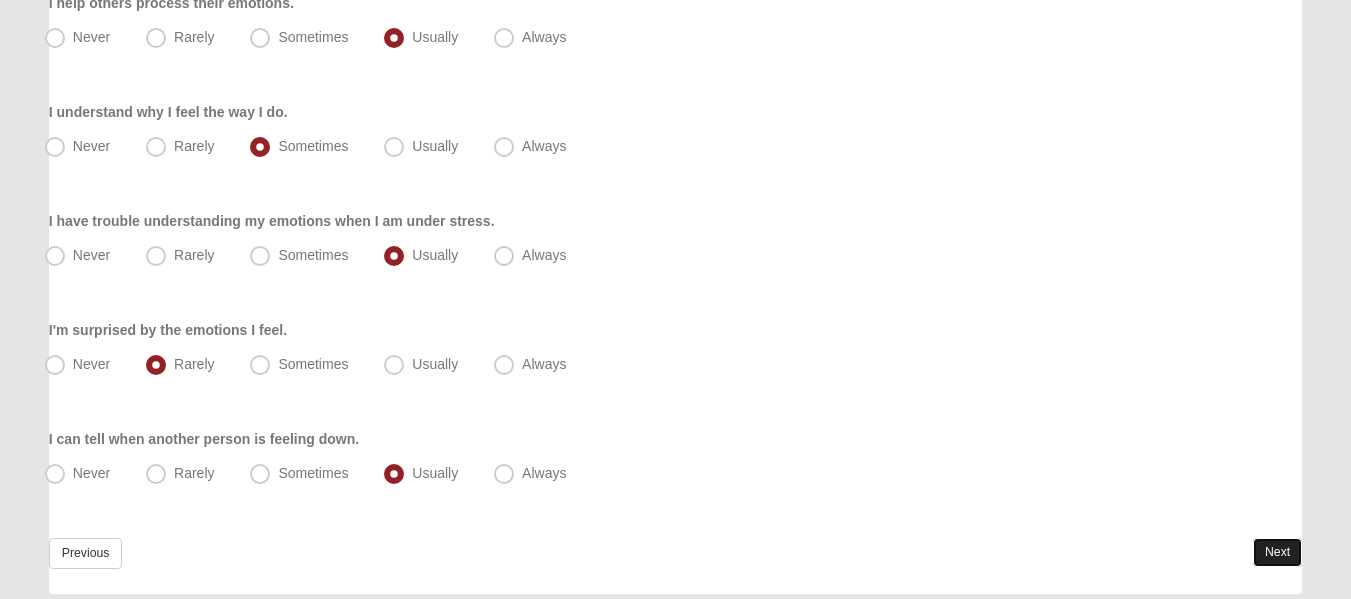click on "Next" at bounding box center (1277, 552) 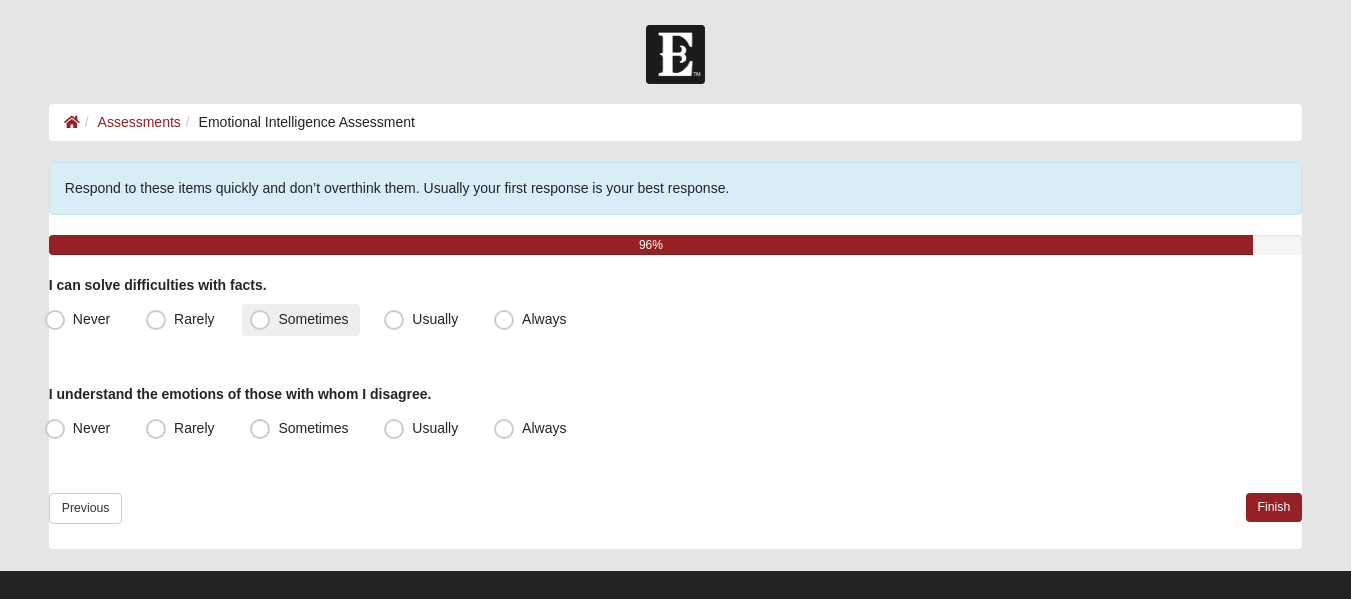click on "Sometimes" at bounding box center (301, 320) 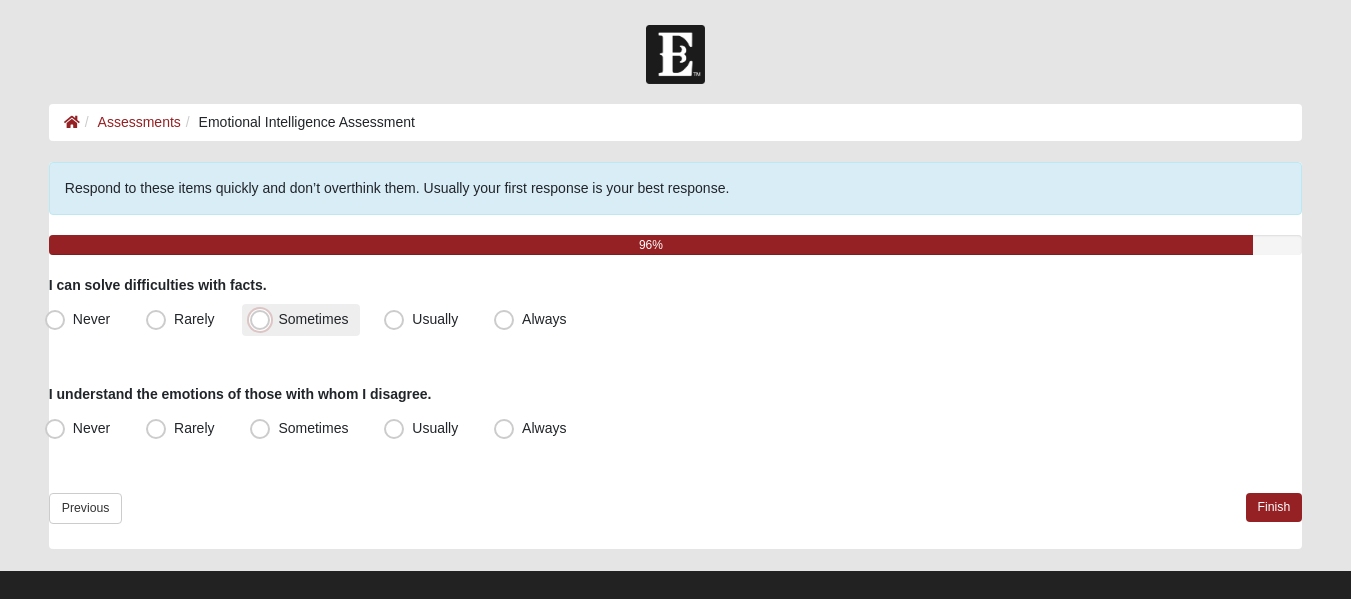 click on "Sometimes" at bounding box center [264, 319] 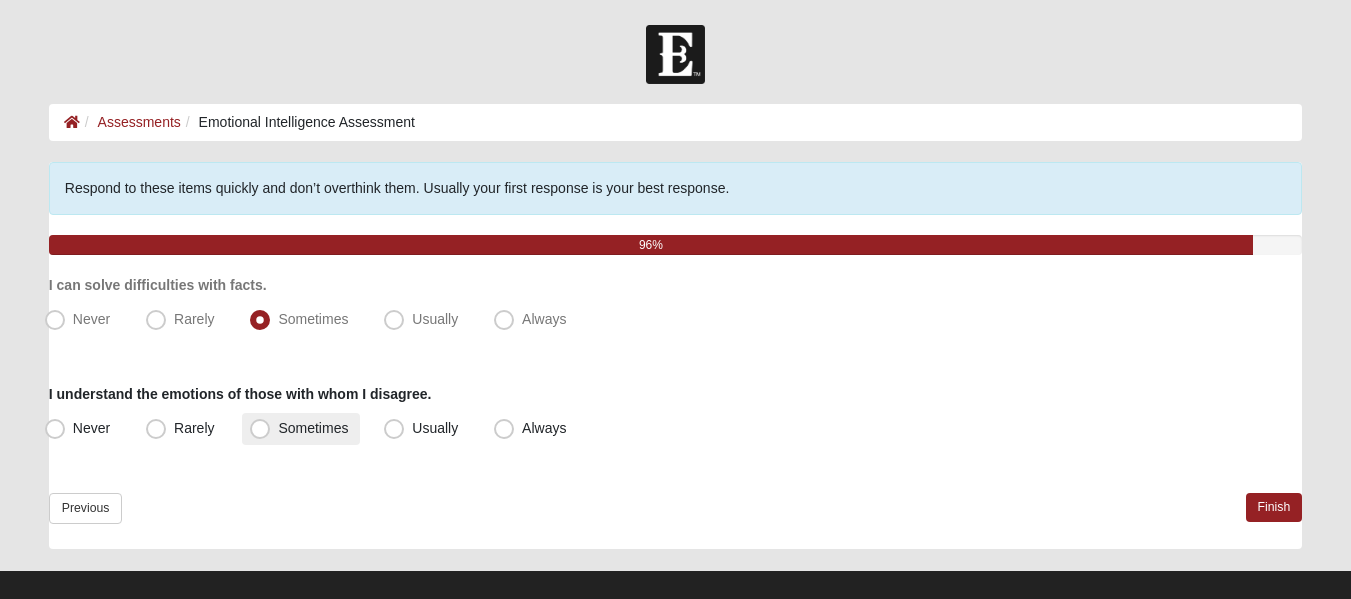 click on "Sometimes" at bounding box center [301, 429] 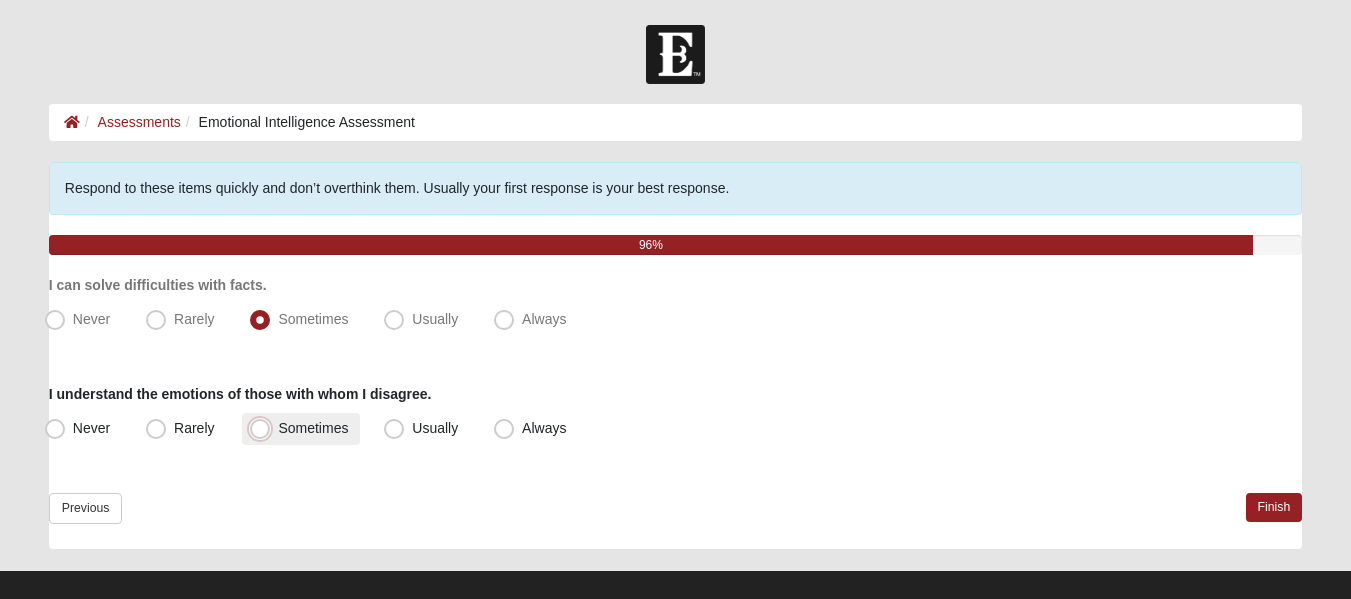 click on "Sometimes" at bounding box center [264, 428] 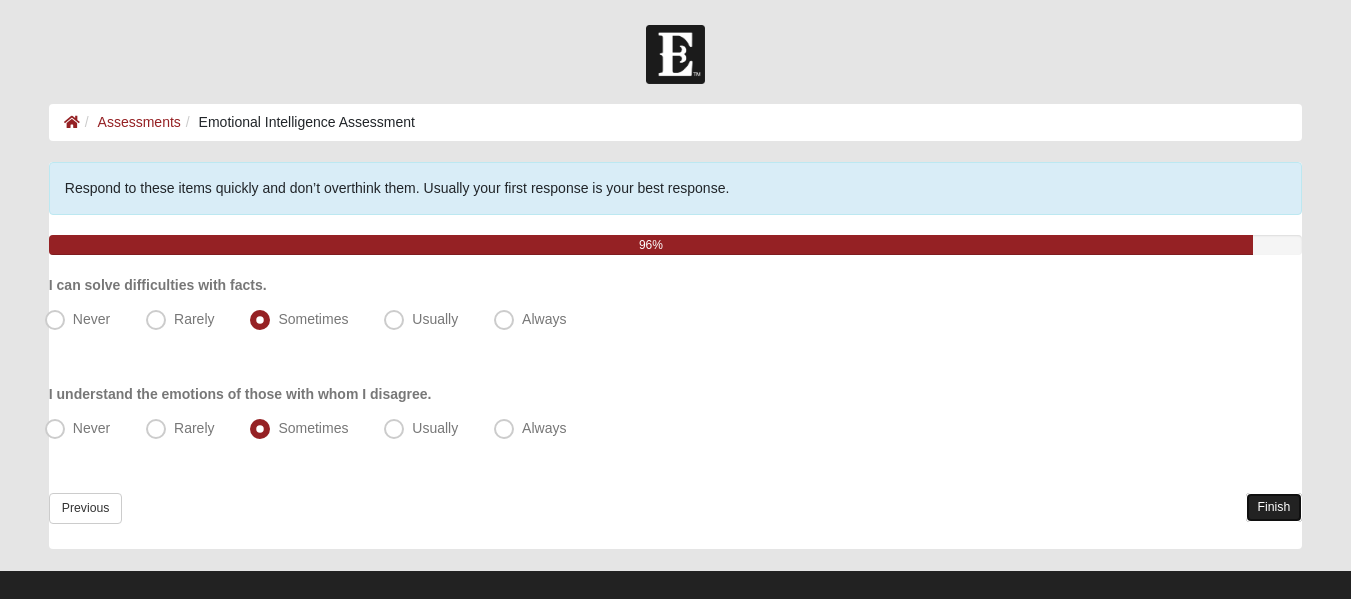 click on "Finish" at bounding box center [1274, 507] 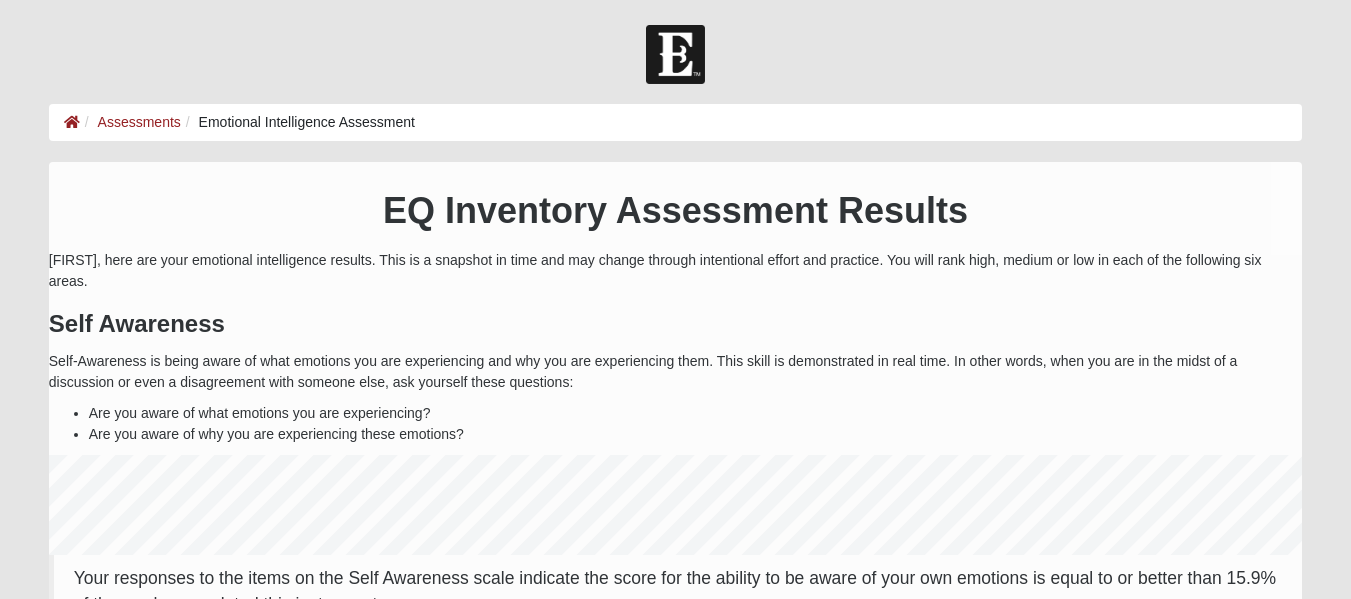 scroll, scrollTop: 0, scrollLeft: 0, axis: both 